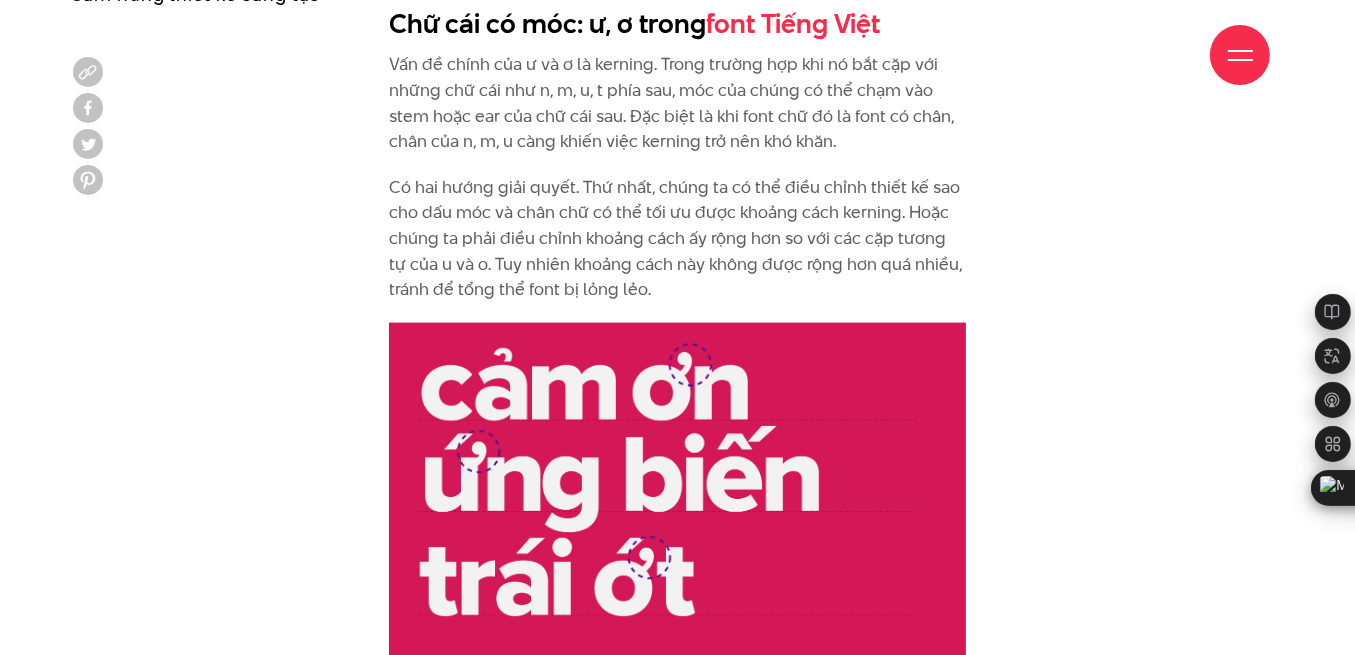 scroll, scrollTop: 2489, scrollLeft: 0, axis: vertical 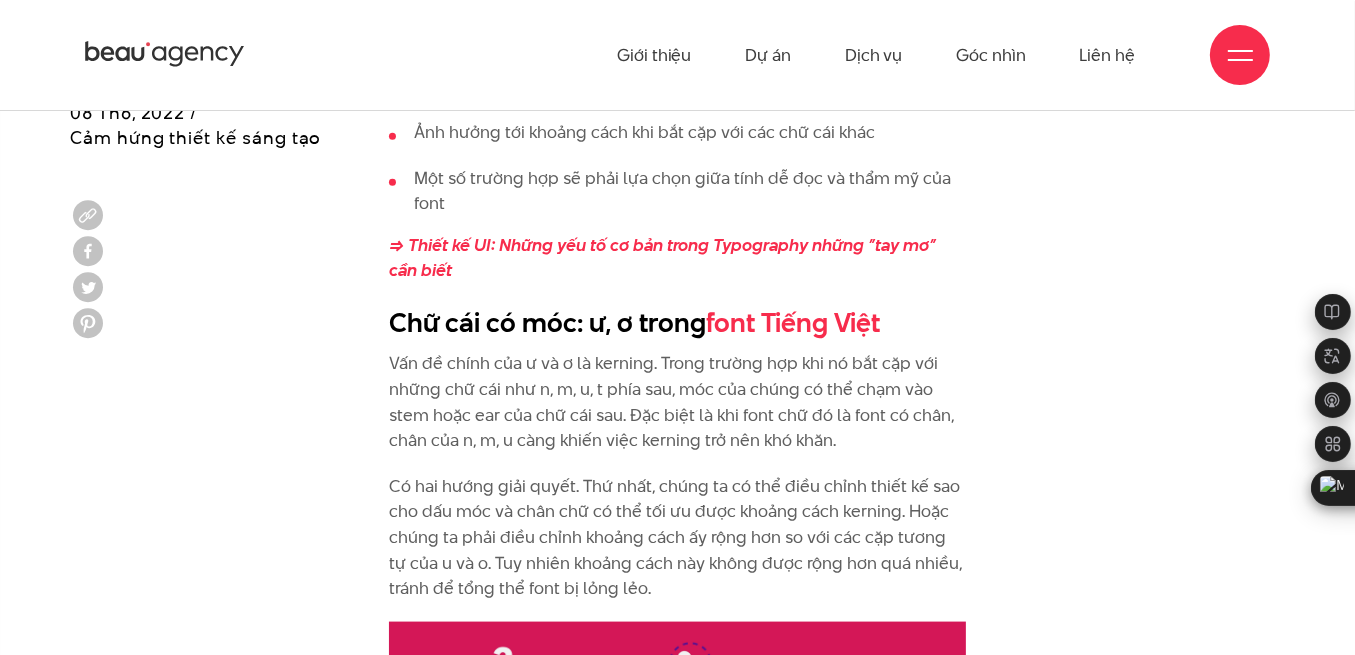 click on "Vấn đề chính của ư và ơ là kerning. Trong trường hợp khi nó bắt cặp với những chữ cái như n, m, u, t phía sau, móc của chúng có thể chạm vào stem hoặc ear của chữ cái sau. Đặc biệt là khi font chữ đó là font có chân, chân của n, m, u càng khiến việc kerning trở nên khó khăn." at bounding box center [678, 402] 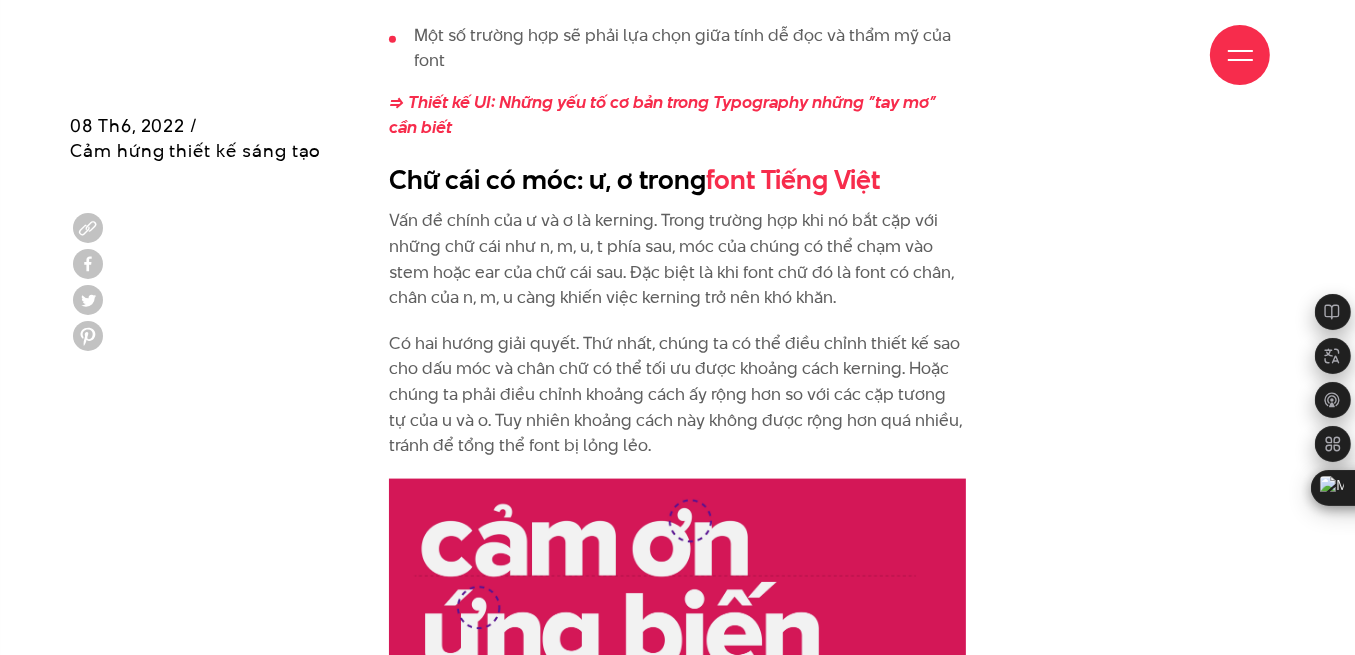 scroll, scrollTop: 2333, scrollLeft: 0, axis: vertical 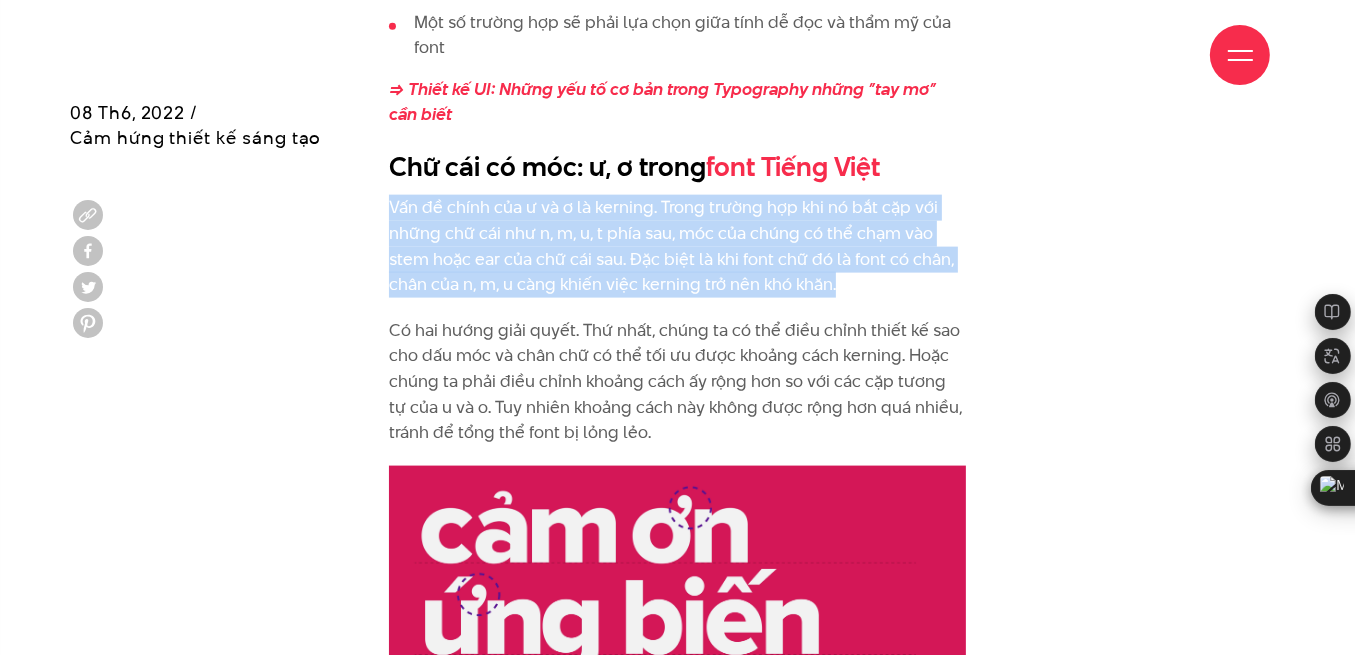 drag, startPoint x: 393, startPoint y: 177, endPoint x: 838, endPoint y: 257, distance: 452.13382 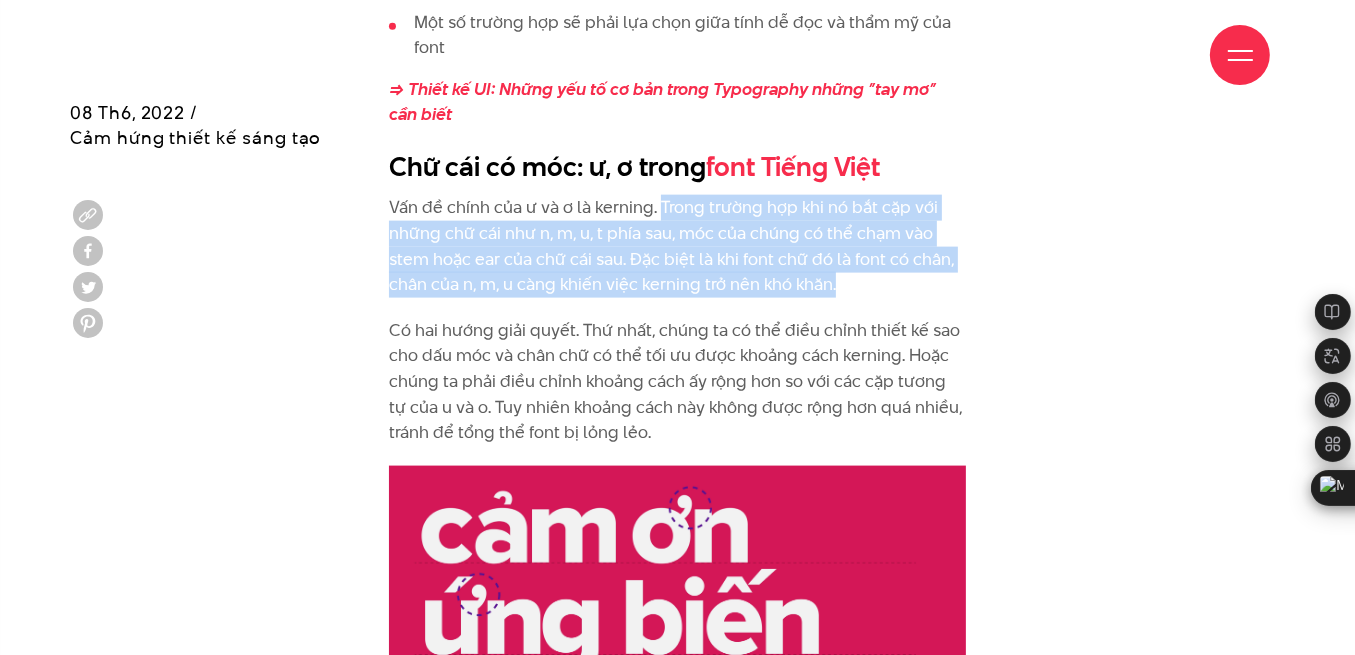 drag, startPoint x: 660, startPoint y: 177, endPoint x: 840, endPoint y: 257, distance: 196.97716 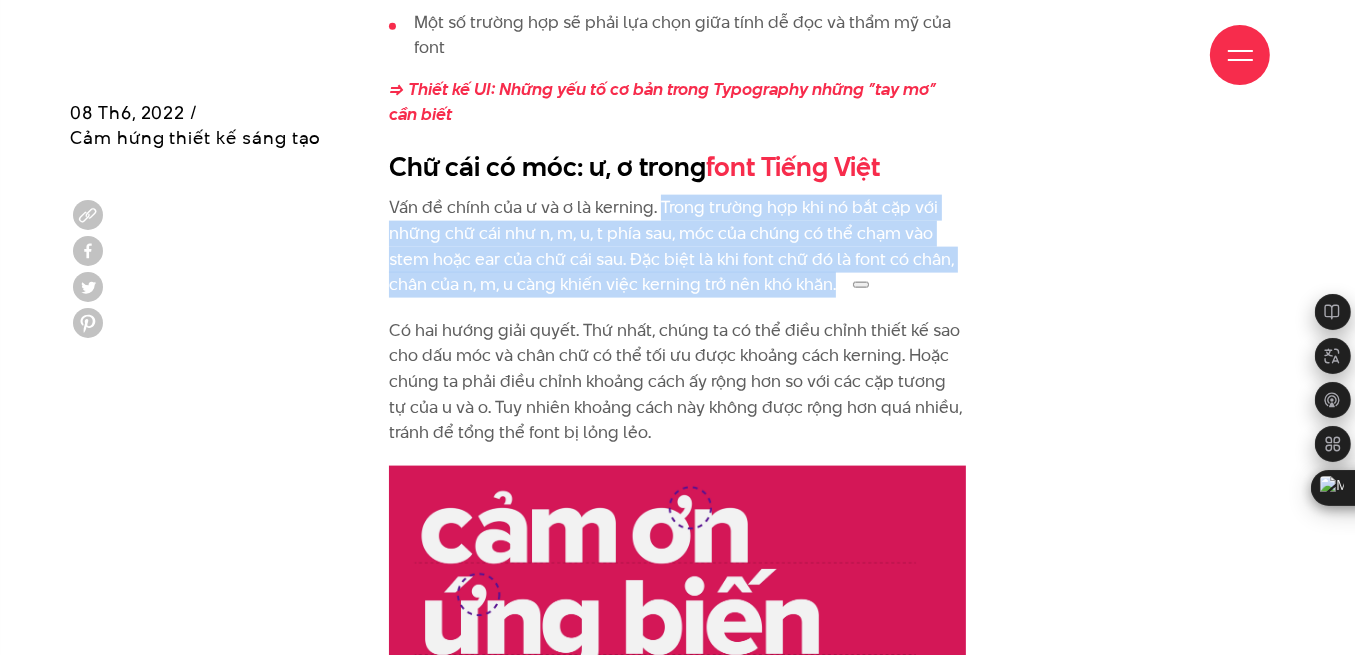copy on "Trong trường hợp khi nó bắt cặp với những chữ cái như n, m, u, t phía sau, móc của chúng có thể chạm vào stem hoặc ear của chữ cái sau. Đặc biệt là khi font chữ đó là font có chân, chân của n, m, u càng khiến việc kerning trở nên khó khăn." 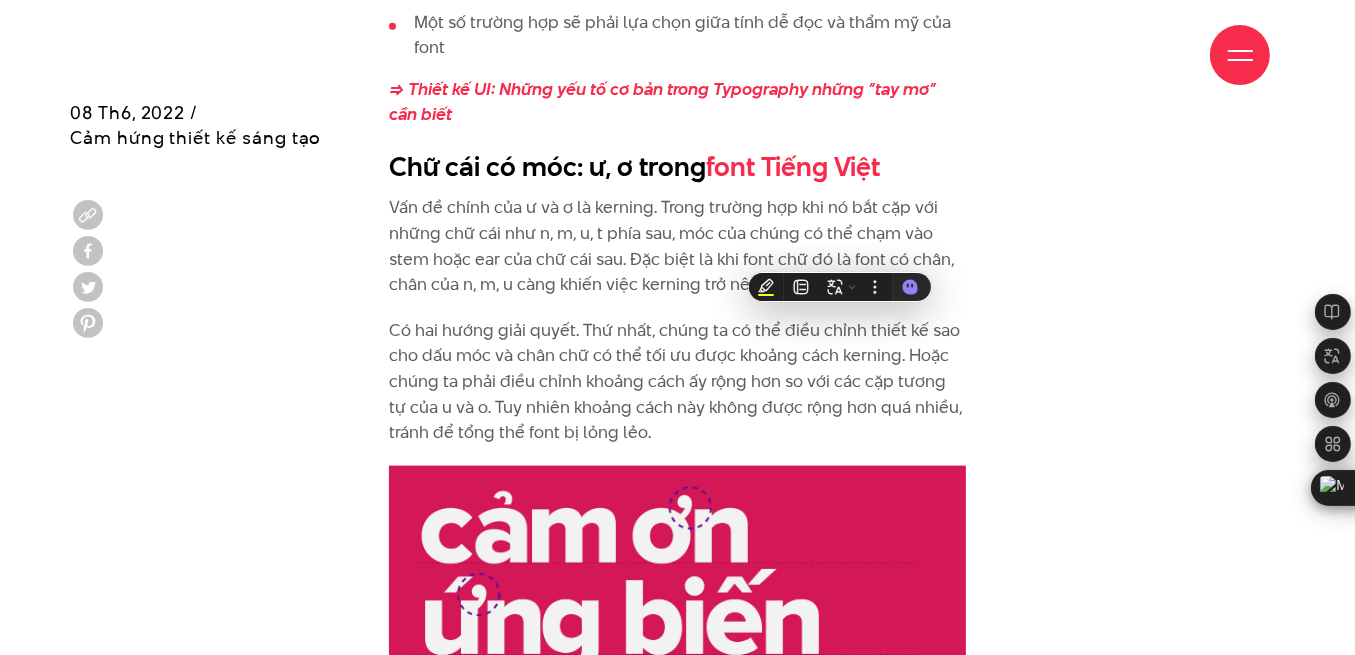 click on "Có hai hướng giải quyết. Thứ nhất, chúng ta có thể điều chỉnh thiết kế sao cho dấu móc và chân chữ có thể tối ưu được khoảng cách kerning. Hoặc chúng ta phải điều chỉnh khoảng cách ấy rộng hơn so với các cặp tương tự của u và o. Tuy nhiên khoảng cách này không được rộng hơn quá nhiều, tránh để tổng thể font bị lỏng lẻo." at bounding box center [678, 382] 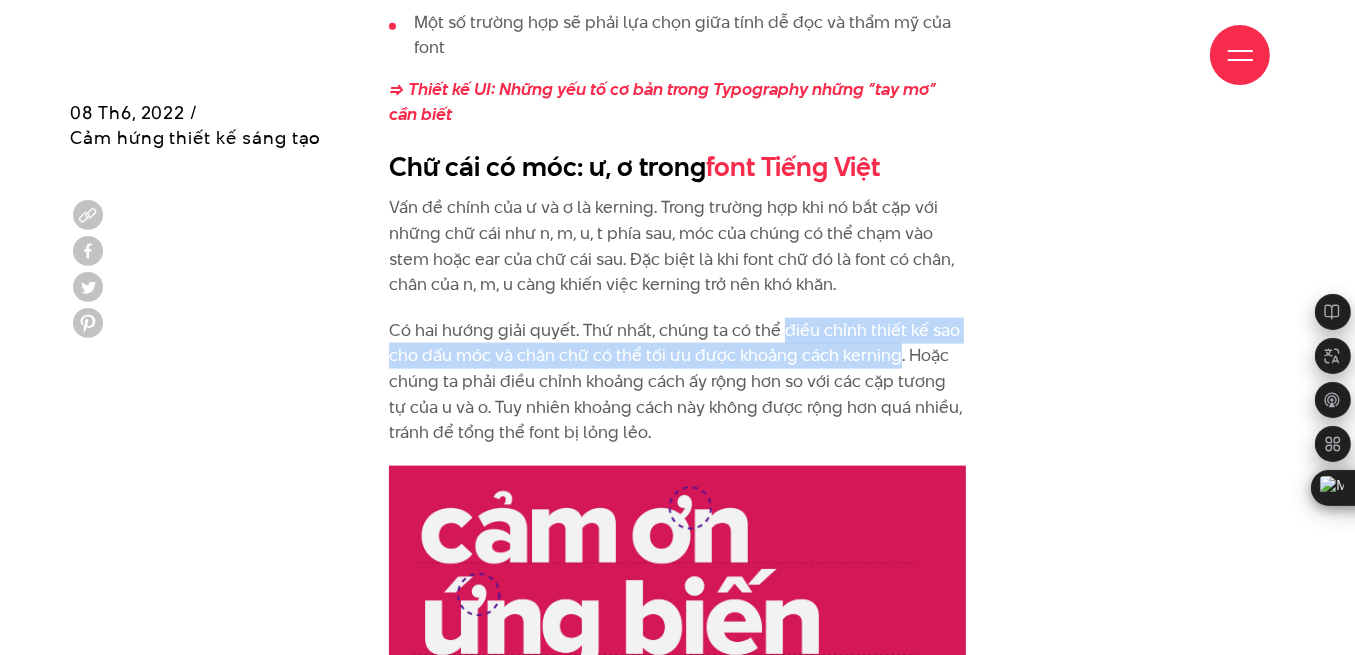 drag, startPoint x: 778, startPoint y: 304, endPoint x: 894, endPoint y: 333, distance: 119.57006 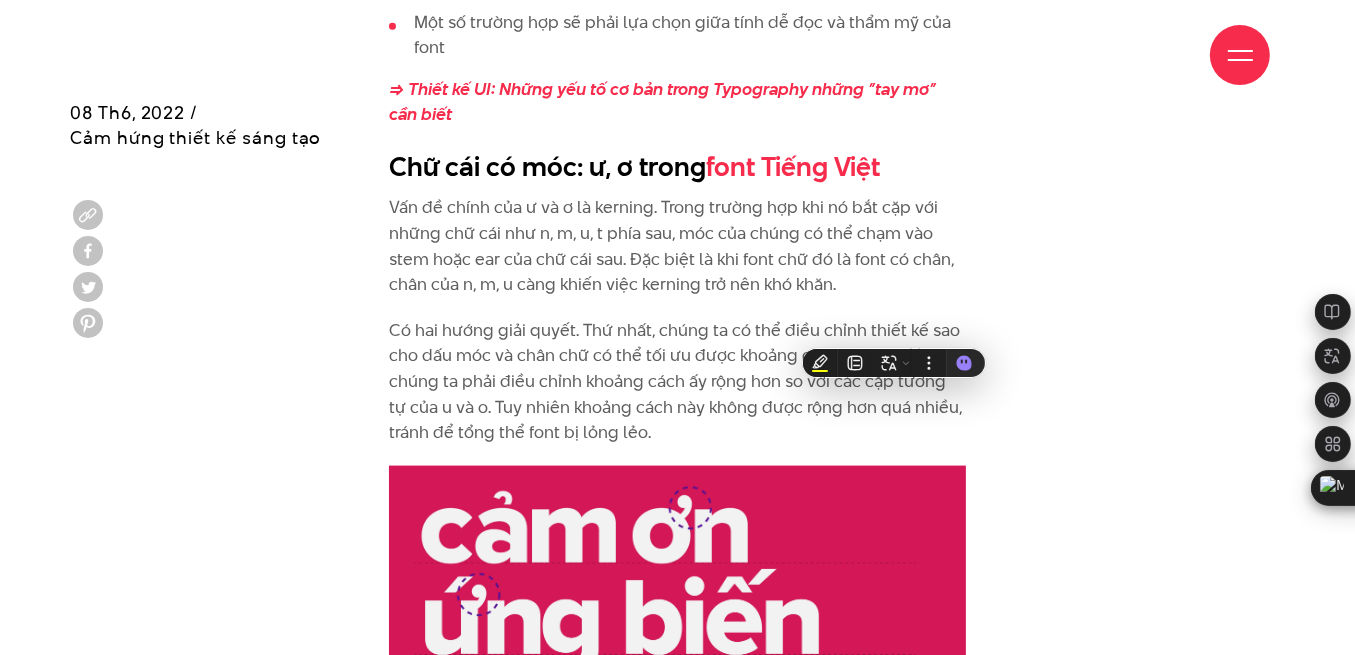 click on "Có hai hướng giải quyết. Thứ nhất, chúng ta có thể điều chỉnh thiết kế sao cho dấu móc và chân chữ có thể tối ưu được khoảng cách kerning. Hoặc chúng ta phải điều chỉnh khoảng cách ấy rộng hơn so với các cặp tương tự của u và o. Tuy nhiên khoảng cách này không được rộng hơn quá nhiều, tránh để tổng thể font bị lỏng lẻo." at bounding box center [678, 382] 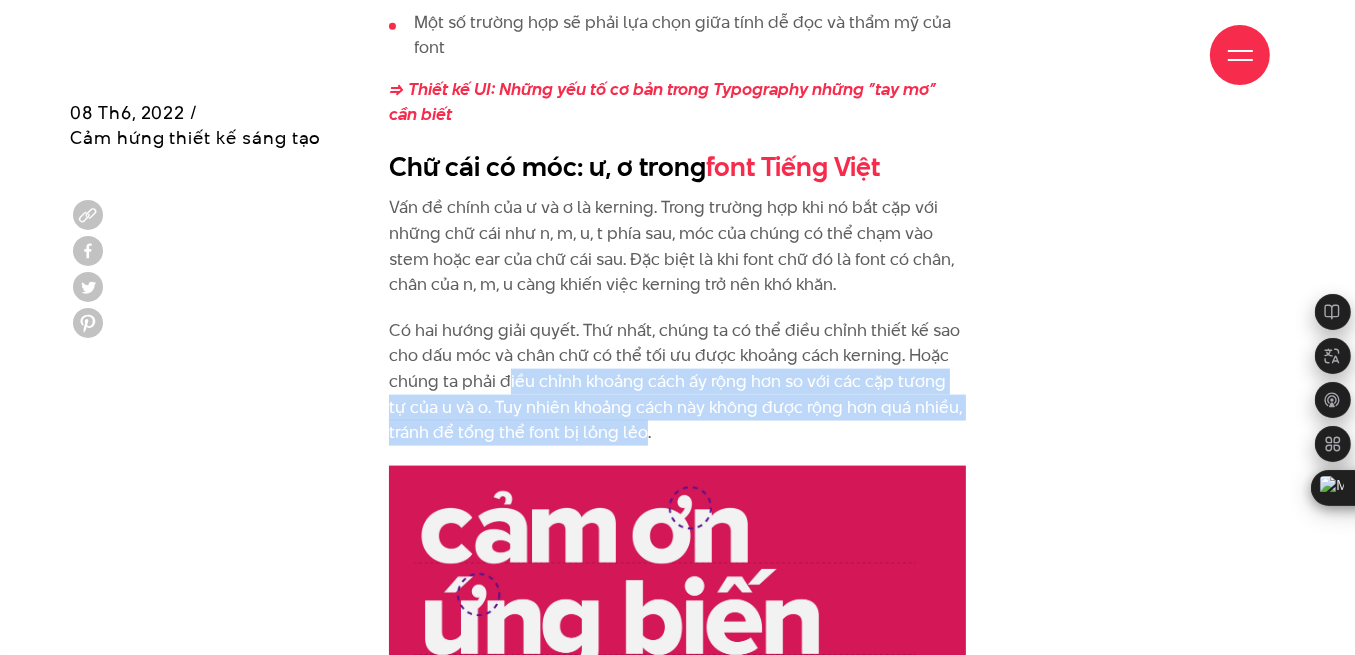 drag, startPoint x: 507, startPoint y: 348, endPoint x: 641, endPoint y: 400, distance: 143.73587 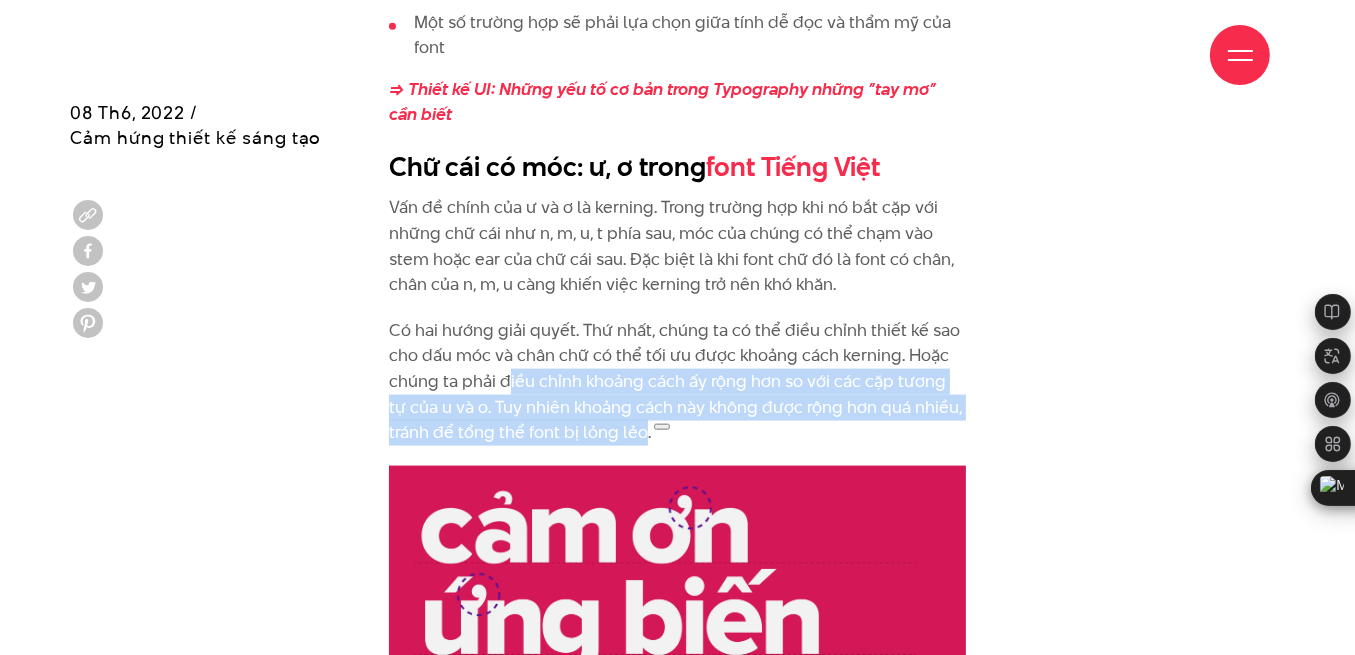 copy on "iều chỉnh khoảng cách ấy rộng hơn so với các cặp tương tự của u và o. Tuy nhiên khoảng cách này không được rộng hơn quá nhiều, tránh để tổng thể font bị lỏng lẻo" 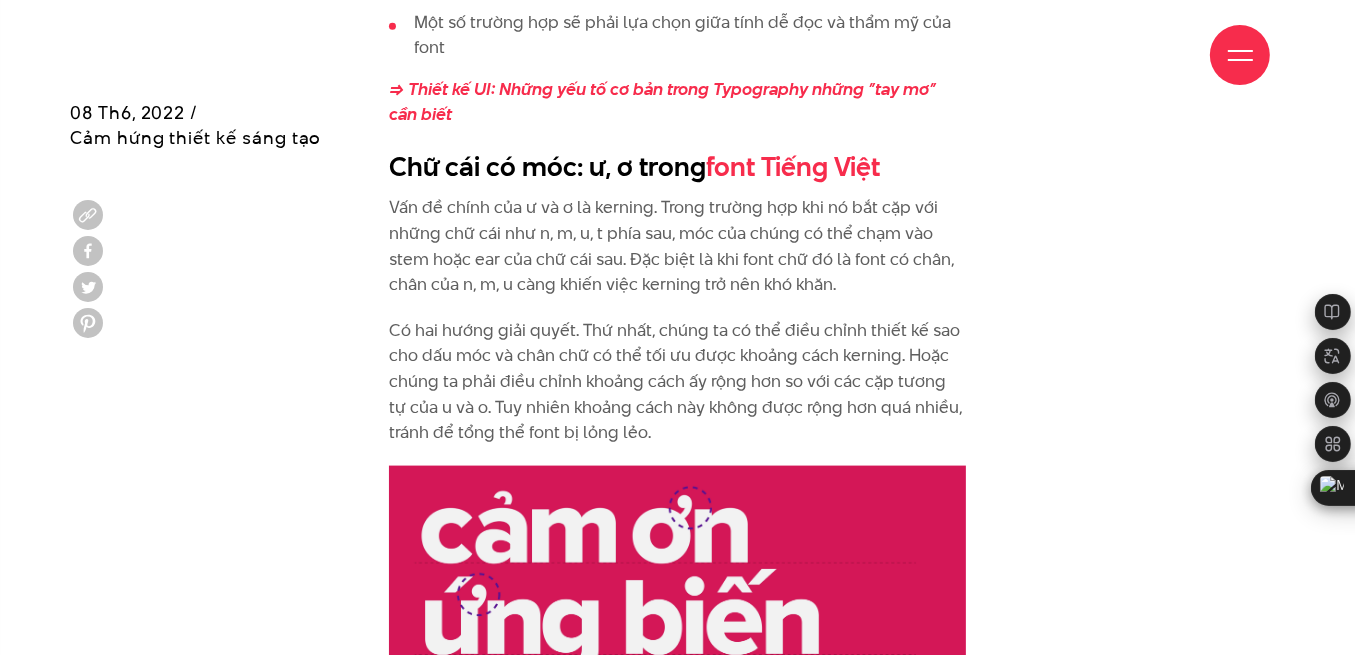 click on "Có hai hướng giải quyết. Thứ nhất, chúng ta có thể điều chỉnh thiết kế sao cho dấu móc và chân chữ có thể tối ưu được khoảng cách kerning. Hoặc chúng ta phải điều chỉnh khoảng cách ấy rộng hơn so với các cặp tương tự của u và o. Tuy nhiên khoảng cách này không được rộng hơn quá nhiều, tránh để tổng thể font bị lỏng lẻo." at bounding box center [678, 382] 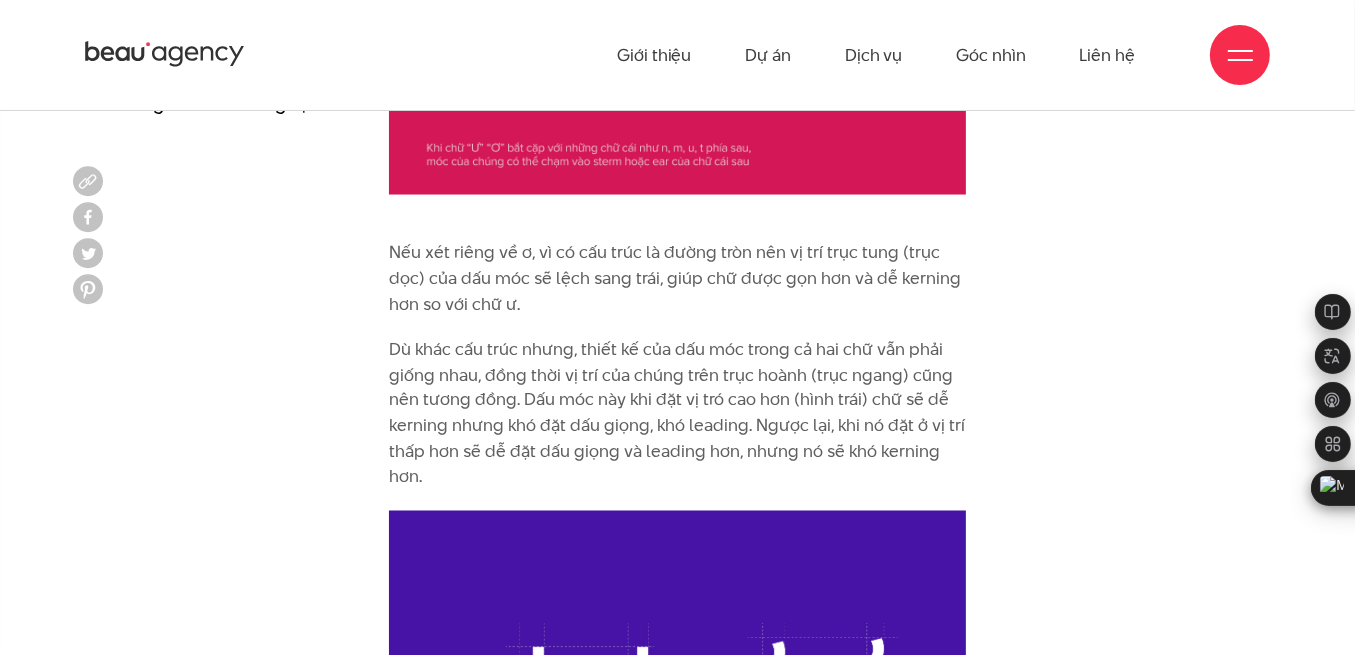 scroll, scrollTop: 2955, scrollLeft: 0, axis: vertical 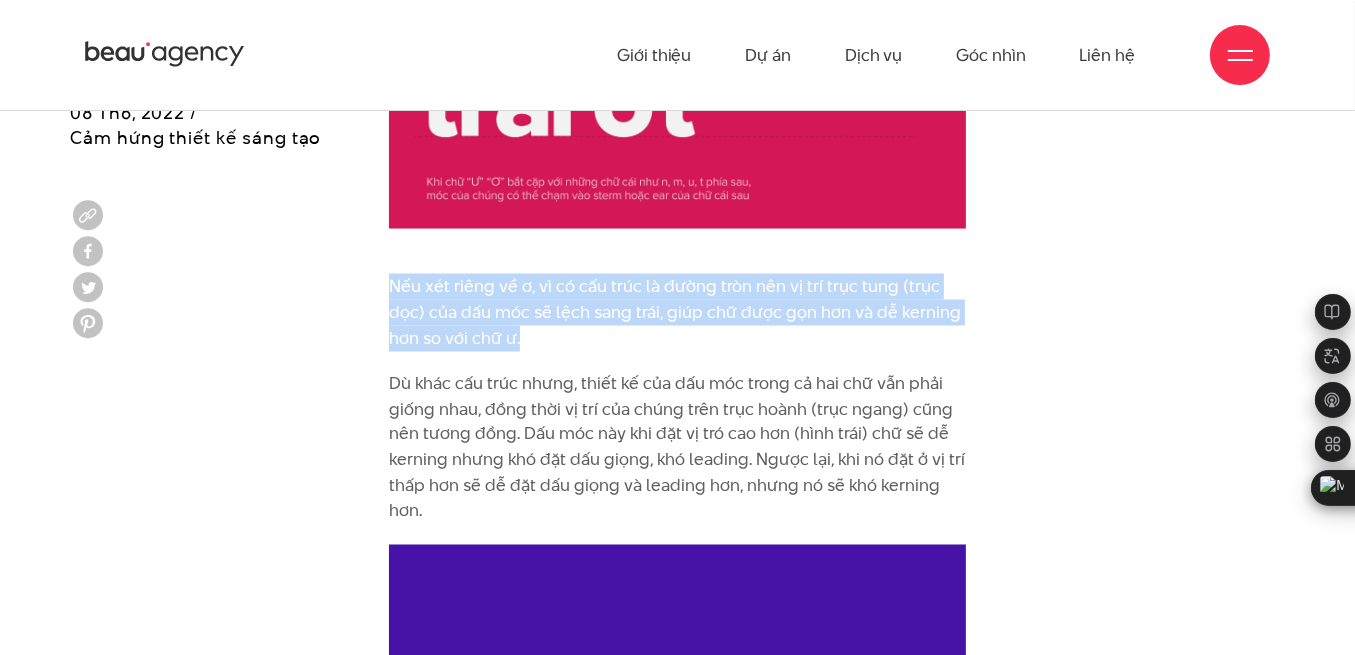 drag, startPoint x: 390, startPoint y: 251, endPoint x: 525, endPoint y: 319, distance: 151.15886 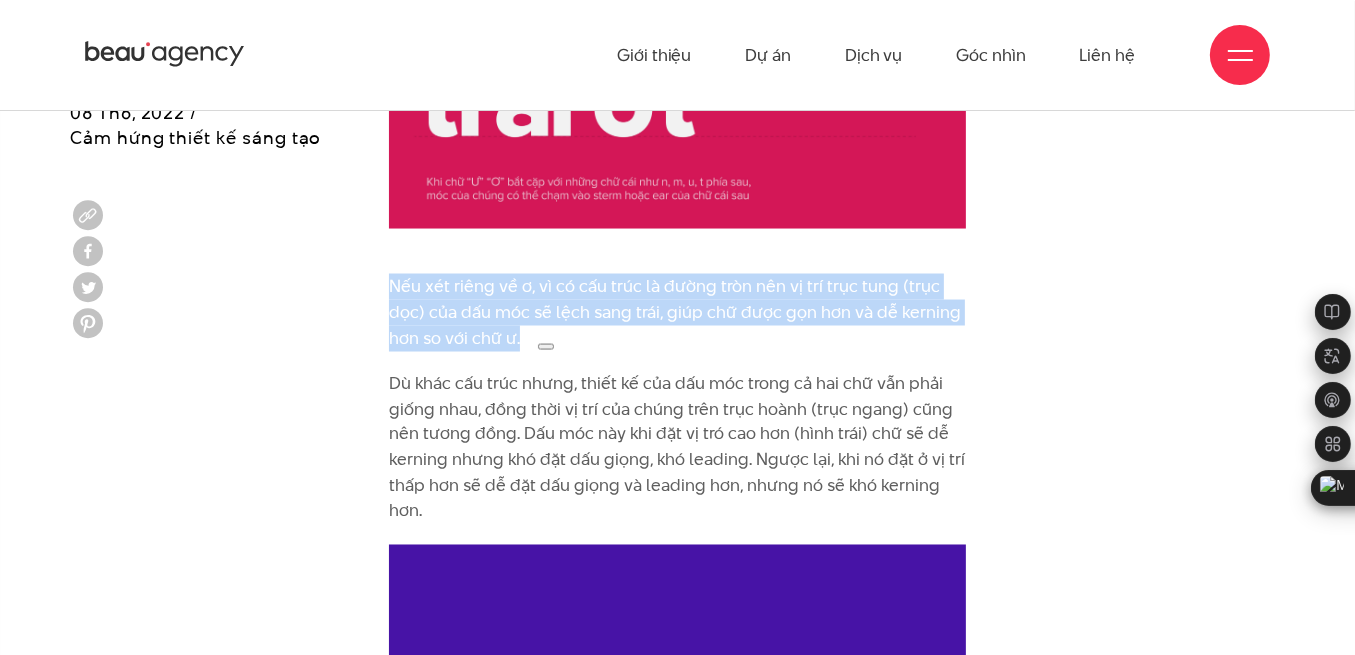 copy on "Nếu xét riêng về ơ, vì có cấu trúc là đường tròn nên vị trí trục tung (trục dọc) của dấu móc sẽ lệch sang trái, giúp chữ được gọn hơn và dễ kerning hơn so với chữ ư." 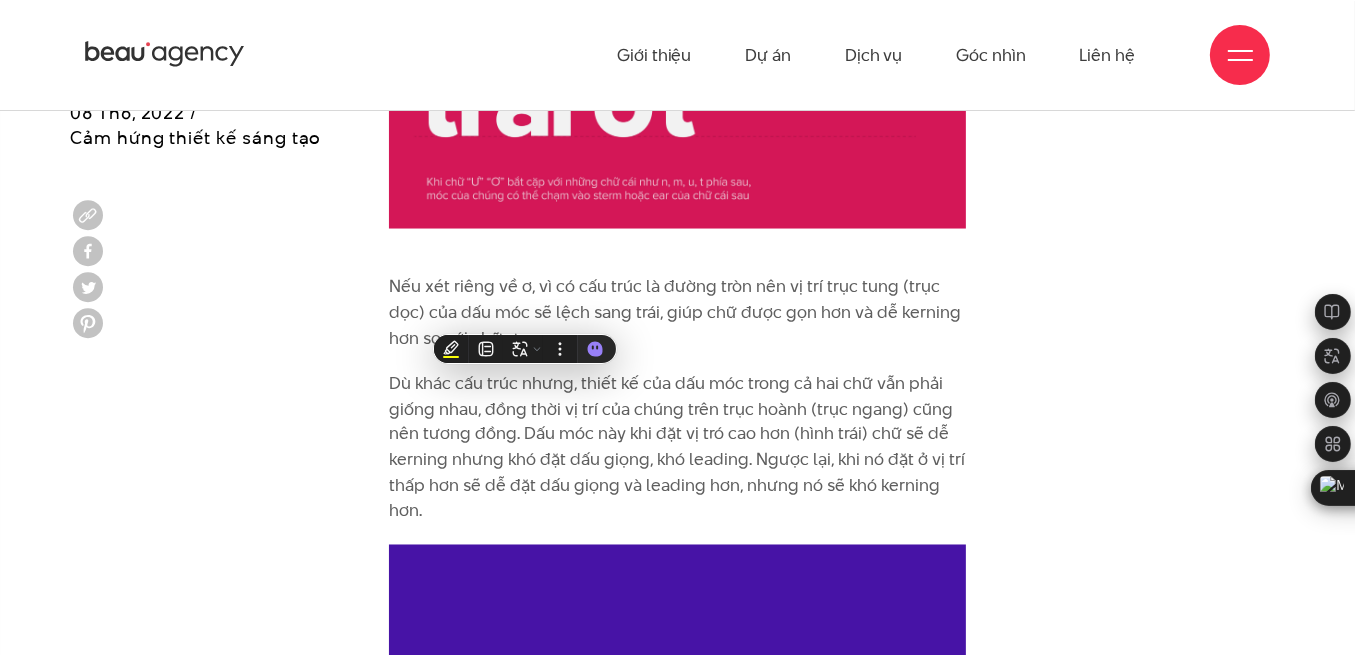 click on "Dù khác cấu trúc nhưng, thiết kế của dấu móc trong cả hai chữ vẫn phải giống nhau, đồng thời vị trí của chúng trên trục hoành (trục ngang) cũng nên tương đồng. Dấu móc này khi đặt vị tró cao hơn (hình trái) chữ sẽ dễ kerning nhưng khó đặt dấu giọng, khó leading. Ngược lại, khi nó đặt ở vị trí thấp hơn sẽ dễ đặt dấu giọng và leading hơn, nhưng nó sẽ khó kerning hơn." at bounding box center (678, 448) 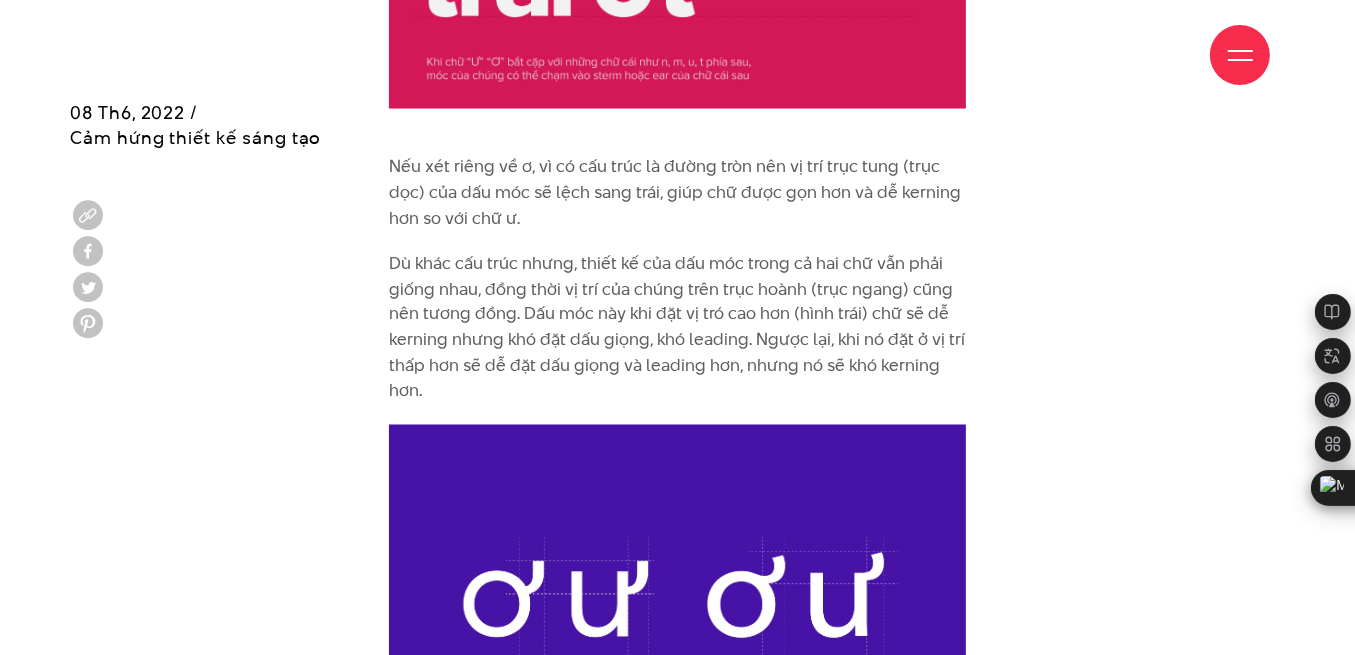 scroll, scrollTop: 3110, scrollLeft: 0, axis: vertical 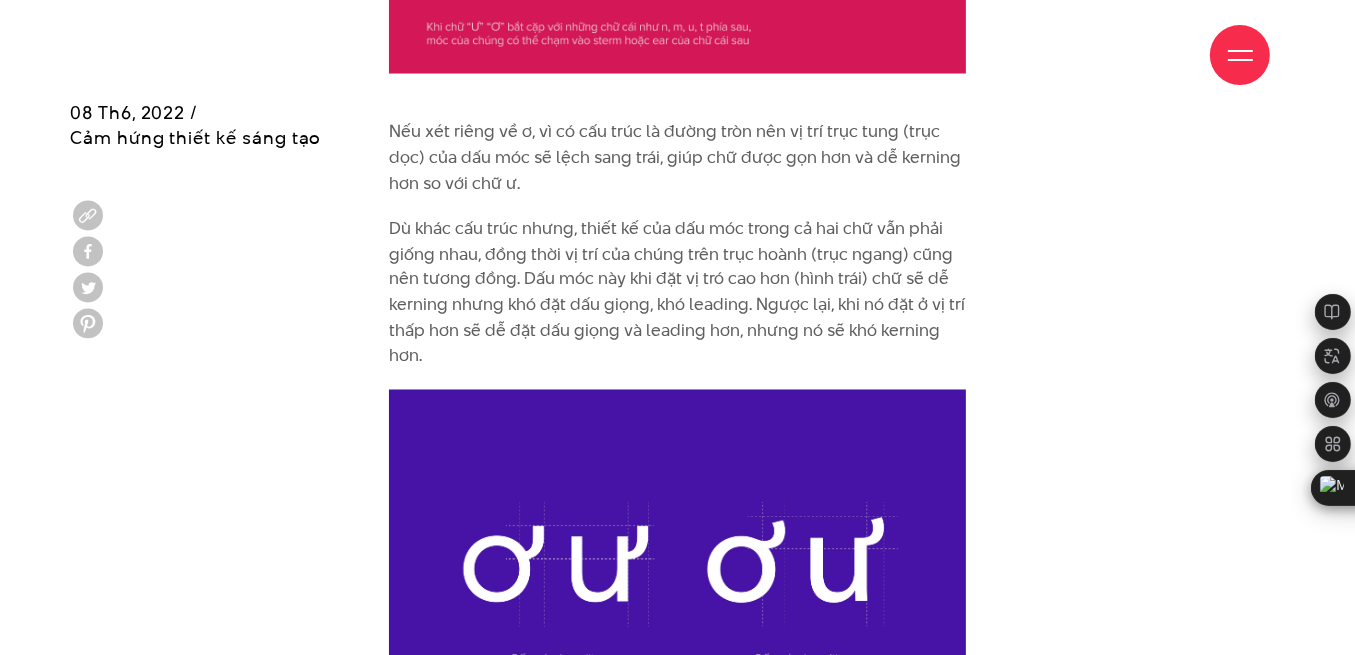 click on "Dù khác cấu trúc nhưng, thiết kế của dấu móc trong cả hai chữ vẫn phải giống nhau, đồng thời vị trí của chúng trên trục hoành (trục ngang) cũng nên tương đồng. Dấu móc này khi đặt vị tró cao hơn (hình trái) chữ sẽ dễ kerning nhưng khó đặt dấu giọng, khó leading. Ngược lại, khi nó đặt ở vị trí thấp hơn sẽ dễ đặt dấu giọng và leading hơn, nhưng nó sẽ khó kerning hơn." at bounding box center (678, 293) 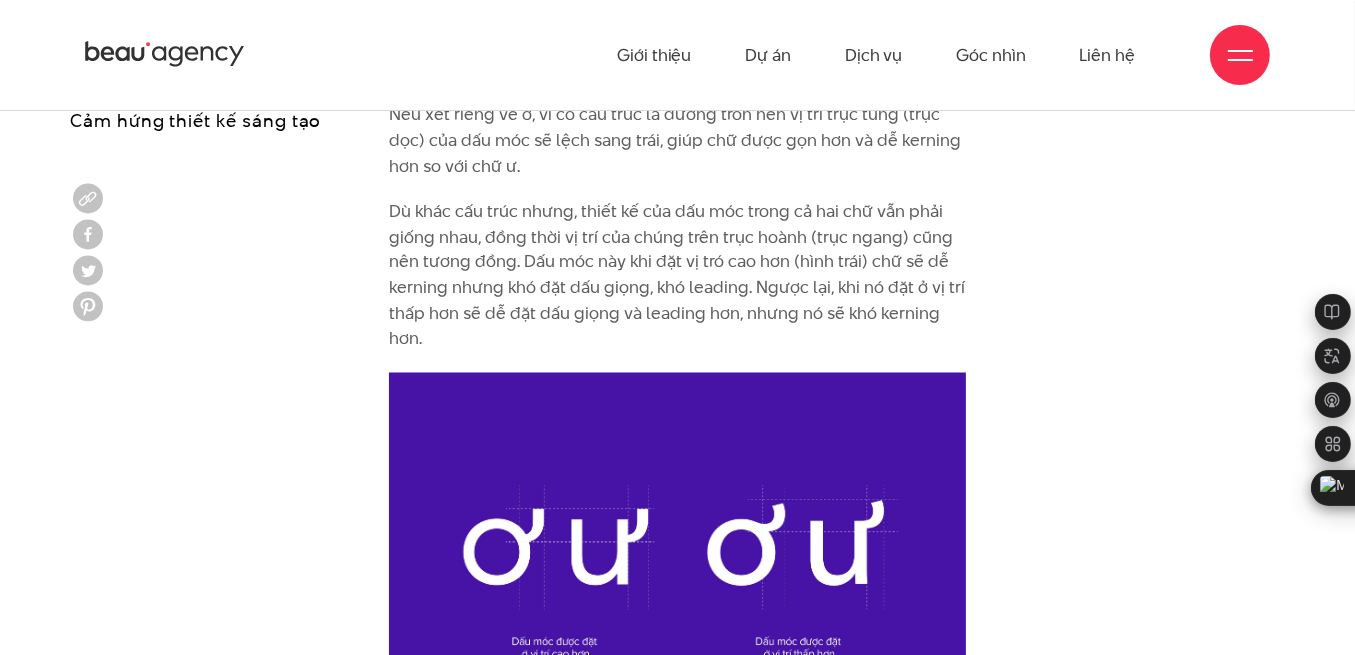 scroll, scrollTop: 3110, scrollLeft: 0, axis: vertical 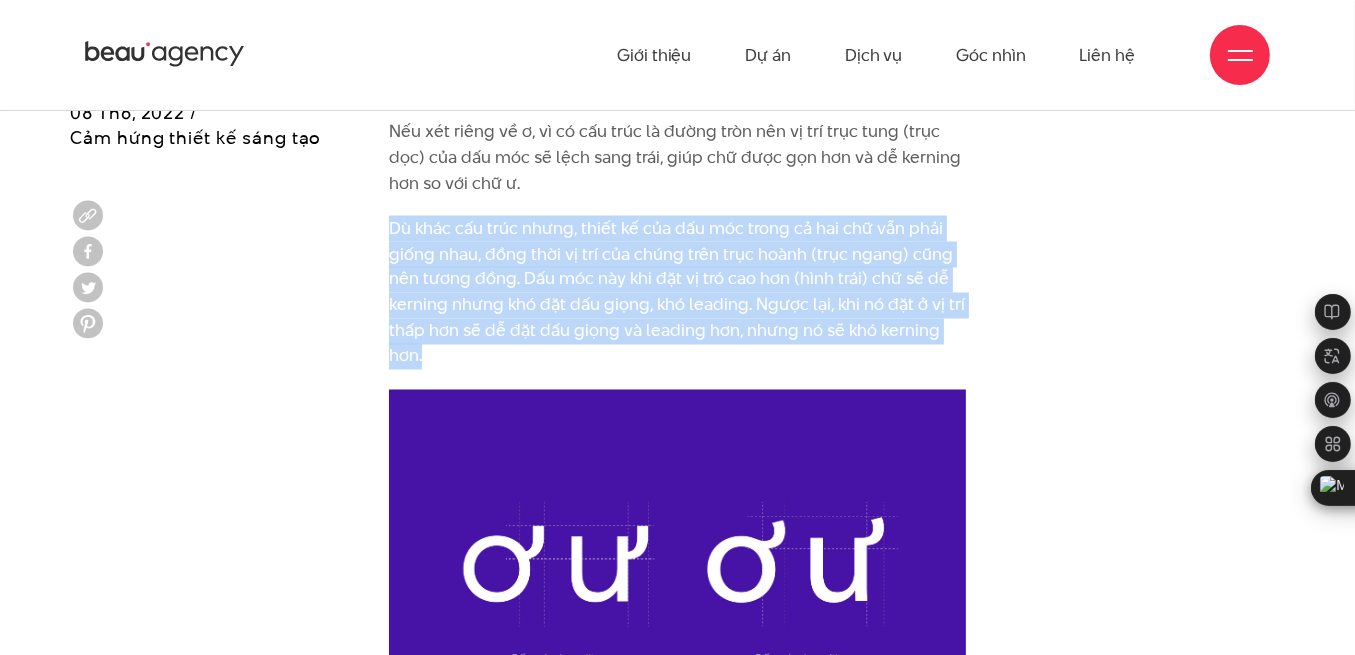 drag, startPoint x: 387, startPoint y: 202, endPoint x: 424, endPoint y: 339, distance: 141.90842 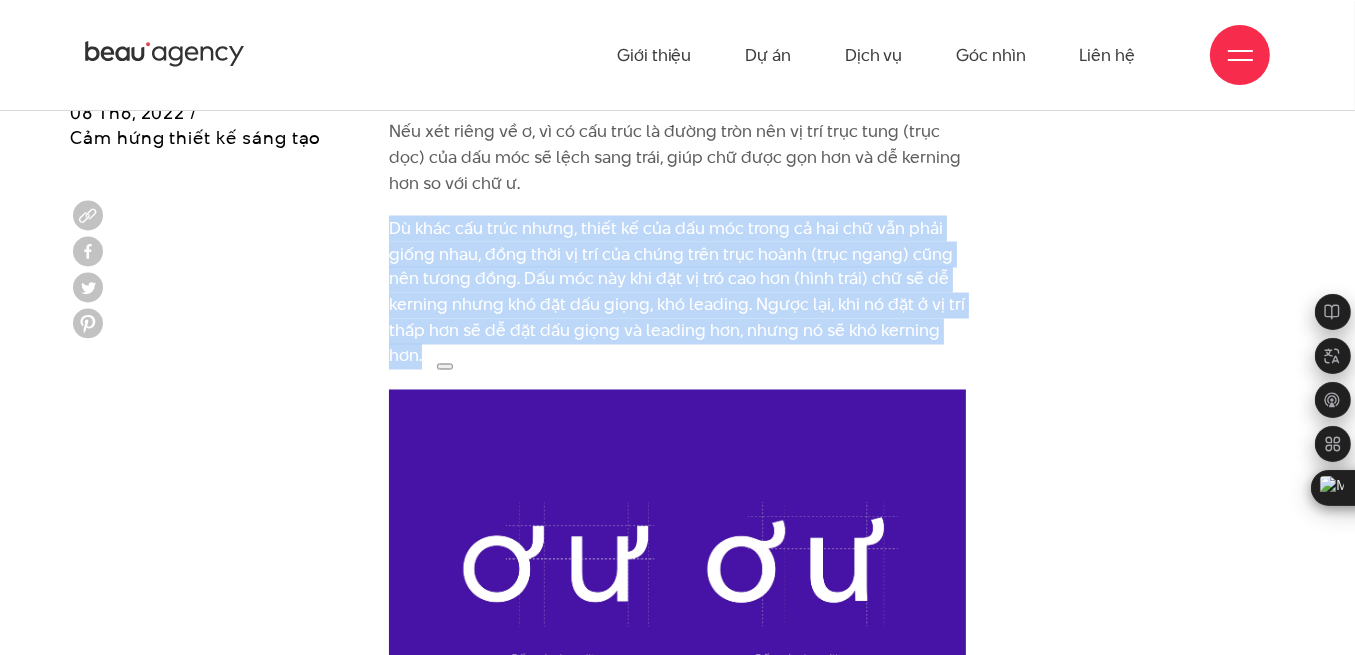 copy on "Dù khác cấu trúc nhưng, thiết kế của dấu móc trong cả hai chữ vẫn phải giống nhau, đồng thời vị trí của chúng trên trục hoành (trục ngang) cũng nên tương đồng. Dấu móc này khi đặt vị tró cao hơn (hình trái) chữ sẽ dễ kerning nhưng khó đặt dấu giọng, khó leading. Ngược lại, khi nó đặt ở vị trí thấp hơn sẽ dễ đặt dấu giọng và leading hơn, nhưng nó sẽ khó kerning hơn." 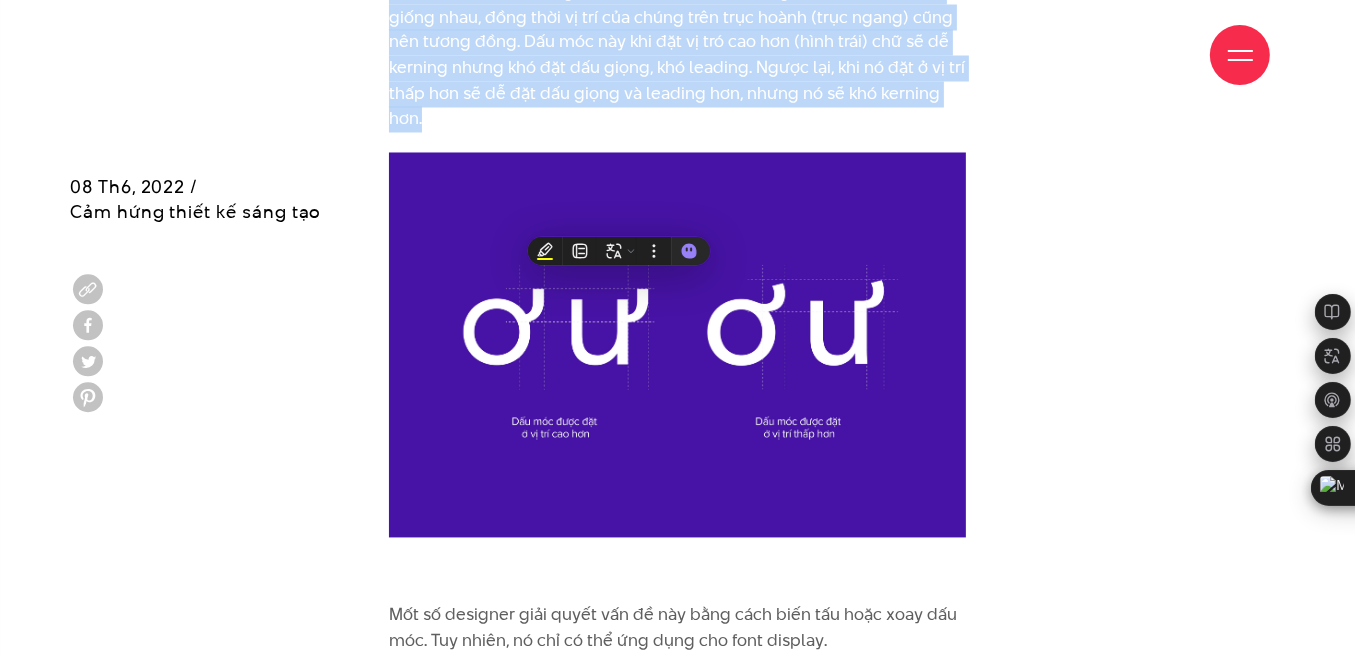 scroll, scrollTop: 3422, scrollLeft: 0, axis: vertical 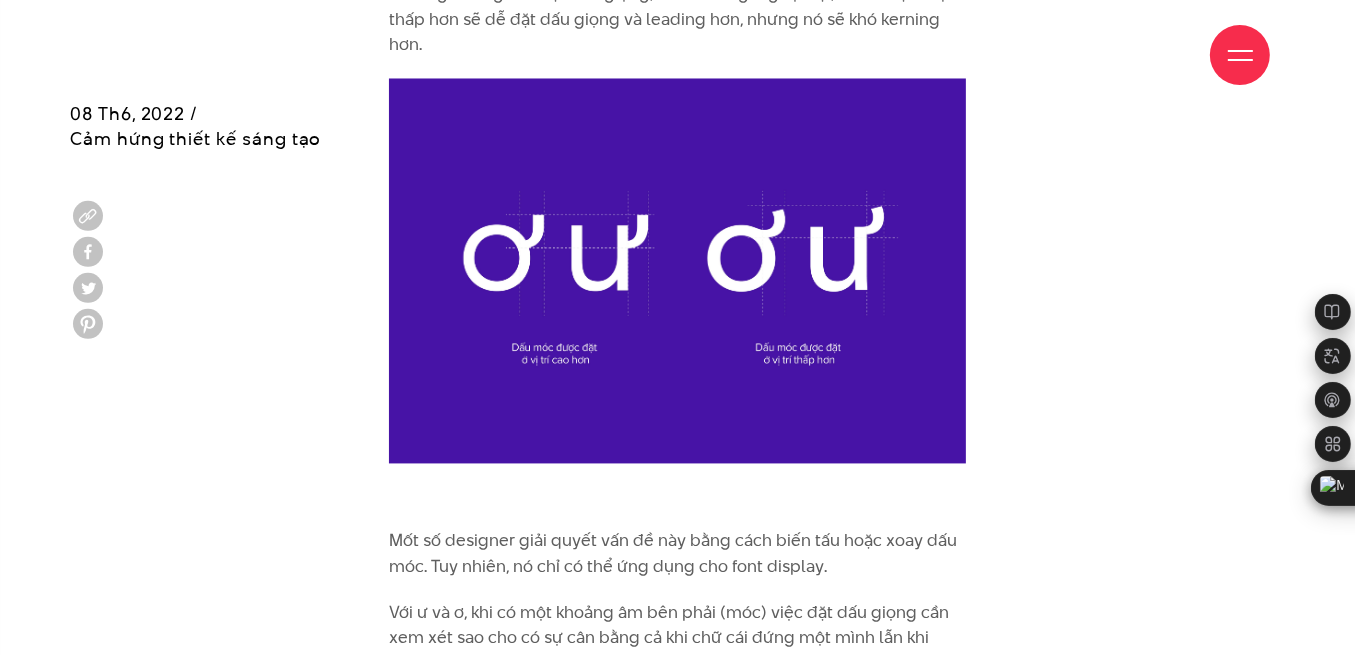 click on "Kerning, tracking và leading luôn là vấn đề đau đầu của các type designer. Bởi tương quan giữa khoảng âm (khoảng trống) và khoảng dương (chữ) rất quan trọng và nó ảnh hướng lớn tới thẩm mỹ của font chữ. Việc căn chỉnh khoảng trống này không thể chỉ dừng lại ở việc giãn cho đủ rộng để các ký tự không bị chạm vào nhau. Mà chúng cần tìm được một khoảng cách thích hợp để đảm bảo cả độ dễ đọc lẫn thẩm mỹ của font chữ.
Xem thêm:  Series: Typography trong quy trình xây dựng trải nghiệm số #1: Lựa chọn font chữ
Và khi chúng ta xét trong trường hợp của  font Tiếng Việt , việc căn chỉnh khoảng cách này càng trở nên phức tạp hơn. Với bộ dấu gồm cả dấu chữ và dấu giọng, thiết kế font Tiếng Việt có thể gặp nhiều vấn đề như:" at bounding box center [678, 1988] 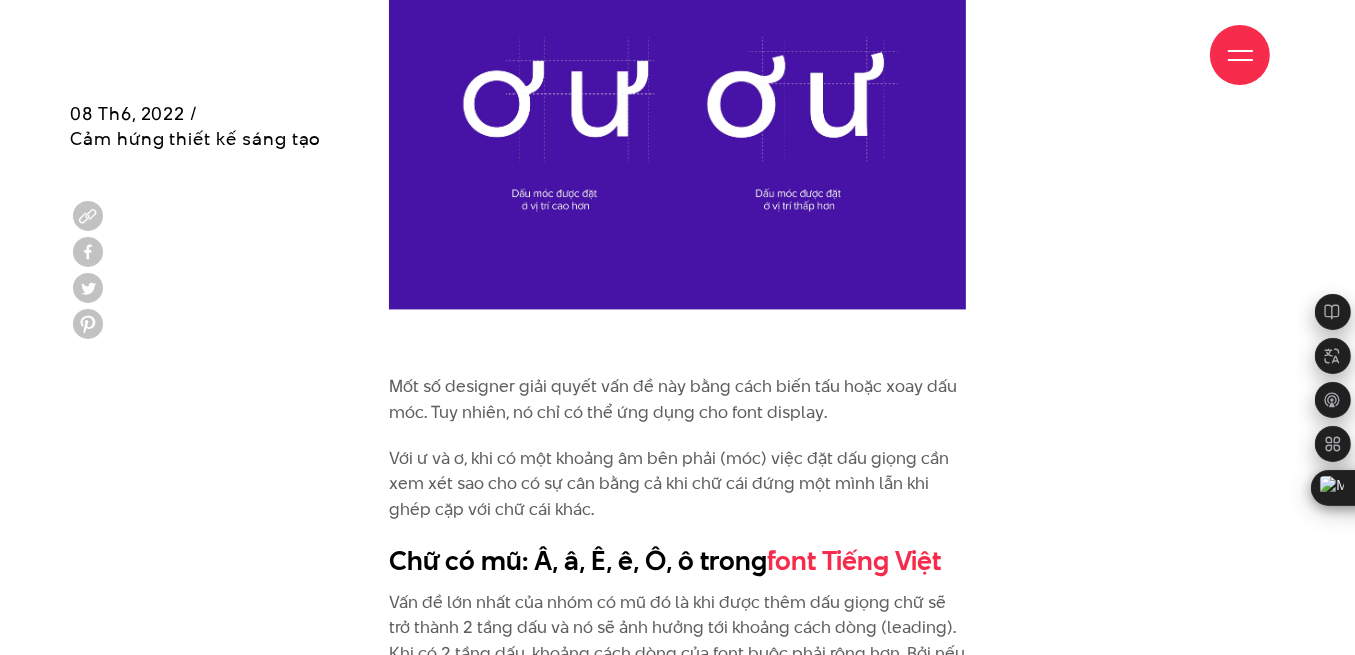 scroll, scrollTop: 3733, scrollLeft: 0, axis: vertical 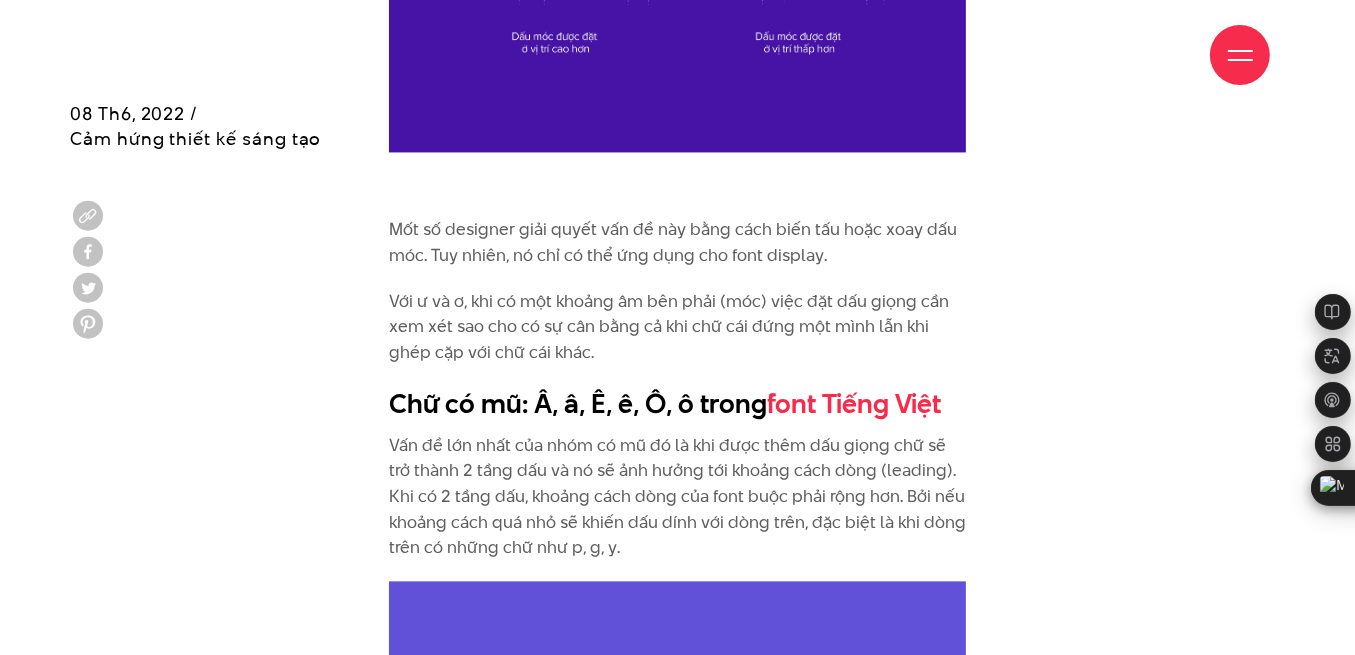 click on "Với ư và ơ, khi có một khoảng âm bên phải (móc) việc đặt dấu giọng cần xem xét sao cho có sự cân bằng cả khi chữ cái đứng một mình lẫn khi ghép cặp với chữ cái khác." at bounding box center [678, 327] 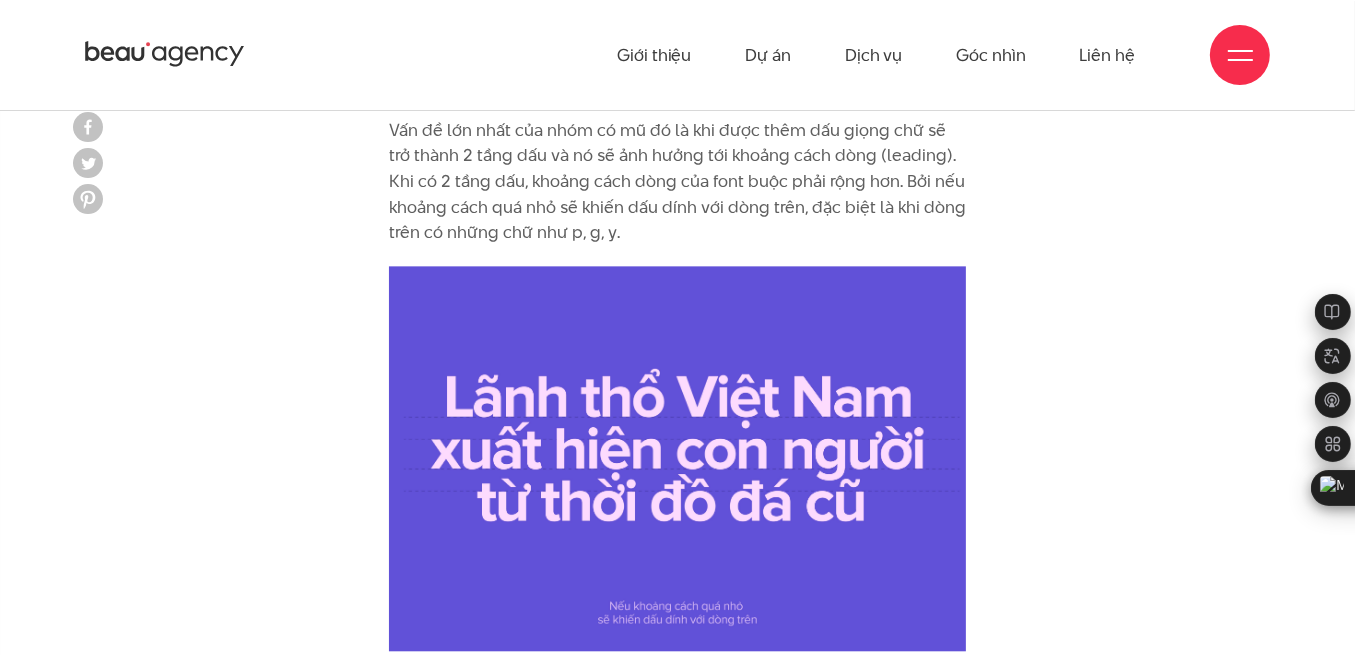 scroll, scrollTop: 3889, scrollLeft: 0, axis: vertical 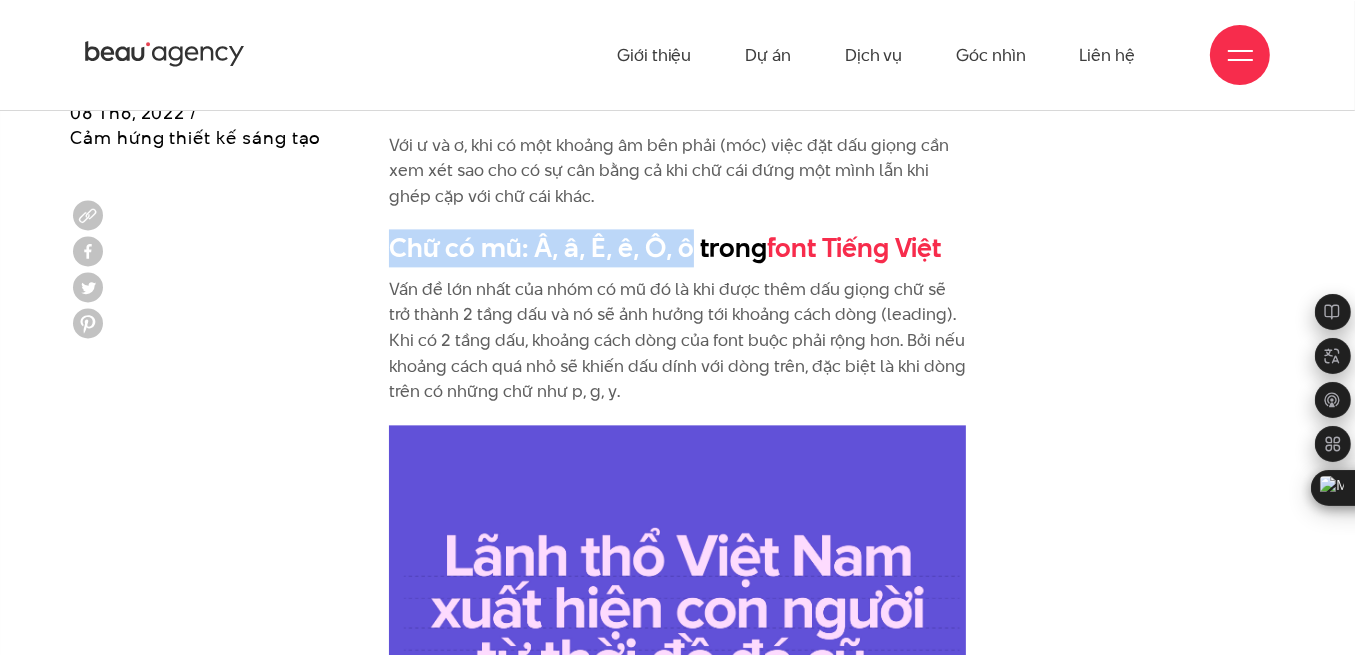 drag, startPoint x: 393, startPoint y: 209, endPoint x: 693, endPoint y: 227, distance: 300.53952 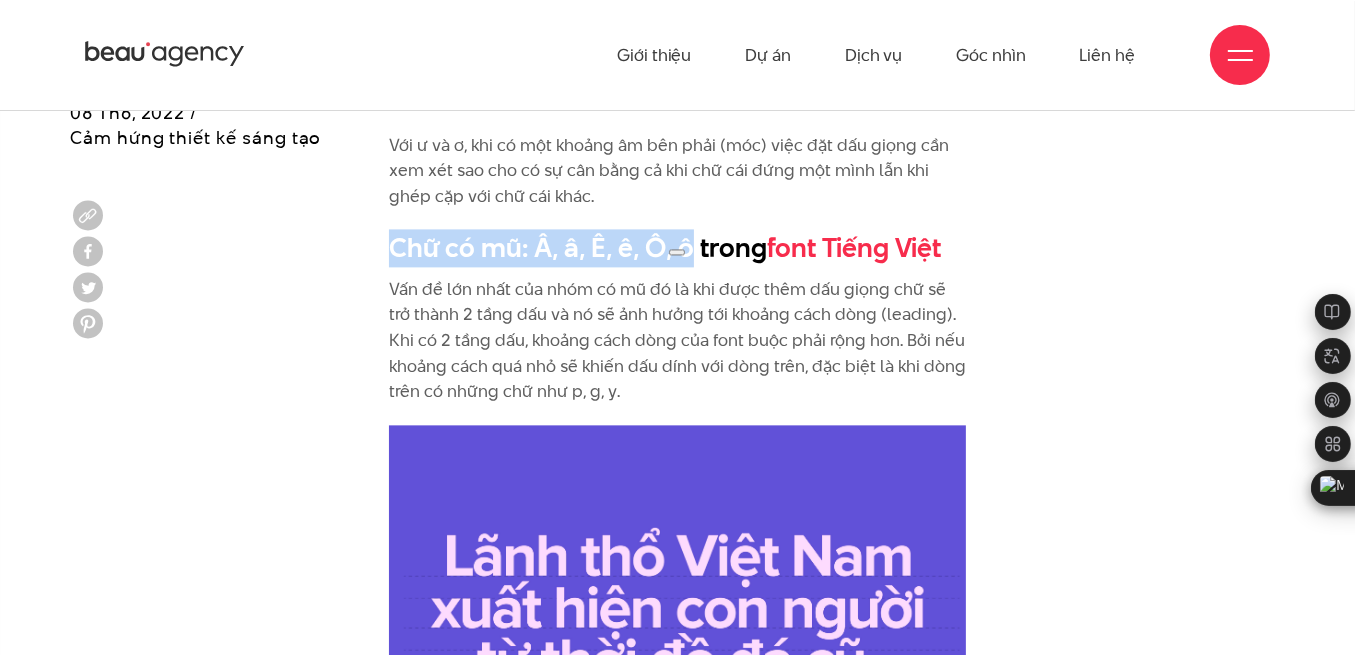 copy on "Chữ có mũ: Â, â, Ê, ê, Ô, ô" 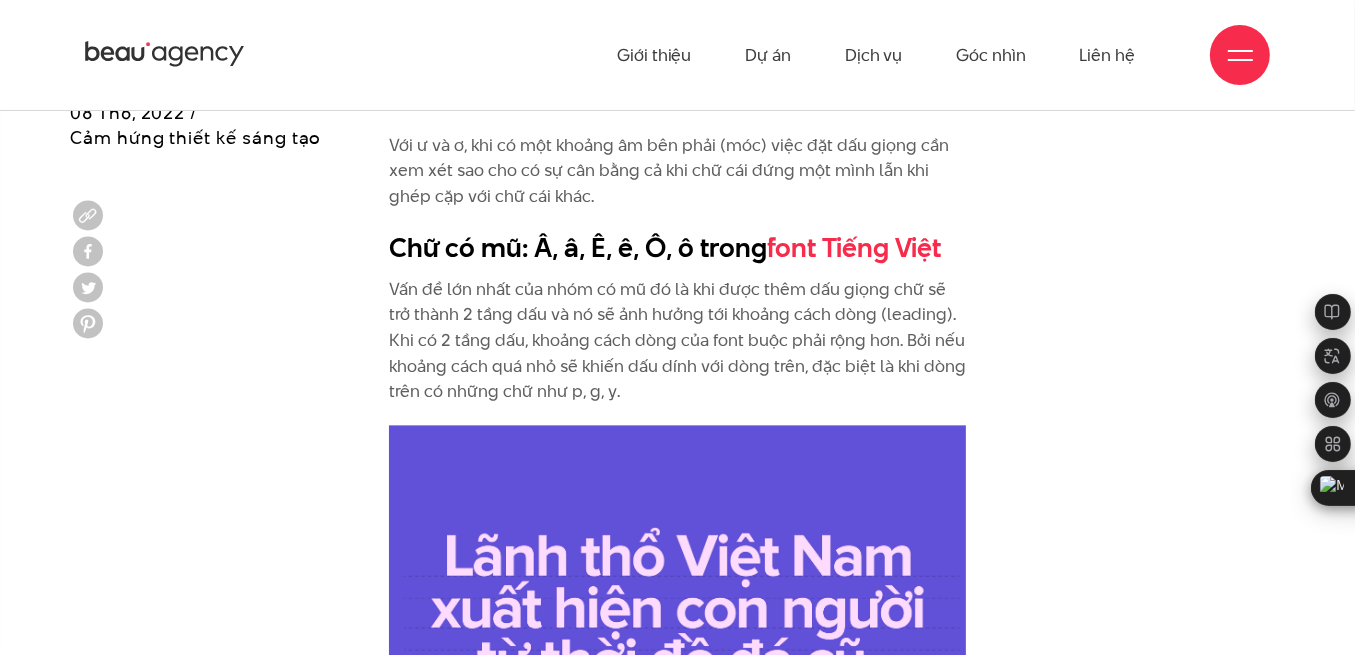 click on "Vấn đề lớn nhất của nhóm có mũ đó là khi được thêm dấu giọng chữ sẽ trở thành 2 tầng dấu và nó sẽ ảnh hưởng tới khoảng cách dòng (leading). Khi có 2 tầng dấu, khoảng cách dòng của font buộc phải rộng hơn. Bởi nếu khoảng cách quá nhỏ sẽ khiến dấu dính với dòng trên, đặc biệt là khi dòng trên có những chữ như p, g, y." at bounding box center [678, 341] 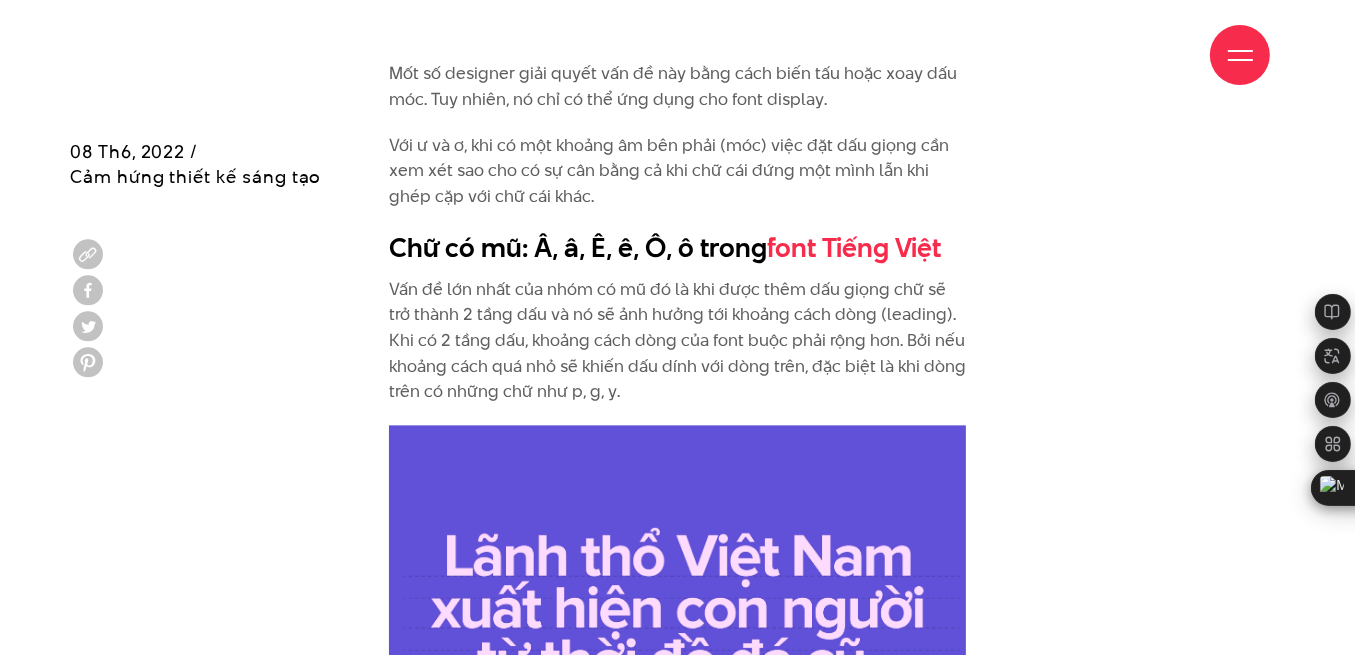 scroll, scrollTop: 4044, scrollLeft: 0, axis: vertical 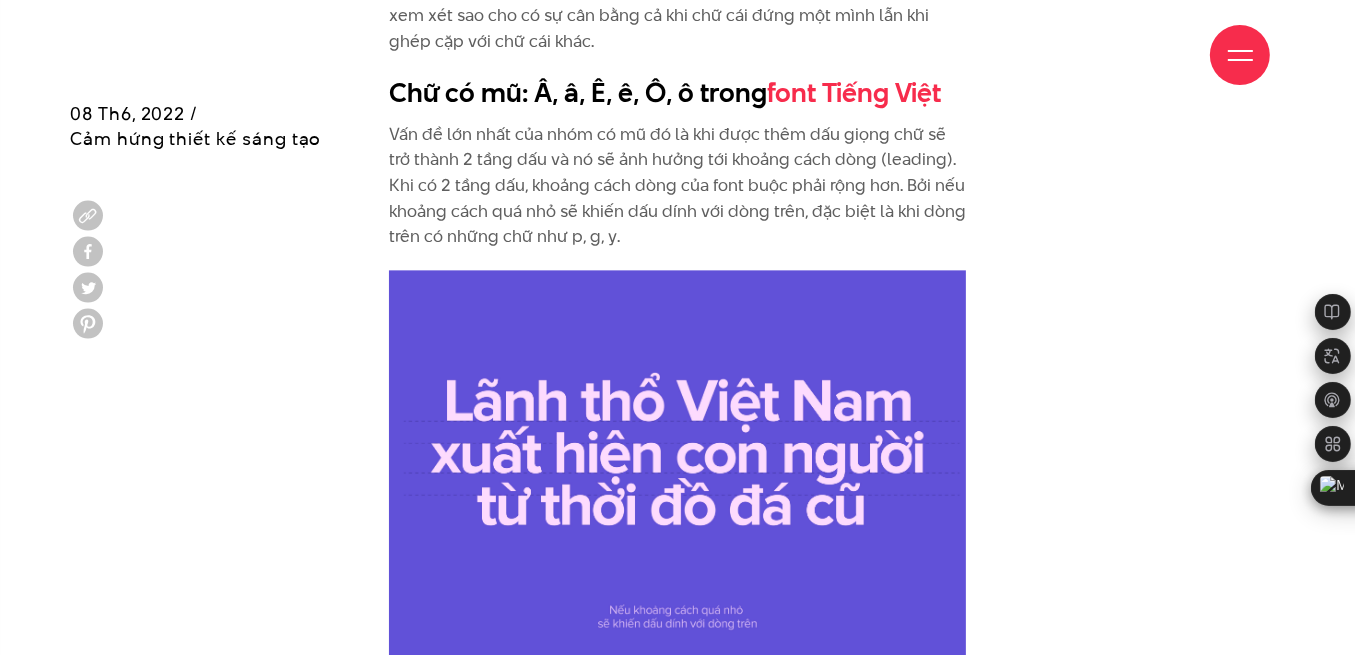 click on "Kerning, tracking và leading luôn là vấn đề đau đầu của các type designer. Bởi tương quan giữa khoảng âm (khoảng trống) và khoảng dương (chữ) rất quan trọng và nó ảnh hướng lớn tới thẩm mỹ của font chữ. Việc căn chỉnh khoảng trống này không thể chỉ dừng lại ở việc giãn cho đủ rộng để các ký tự không bị chạm vào nhau. Mà chúng cần tìm được một khoảng cách thích hợp để đảm bảo cả độ dễ đọc lẫn thẩm mỹ của font chữ.
Xem thêm:  Series: Typography trong quy trình xây dựng trải nghiệm số #1: Lựa chọn font chữ
Và khi chúng ta xét trong trường hợp của  font Tiếng Việt , việc căn chỉnh khoảng cách này càng trở nên phức tạp hơn. Với bộ dấu gồm cả dấu chữ và dấu giọng, thiết kế font Tiếng Việt có thể gặp nhiều vấn đề như:" at bounding box center [678, 1366] 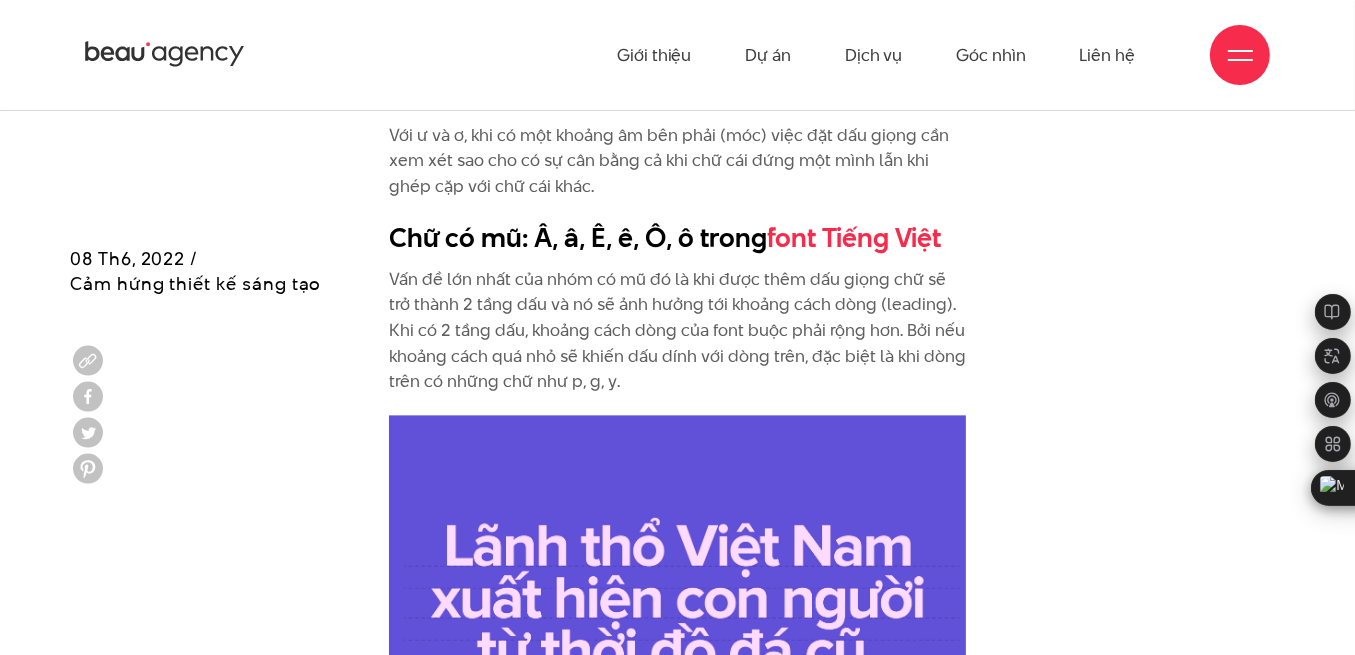 scroll, scrollTop: 3889, scrollLeft: 0, axis: vertical 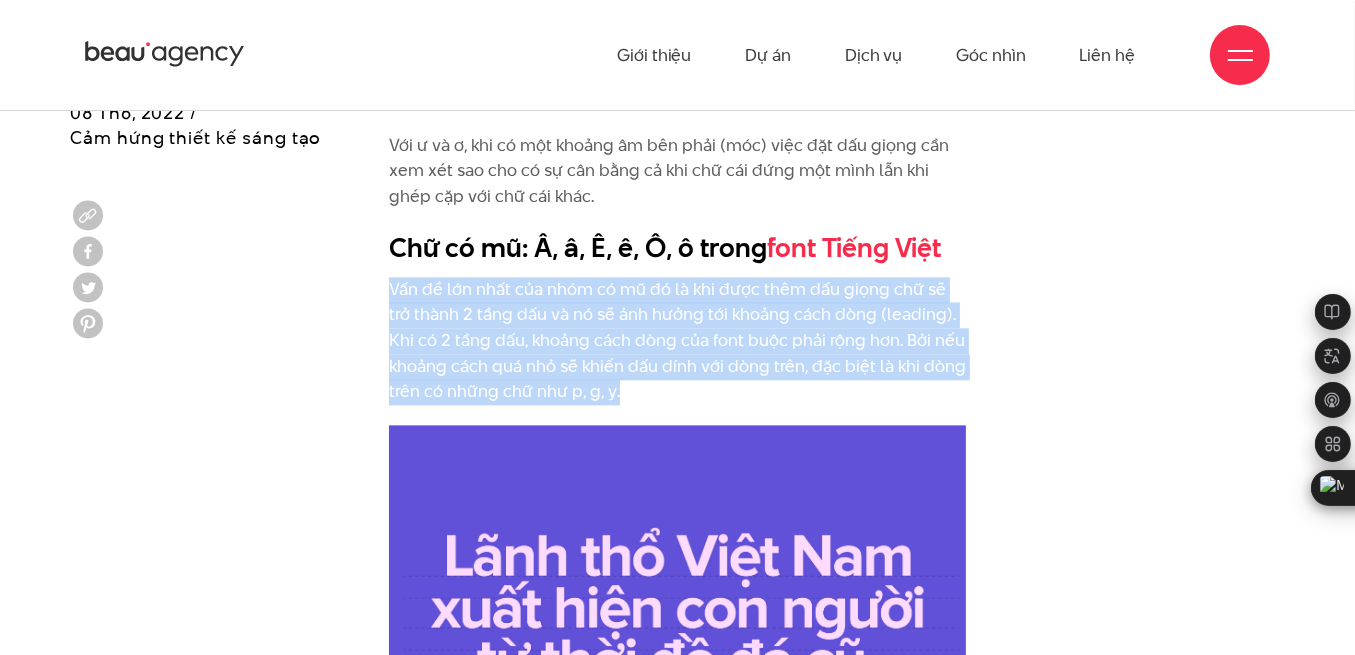 drag, startPoint x: 617, startPoint y: 370, endPoint x: 387, endPoint y: 268, distance: 251.60286 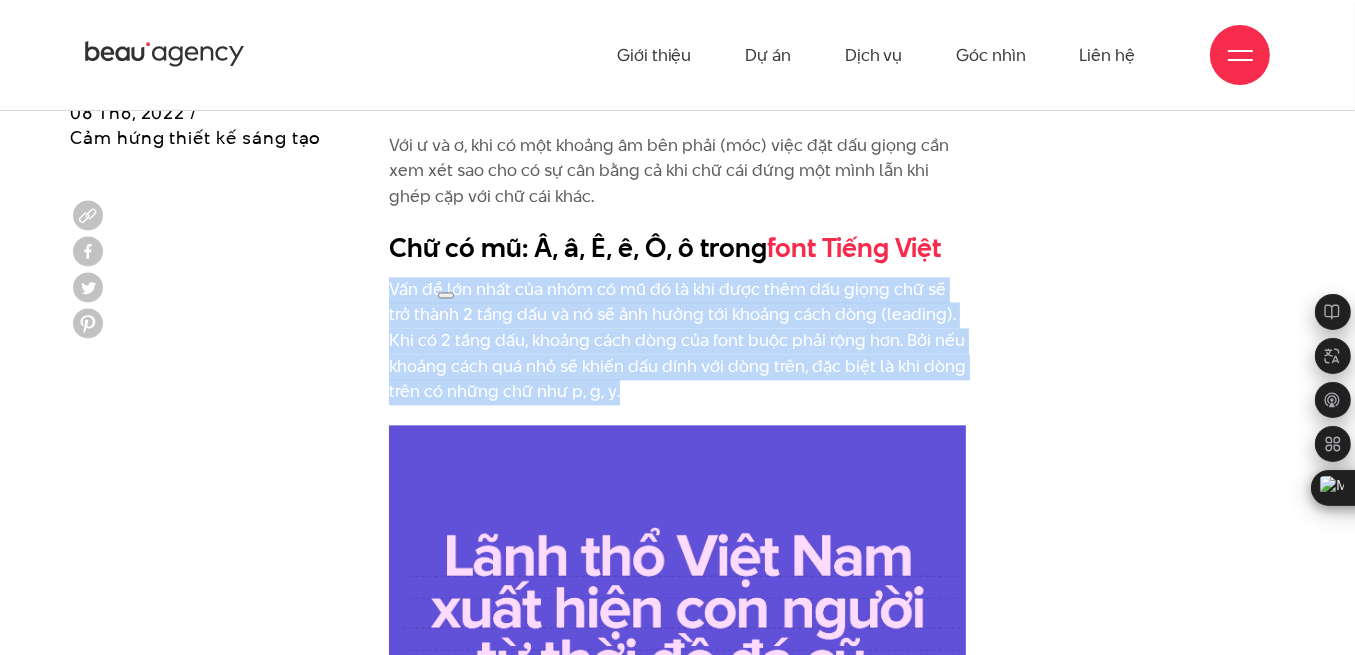 copy on "Vấn đề lớn nhất của nhóm có mũ đó là khi được thêm dấu giọng chữ sẽ trở thành 2 tầng dấu và nó sẽ ảnh hưởng tới khoảng cách dòng (leading). Khi có 2 tầng dấu, khoảng cách dòng của font buộc phải rộng hơn. Bởi nếu khoảng cách quá nhỏ sẽ khiến dấu dính với dòng trên, đặc biệt là khi dòng trên có những chữ như p, g, y." 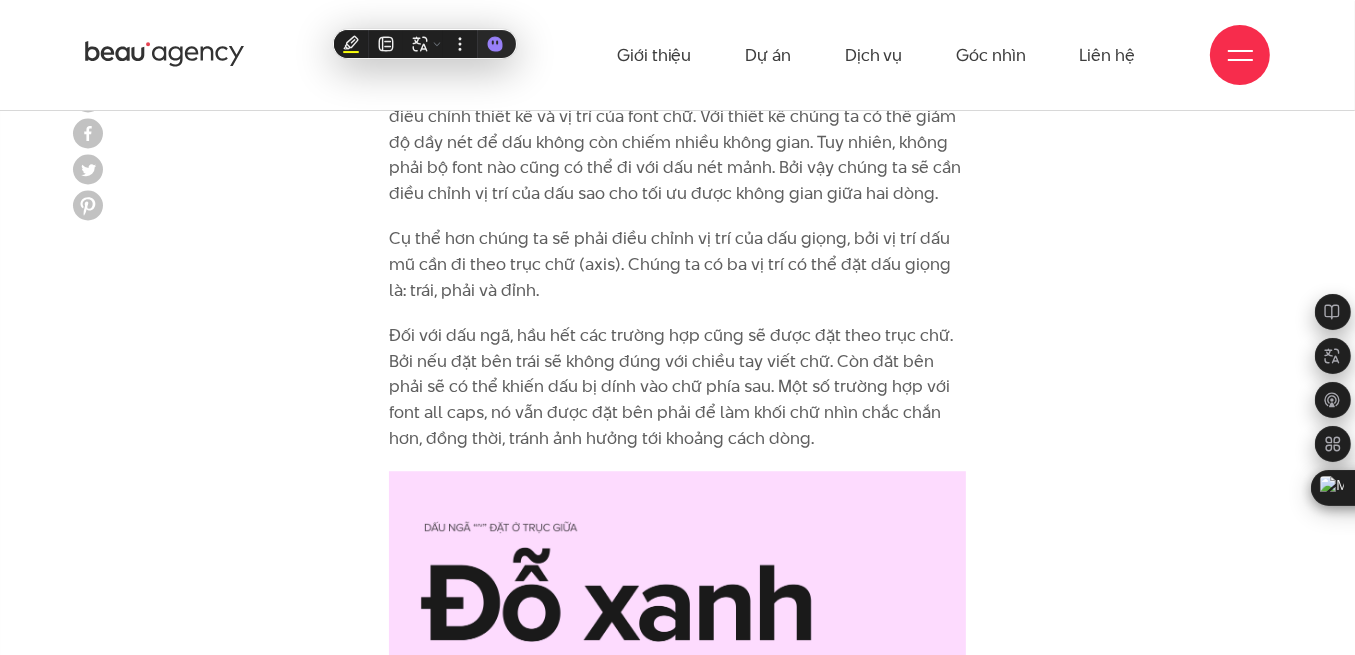 scroll, scrollTop: 4510, scrollLeft: 0, axis: vertical 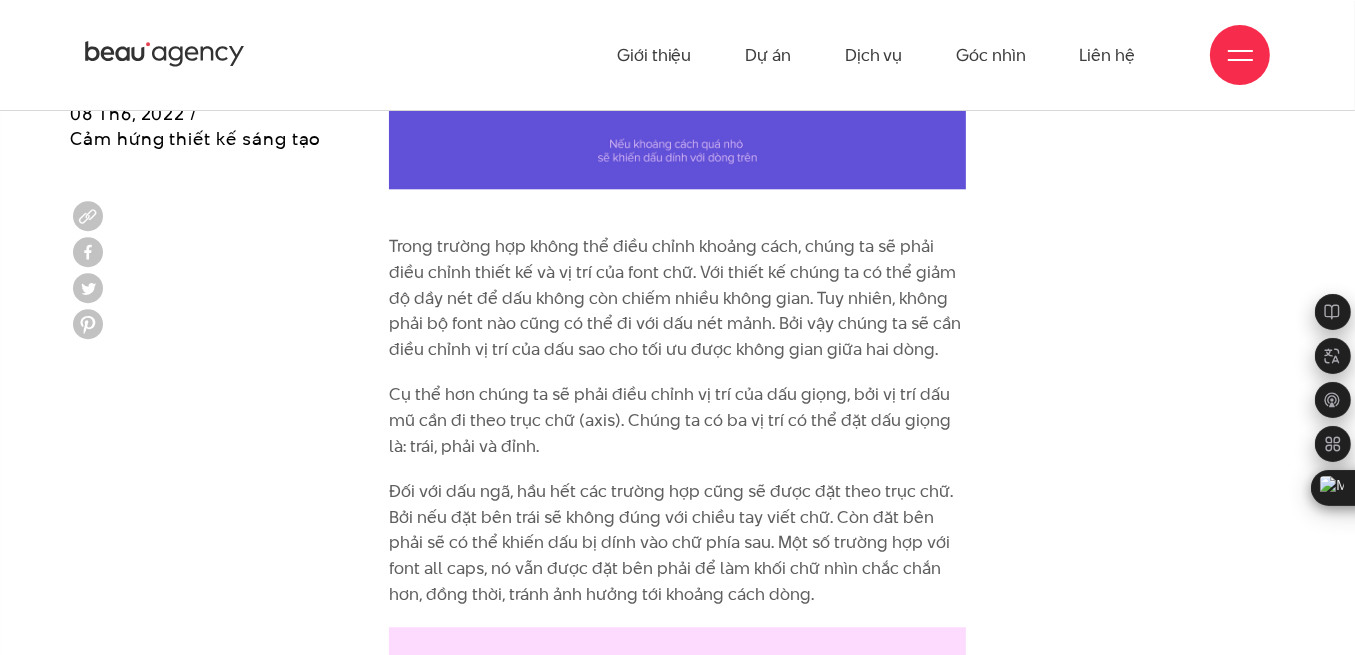 click on "Trong trường hợp không thể điều chỉnh khoảng cách, chúng ta sẽ phải điều chỉnh thiết kế và vị trí của font chữ. Với thiết kế chúng ta có thể giảm độ dầy nét để dấu không còn chiếm nhiều không gian. Tuy nhiên, không phải bộ font nào cũng có thể đi với dấu nét mảnh. Bởi vậy chúng ta sẽ cần điều chỉnh vị trí của dấu sao cho tối ưu được không gian giữa hai dòng." at bounding box center [678, 298] 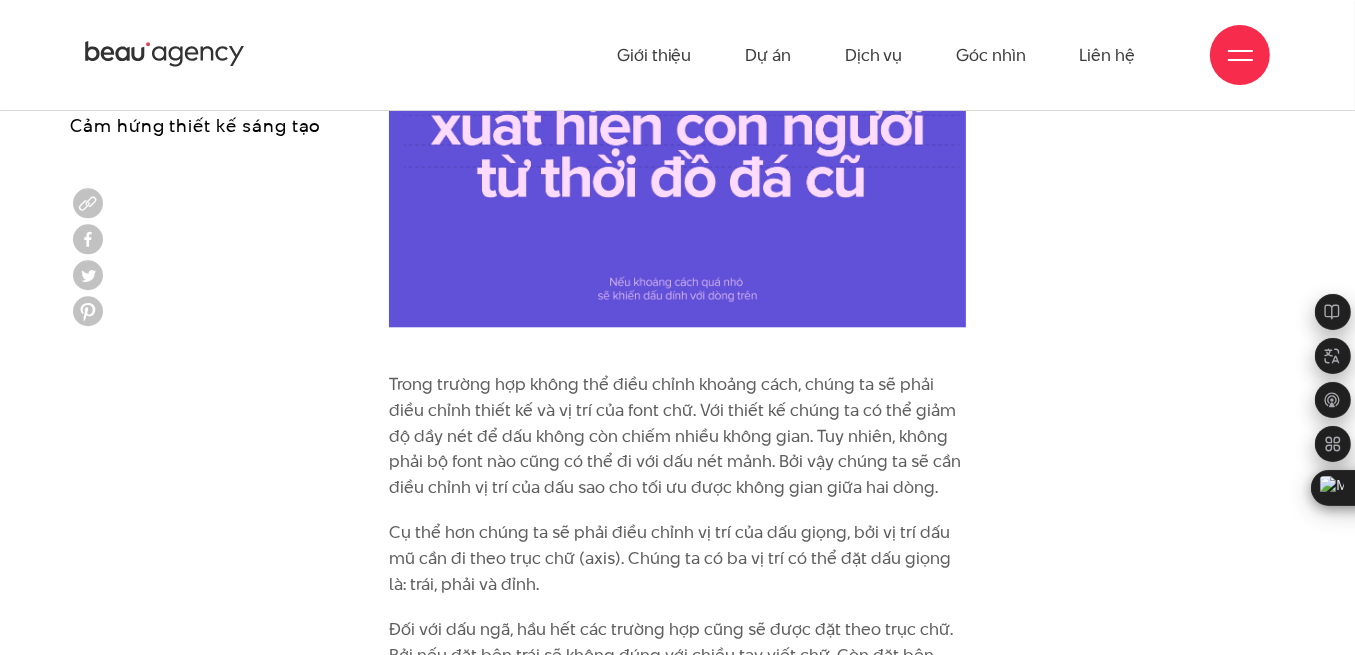 scroll, scrollTop: 4355, scrollLeft: 0, axis: vertical 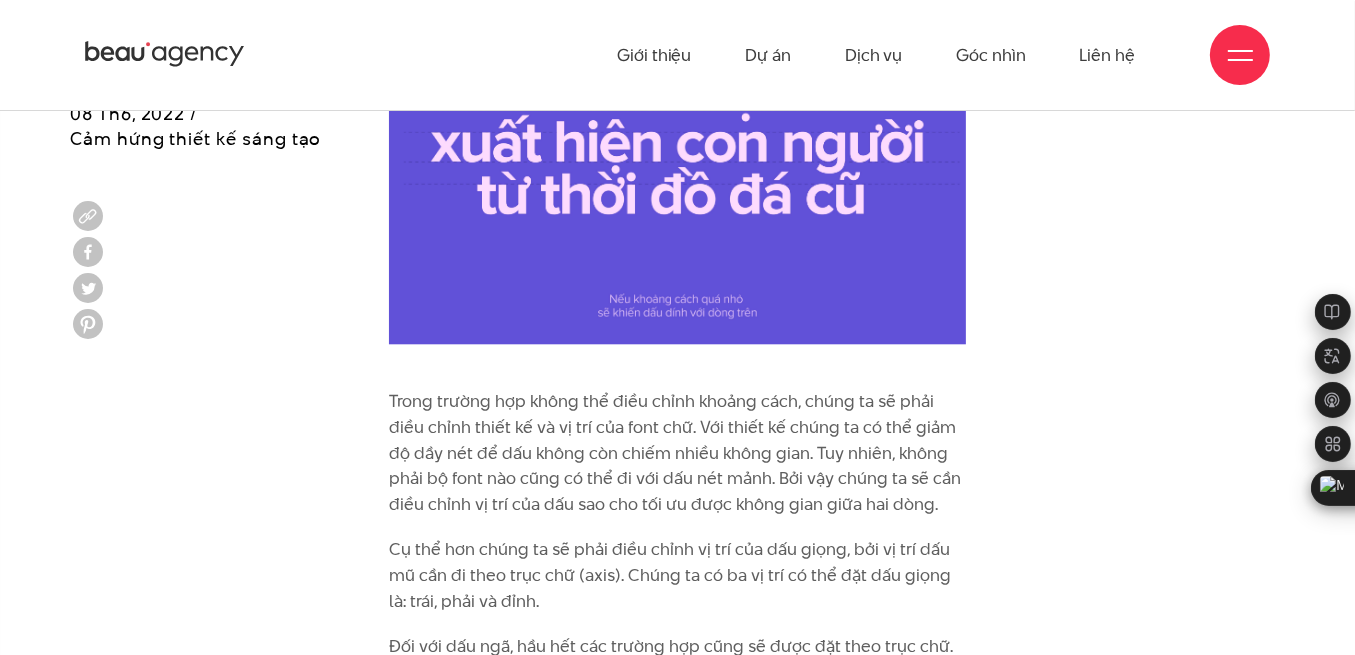 click on "Trong trường hợp không thể điều chỉnh khoảng cách, chúng ta sẽ phải điều chỉnh thiết kế và vị trí của font chữ. Với thiết kế chúng ta có thể giảm độ dầy nét để dấu không còn chiếm nhiều không gian. Tuy nhiên, không phải bộ font nào cũng có thể đi với dấu nét mảnh. Bởi vậy chúng ta sẽ cần điều chỉnh vị trí của dấu sao cho tối ưu được không gian giữa hai dòng." at bounding box center (678, 453) 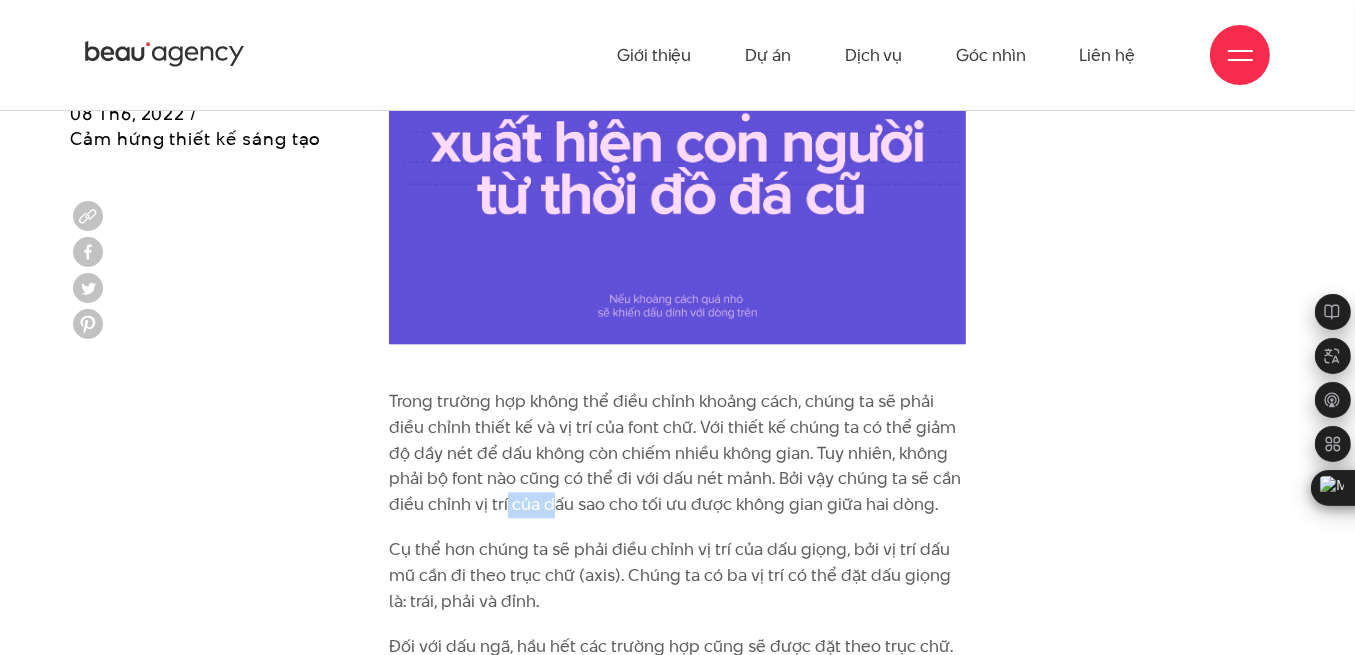 drag, startPoint x: 504, startPoint y: 486, endPoint x: 558, endPoint y: 486, distance: 54 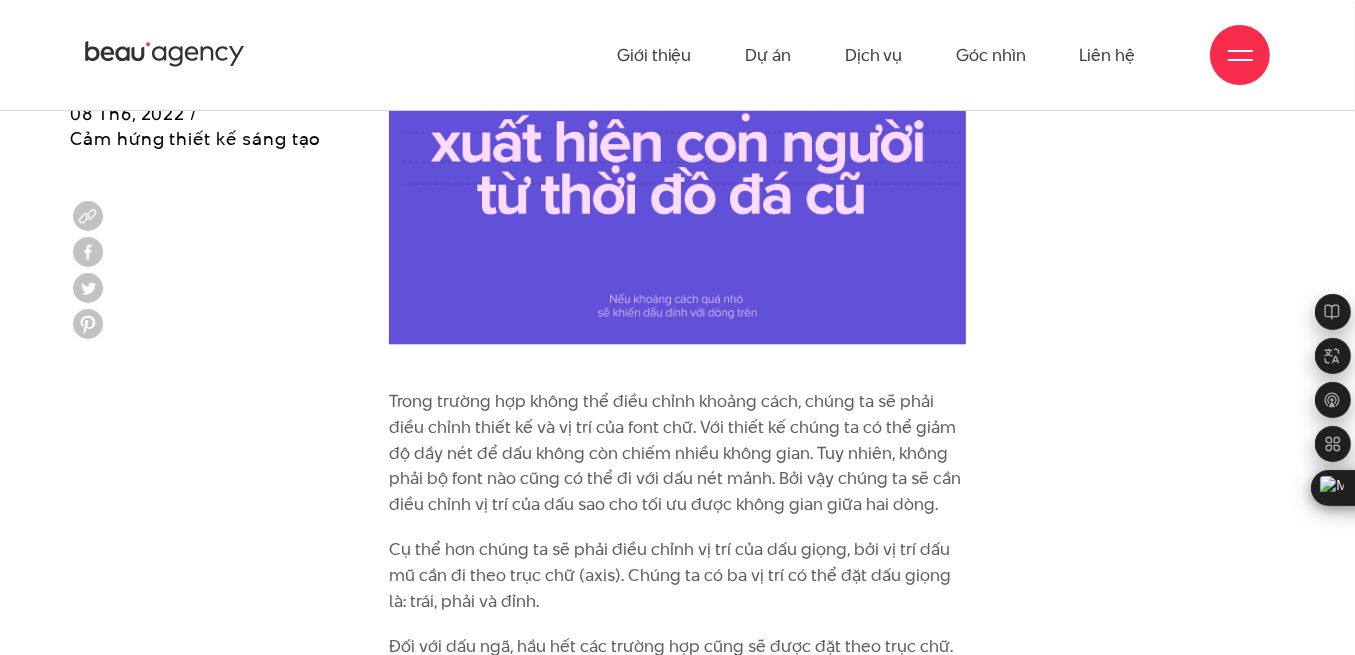 click on "Trong trường hợp không thể điều chỉnh khoảng cách, chúng ta sẽ phải điều chỉnh thiết kế và vị trí của font chữ. Với thiết kế chúng ta có thể giảm độ dầy nét để dấu không còn chiếm nhiều không gian. Tuy nhiên, không phải bộ font nào cũng có thể đi với dấu nét mảnh. Bởi vậy chúng ta sẽ cần điều chỉnh vị trí của dấu sao cho tối ưu được không gian giữa hai dòng." at bounding box center [678, 453] 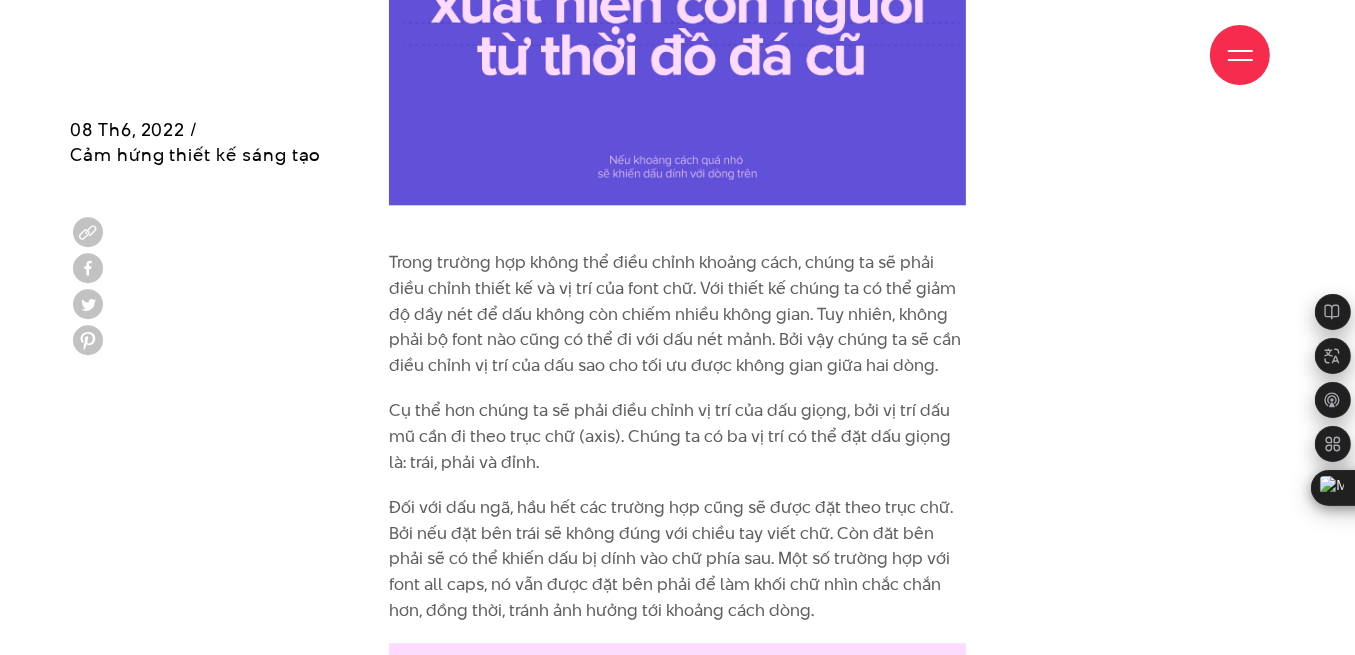 scroll, scrollTop: 4510, scrollLeft: 0, axis: vertical 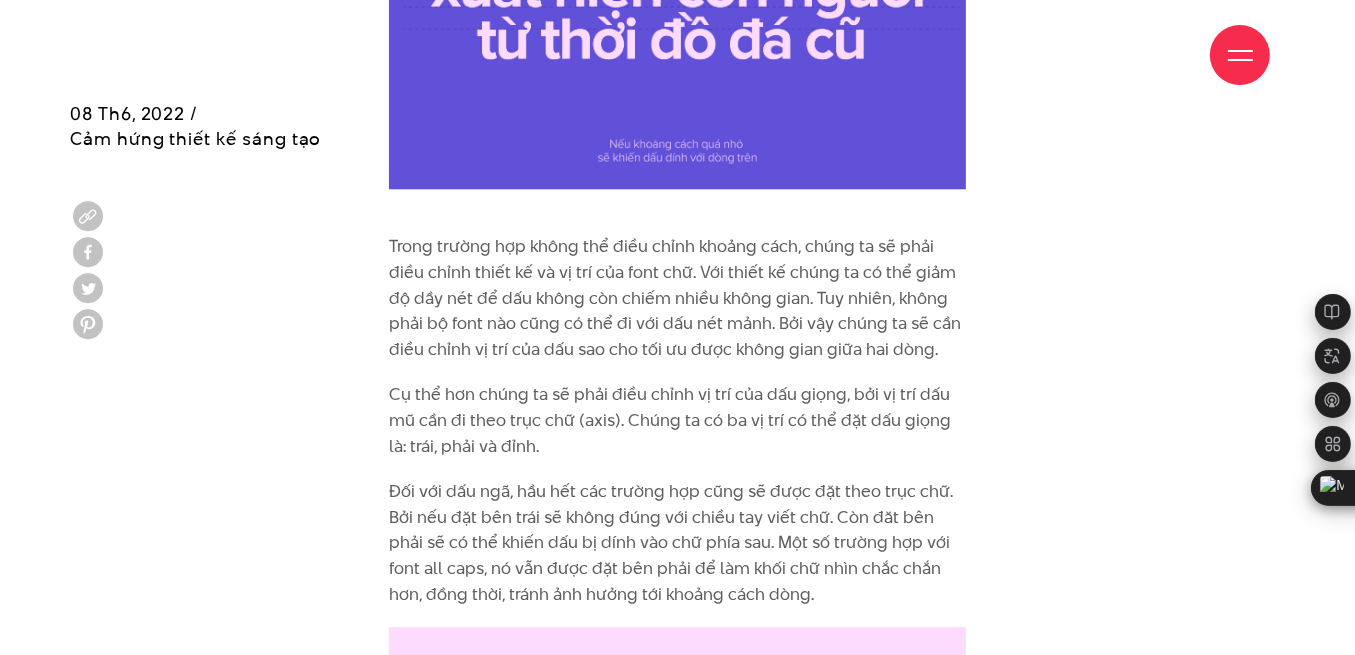 click on "Cụ thể hơn chúng ta sẽ phải điều chỉnh vị trí của dấu giọng, bởi vị trí dấu mũ cần đi theo trục chữ (axis). Chúng ta có ba vị trí có thể đặt dấu giọng là: trái, phải và đỉnh." at bounding box center (678, 420) 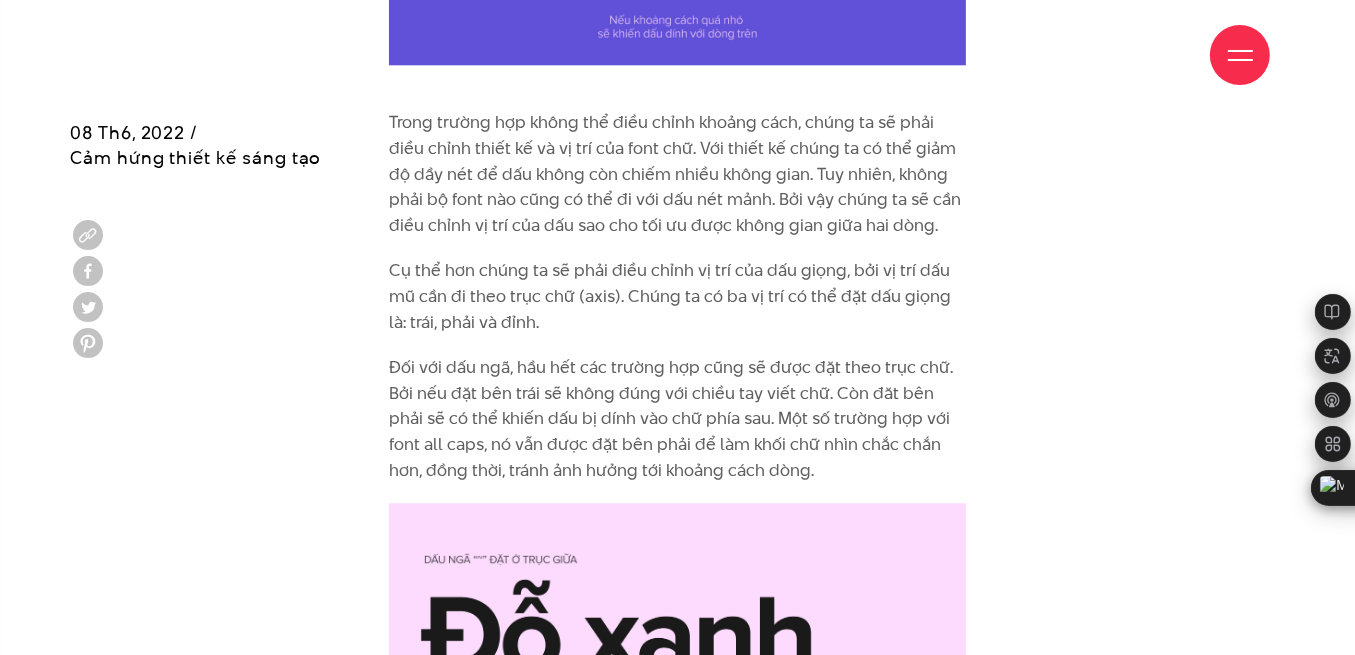 scroll, scrollTop: 4666, scrollLeft: 0, axis: vertical 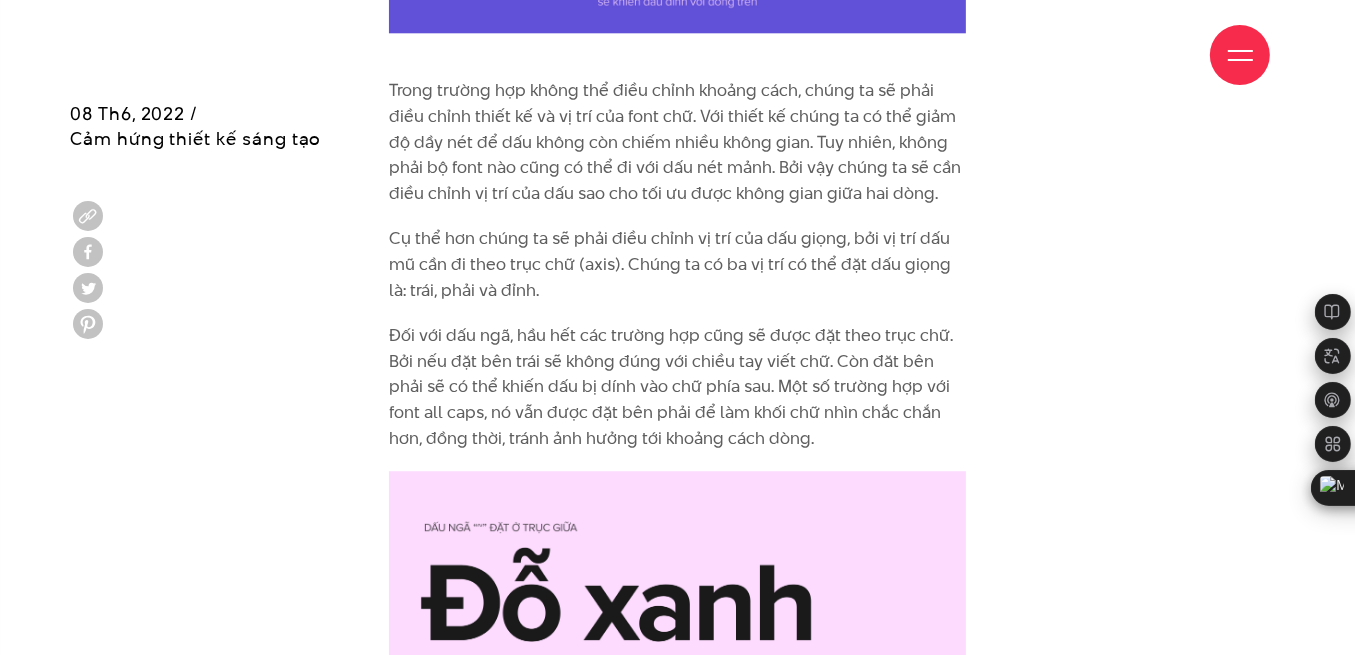 click on "Đối với dấu ngã, hầu hết các trường hợp cũng sẽ được đặt theo trục chữ. Bởi nếu đặt bên trái sẽ không đúng với chiều tay viết chữ. Còn đăt bên phải sẽ có thể khiến dấu bị dính vào chữ phía sau. Một số trường hợp với font all caps, nó vẫn được đặt bên phải để làm khối chữ nhìn chắc chắn hơn, đồng thời, tránh ảnh hưởng tới khoảng cách dòng." at bounding box center [678, 387] 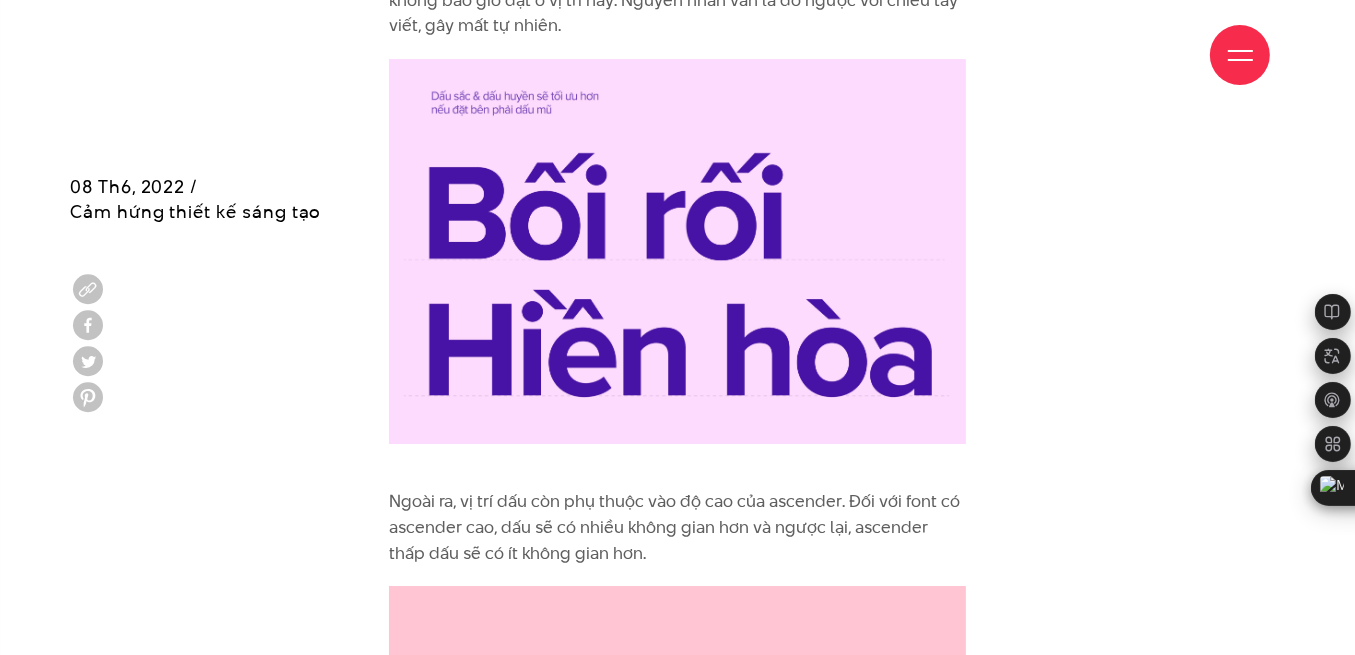 scroll, scrollTop: 6377, scrollLeft: 0, axis: vertical 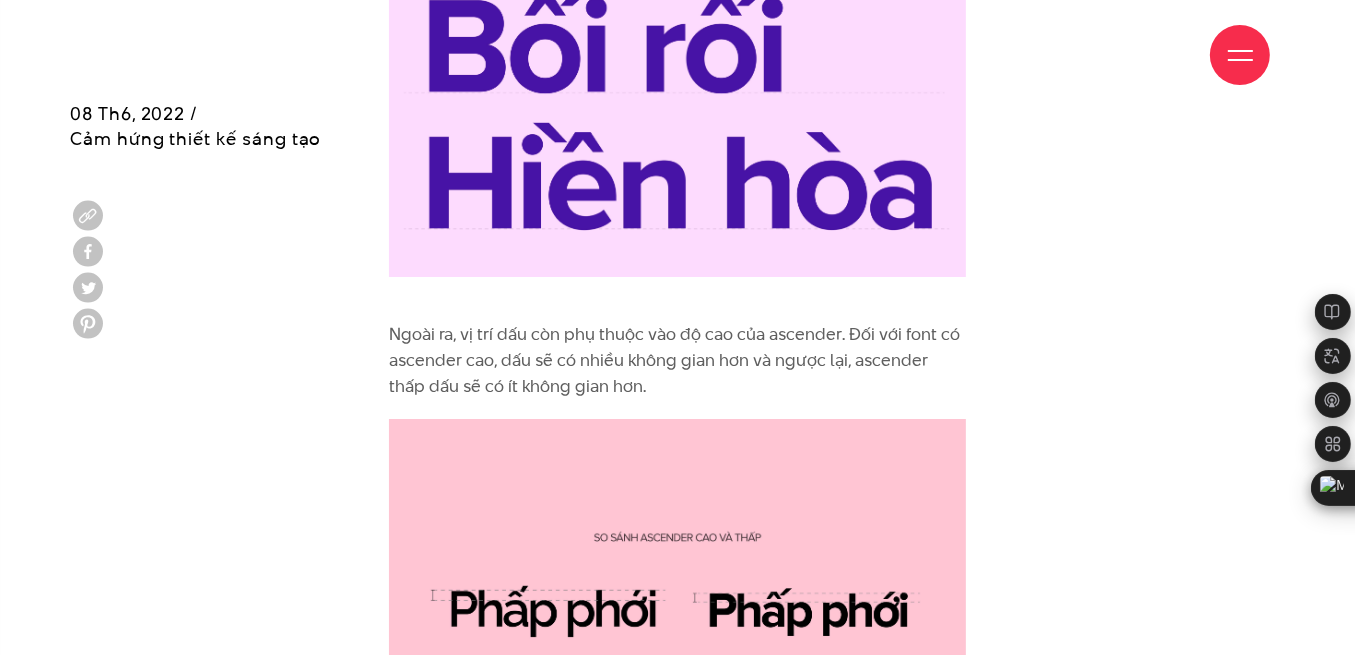 click on "Ngoài ra, vị trí dấu còn phụ thuộc vào độ cao của ascender. Đối với font có ascender cao, dấu sẽ có nhiều không gian hơn và ngược lại, ascender thấp dấu sẽ có ít không gian hơn." at bounding box center [678, 360] 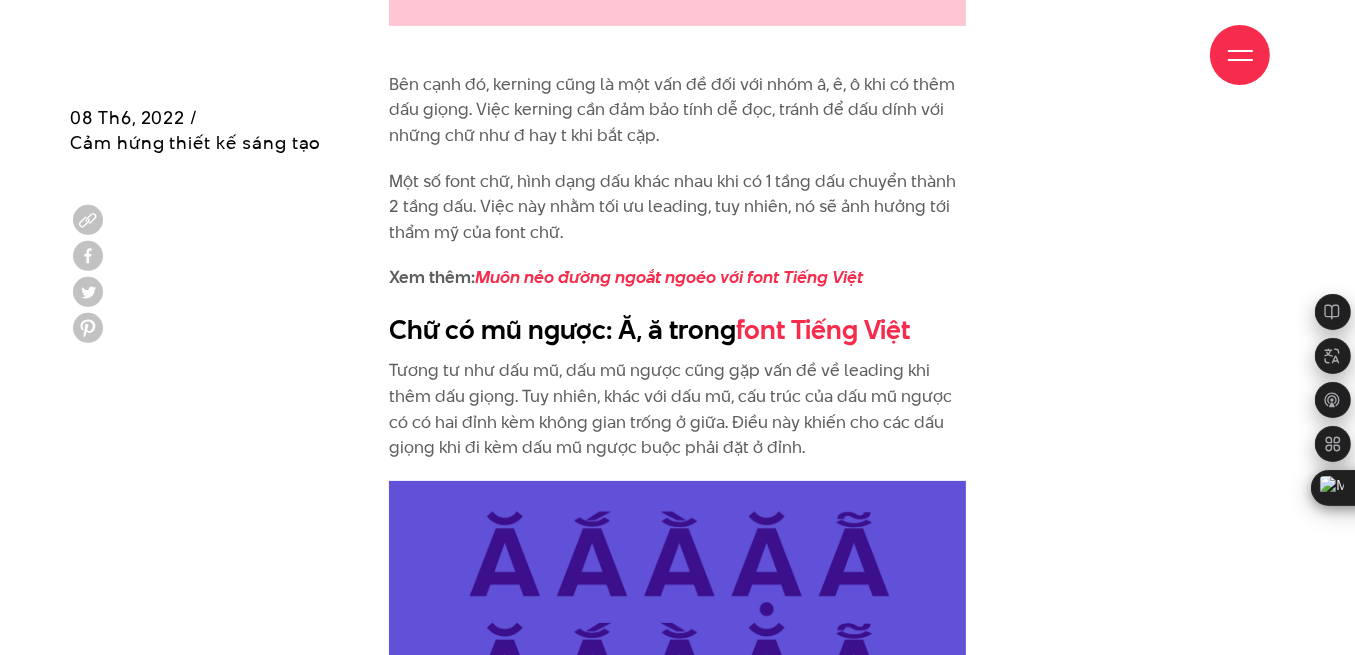 scroll, scrollTop: 7310, scrollLeft: 0, axis: vertical 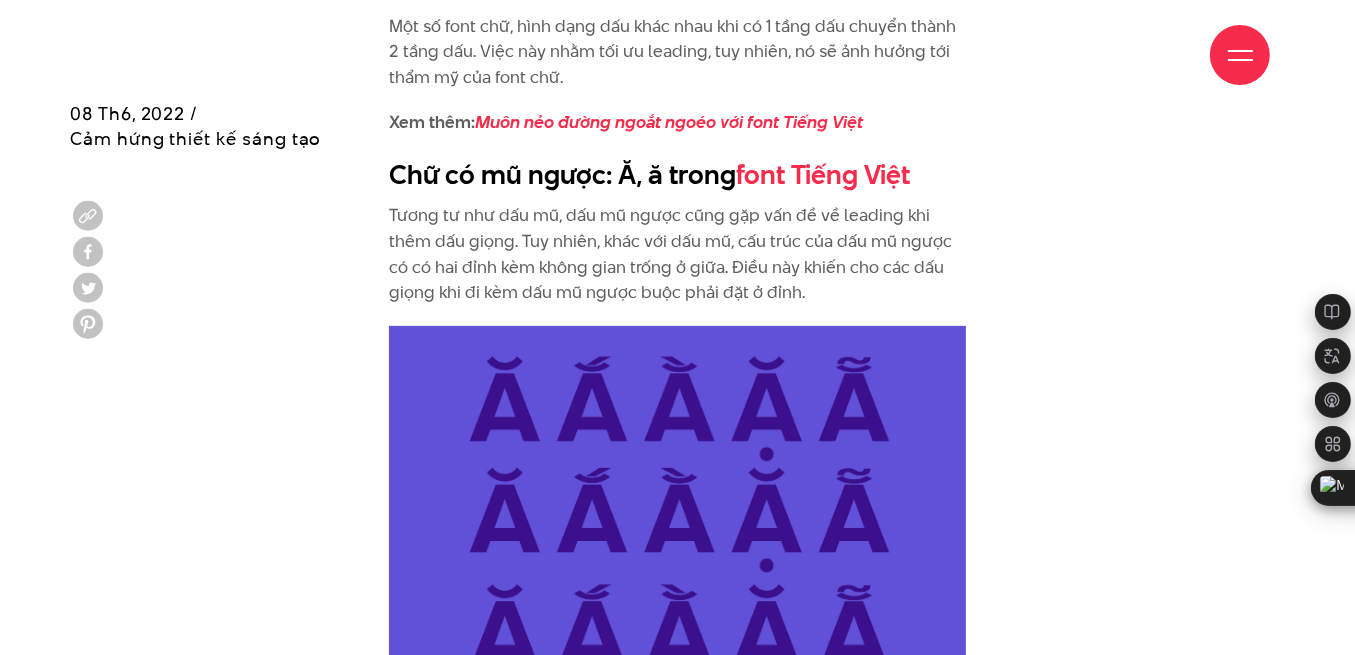click on "Tương tư như dấu mũ, dấu mũ ngược cũng gặp vấn đề về leading khi thêm dấu giọng. Tuy nhiên, khác với dấu mũ, cấu trúc của dấu mũ ngược có có hai đỉnh kèm không gian trống ở giữa. Điều này khiến cho các dấu giọng khi đi kèm dấu mũ ngược buộc phải đặt ở đỉnh." at bounding box center [678, 254] 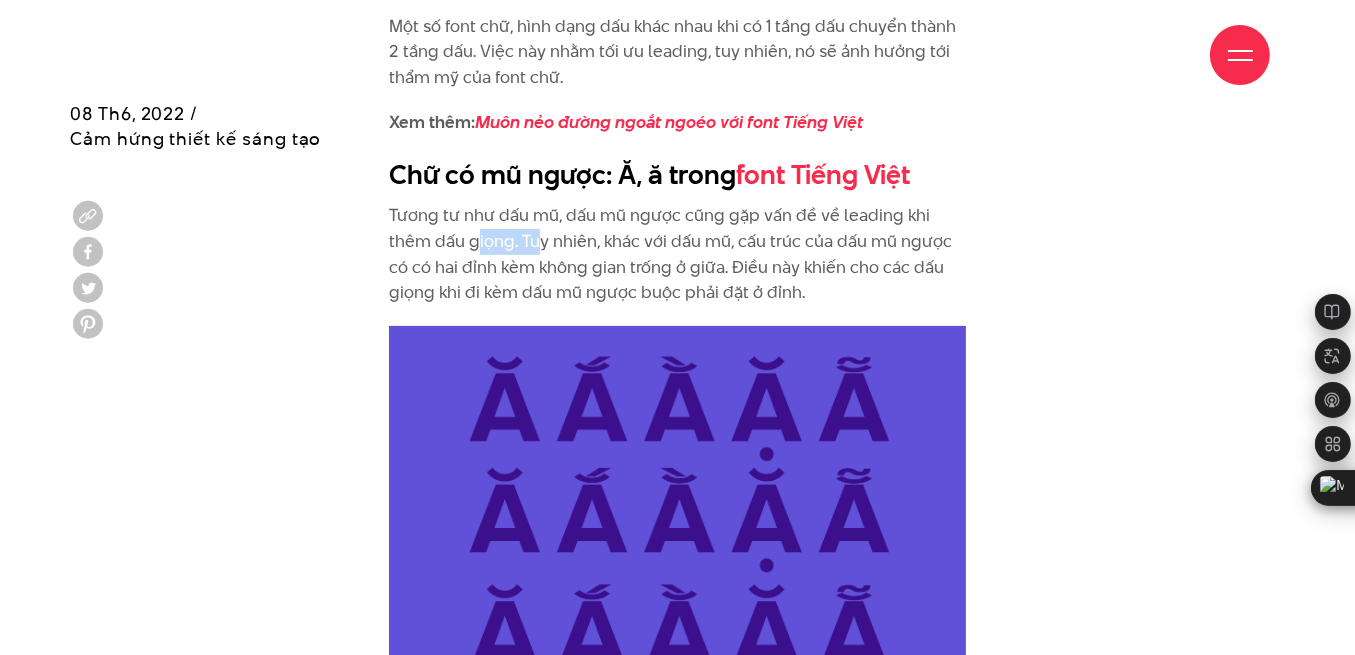 drag, startPoint x: 473, startPoint y: 216, endPoint x: 635, endPoint y: 210, distance: 162.11107 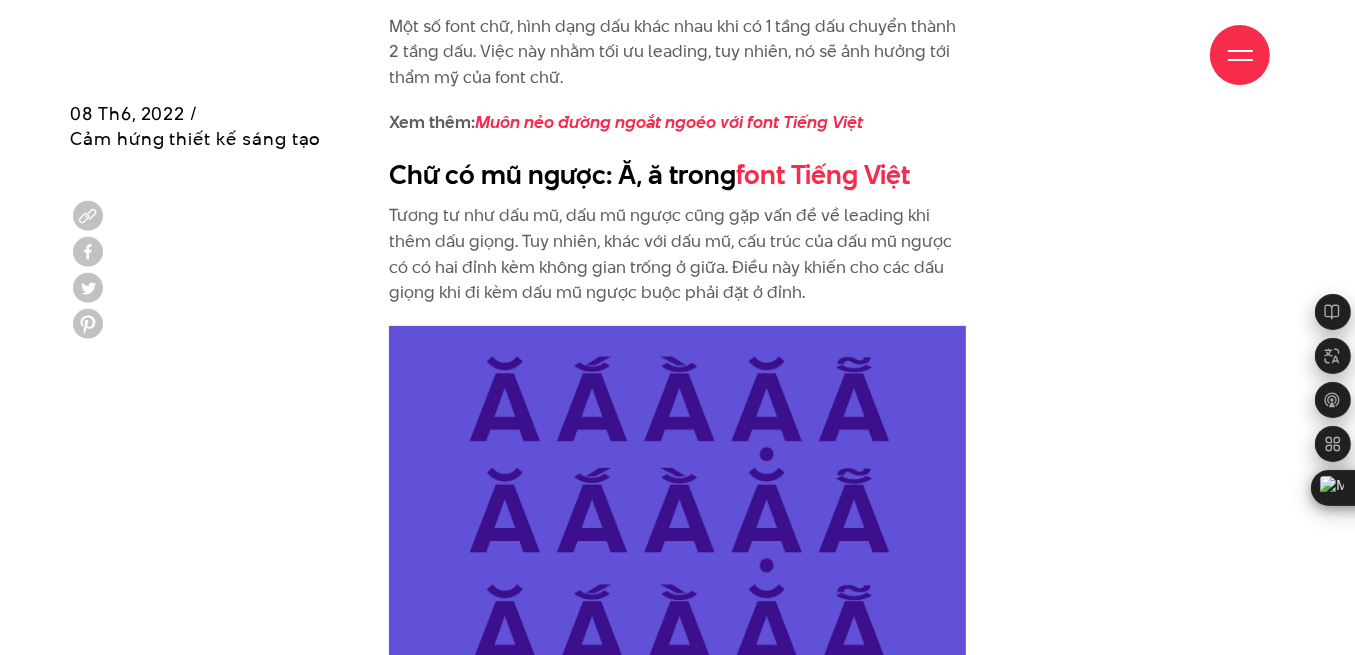 click on "Tương tư như dấu mũ, dấu mũ ngược cũng gặp vấn đề về leading khi thêm dấu giọng. Tuy nhiên, khác với dấu mũ, cấu trúc của dấu mũ ngược có có hai đỉnh kèm không gian trống ở giữa. Điều này khiến cho các dấu giọng khi đi kèm dấu mũ ngược buộc phải đặt ở đỉnh." at bounding box center (678, 254) 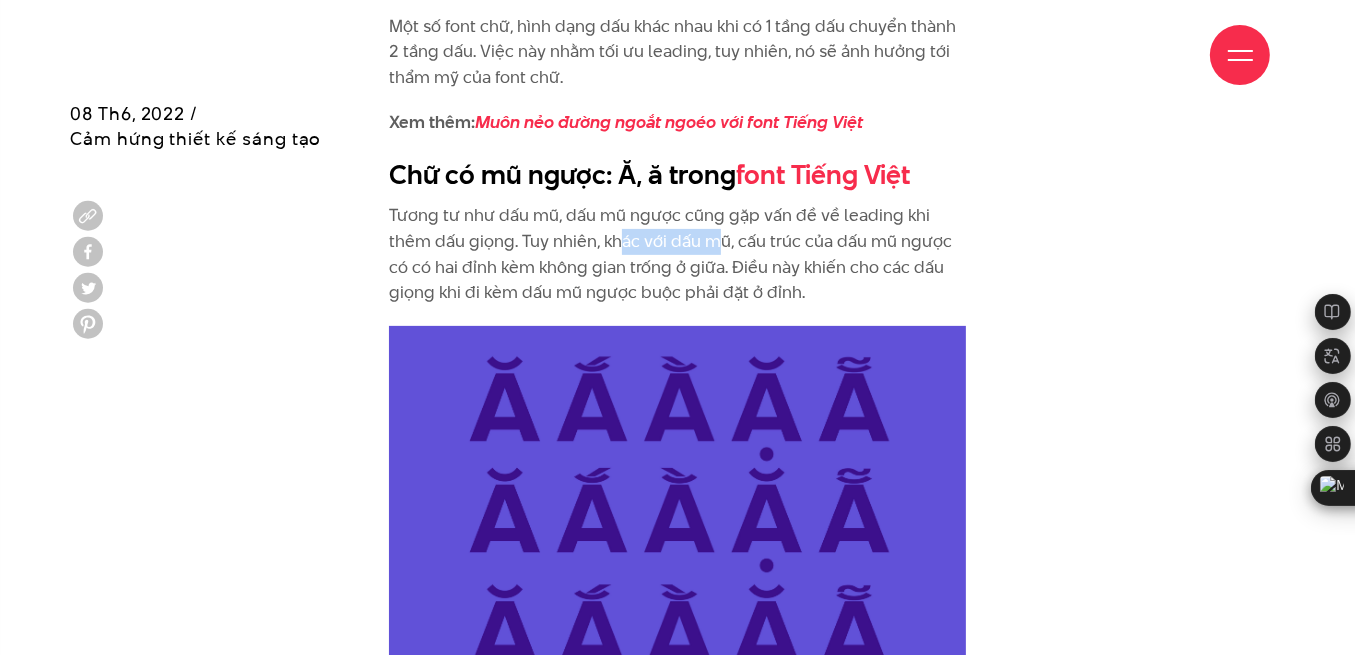 drag, startPoint x: 623, startPoint y: 214, endPoint x: 727, endPoint y: 212, distance: 104.019226 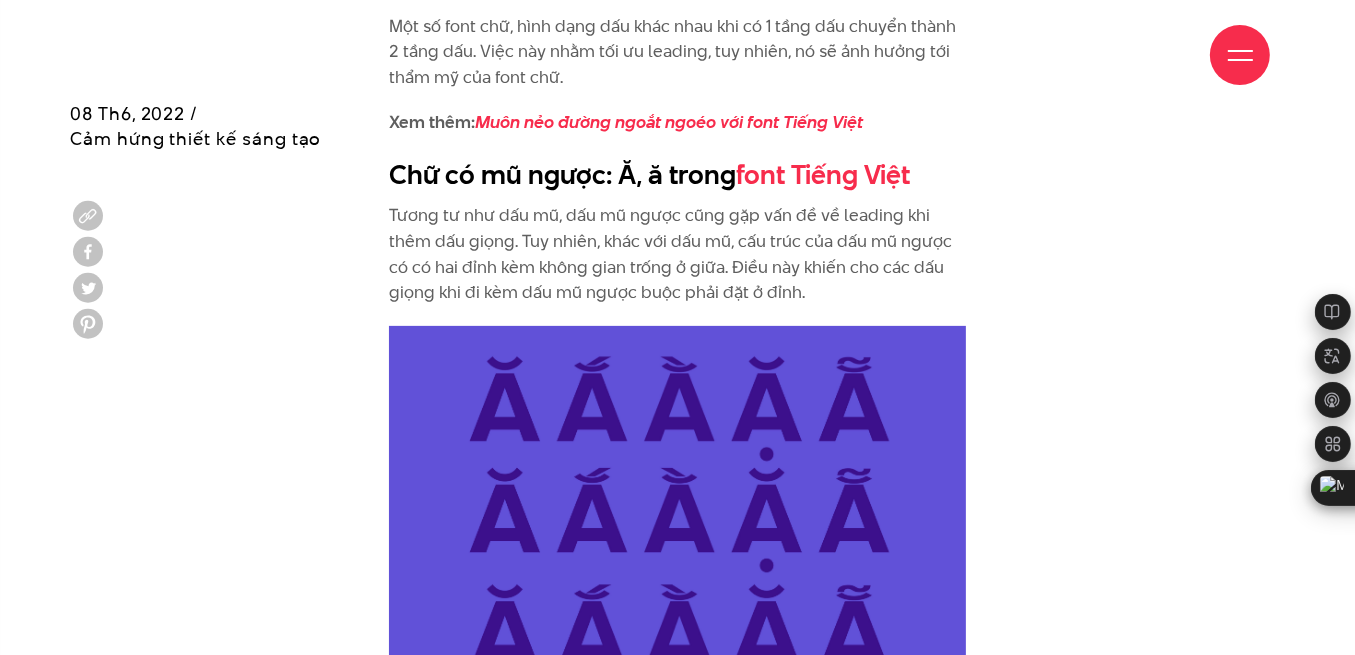 click on "Tương tư như dấu mũ, dấu mũ ngược cũng gặp vấn đề về leading khi thêm dấu giọng. Tuy nhiên, khác với dấu mũ, cấu trúc của dấu mũ ngược có có hai đỉnh kèm không gian trống ở giữa. Điều này khiến cho các dấu giọng khi đi kèm dấu mũ ngược buộc phải đặt ở đỉnh." at bounding box center [678, 254] 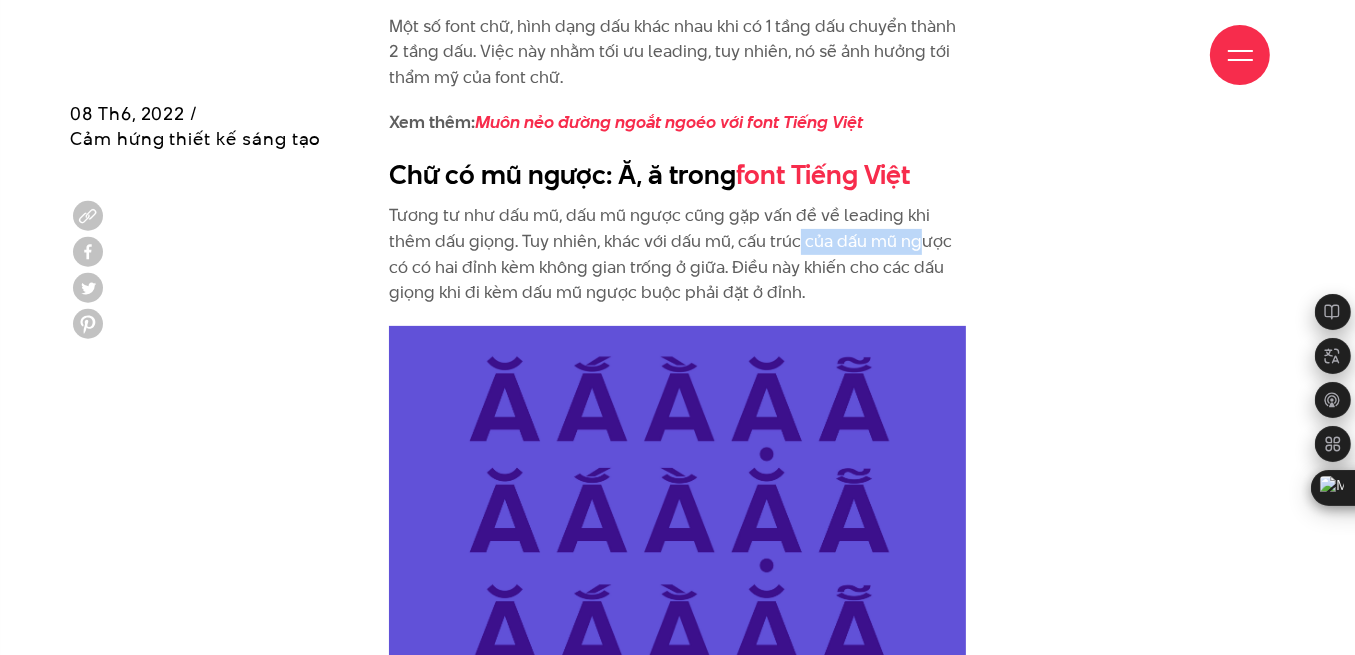 drag, startPoint x: 800, startPoint y: 211, endPoint x: 928, endPoint y: 210, distance: 128.0039 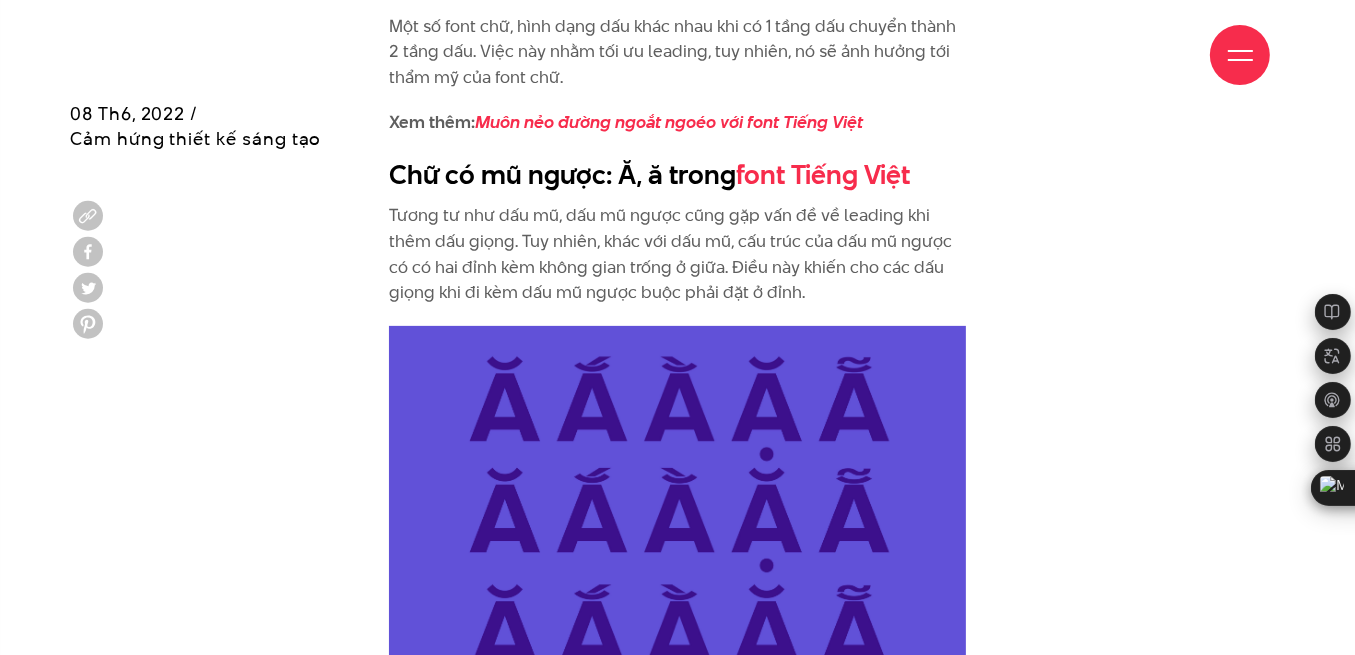 click on "Kerning, tracking và leading luôn là vấn đề đau đầu của các type designer. Bởi tương quan giữa khoảng âm (khoảng trống) và khoảng dương (chữ) rất quan trọng và nó ảnh hướng lớn tới thẩm mỹ của font chữ. Việc căn chỉnh khoảng trống này không thể chỉ dừng lại ở việc giãn cho đủ rộng để các ký tự không bị chạm vào nhau. Mà chúng cần tìm được một khoảng cách thích hợp để đảm bảo cả độ dễ đọc lẫn thẩm mỹ của font chữ.
Xem thêm:  Series: Typography trong quy trình xây dựng trải nghiệm số #1: Lựa chọn font chữ
Và khi chúng ta xét trong trường hợp của  font Tiếng Việt , việc căn chỉnh khoảng cách này càng trở nên phức tạp hơn. Với bộ dấu gồm cả dấu chữ và dấu giọng, thiết kế font Tiếng Việt có thể gặp nhiều vấn đề như:" at bounding box center [677, -1900] 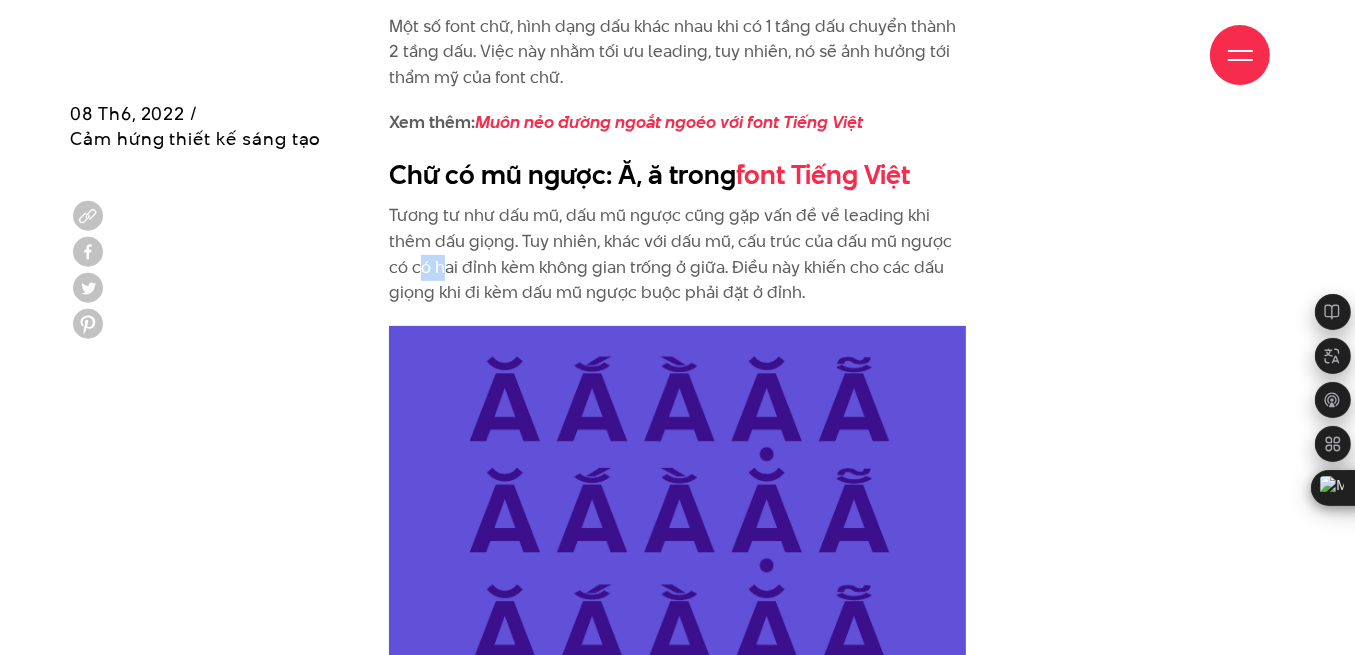 drag, startPoint x: 423, startPoint y: 245, endPoint x: 440, endPoint y: 244, distance: 17.029387 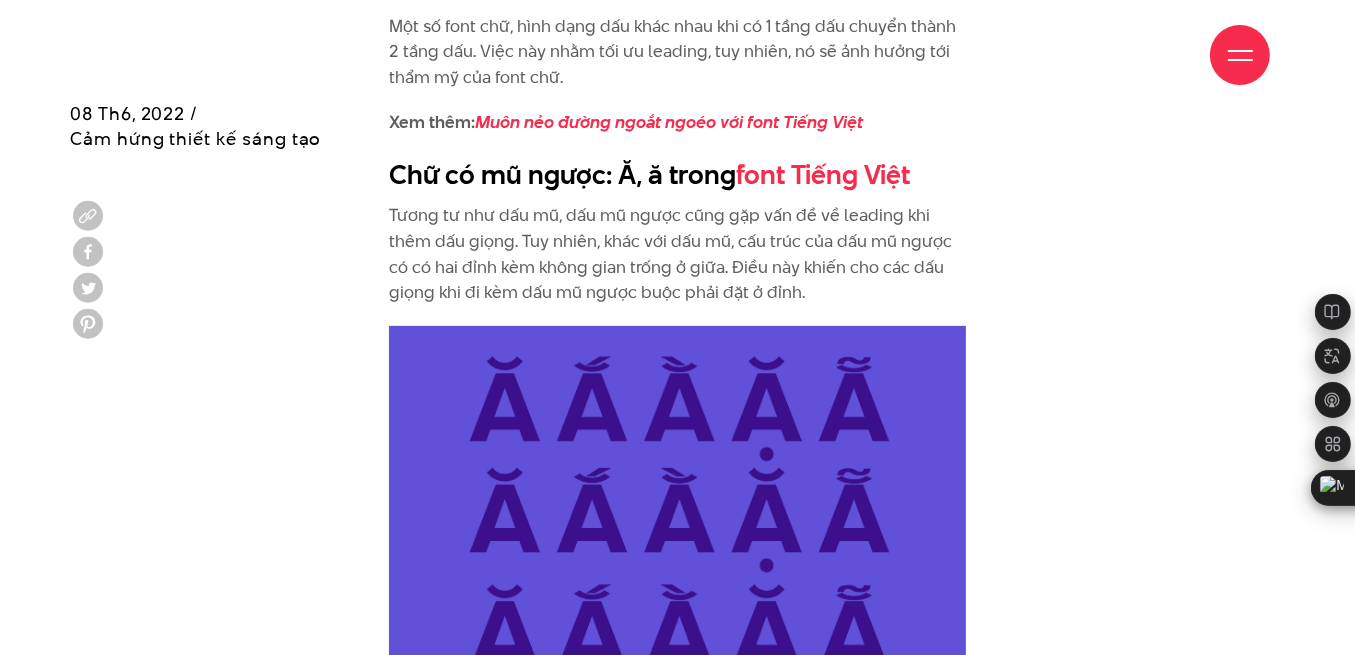 click on "Tương tư như dấu mũ, dấu mũ ngược cũng gặp vấn đề về leading khi thêm dấu giọng. Tuy nhiên, khác với dấu mũ, cấu trúc của dấu mũ ngược có có hai đỉnh kèm không gian trống ở giữa. Điều này khiến cho các dấu giọng khi đi kèm dấu mũ ngược buộc phải đặt ở đỉnh." at bounding box center (678, 254) 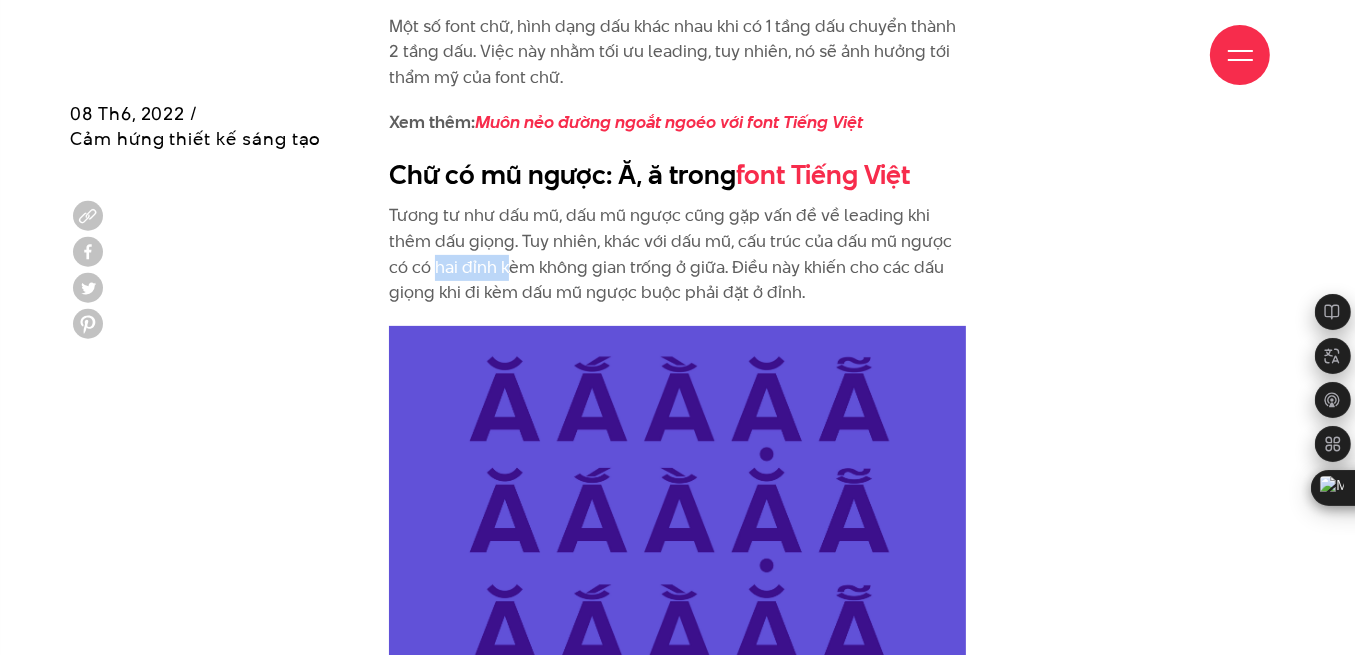 drag, startPoint x: 506, startPoint y: 241, endPoint x: 435, endPoint y: 250, distance: 71.568146 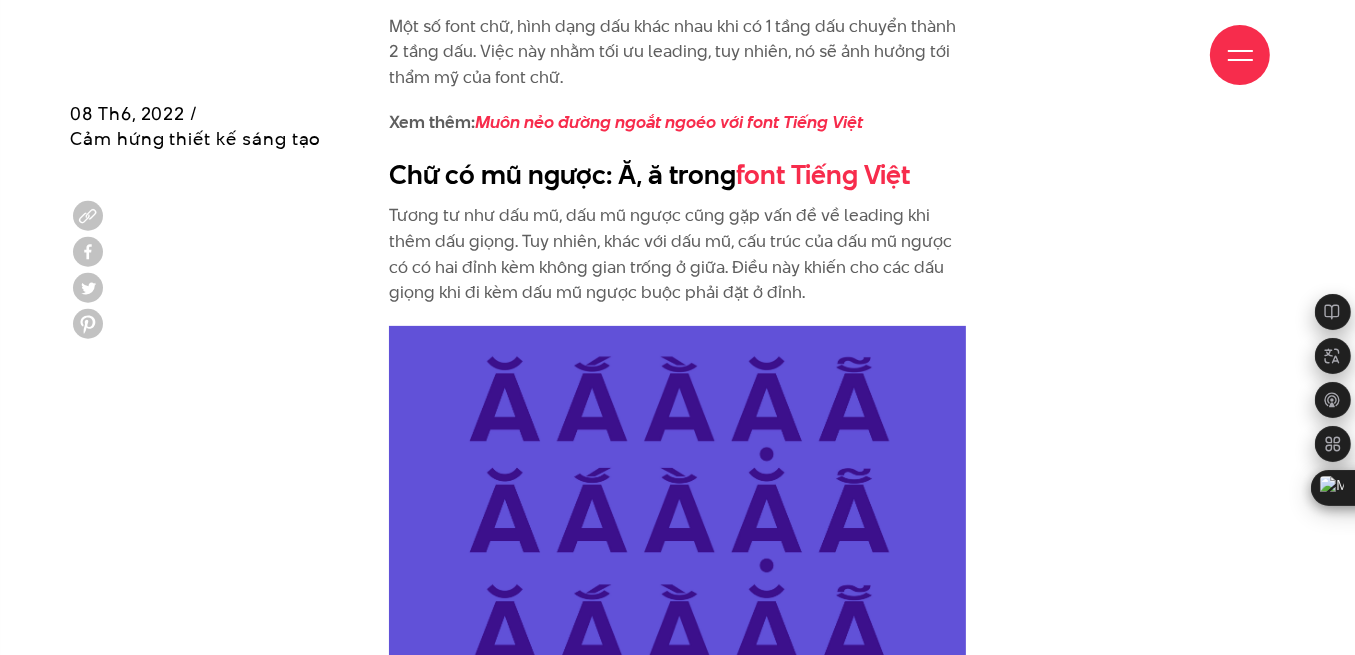 click on "Tương tư như dấu mũ, dấu mũ ngược cũng gặp vấn đề về leading khi thêm dấu giọng. Tuy nhiên, khác với dấu mũ, cấu trúc của dấu mũ ngược có có hai đỉnh kèm không gian trống ở giữa. Điều này khiến cho các dấu giọng khi đi kèm dấu mũ ngược buộc phải đặt ở đỉnh." at bounding box center [678, 254] 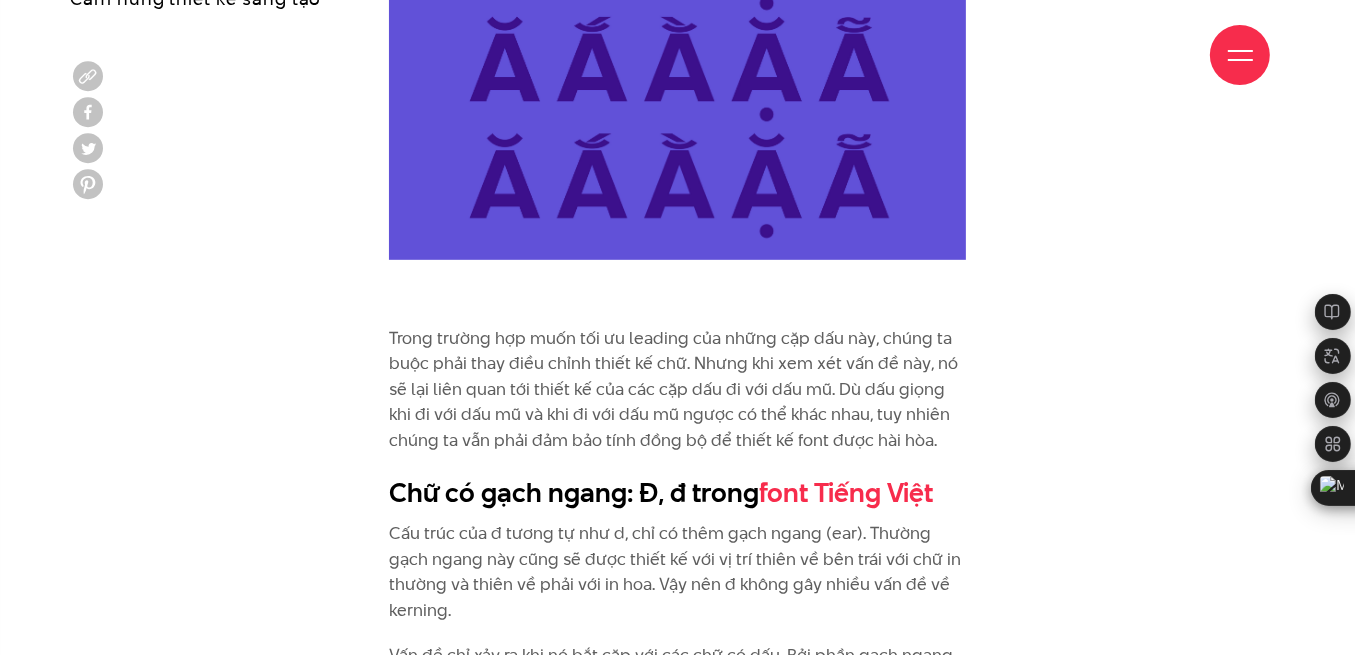 scroll, scrollTop: 7777, scrollLeft: 0, axis: vertical 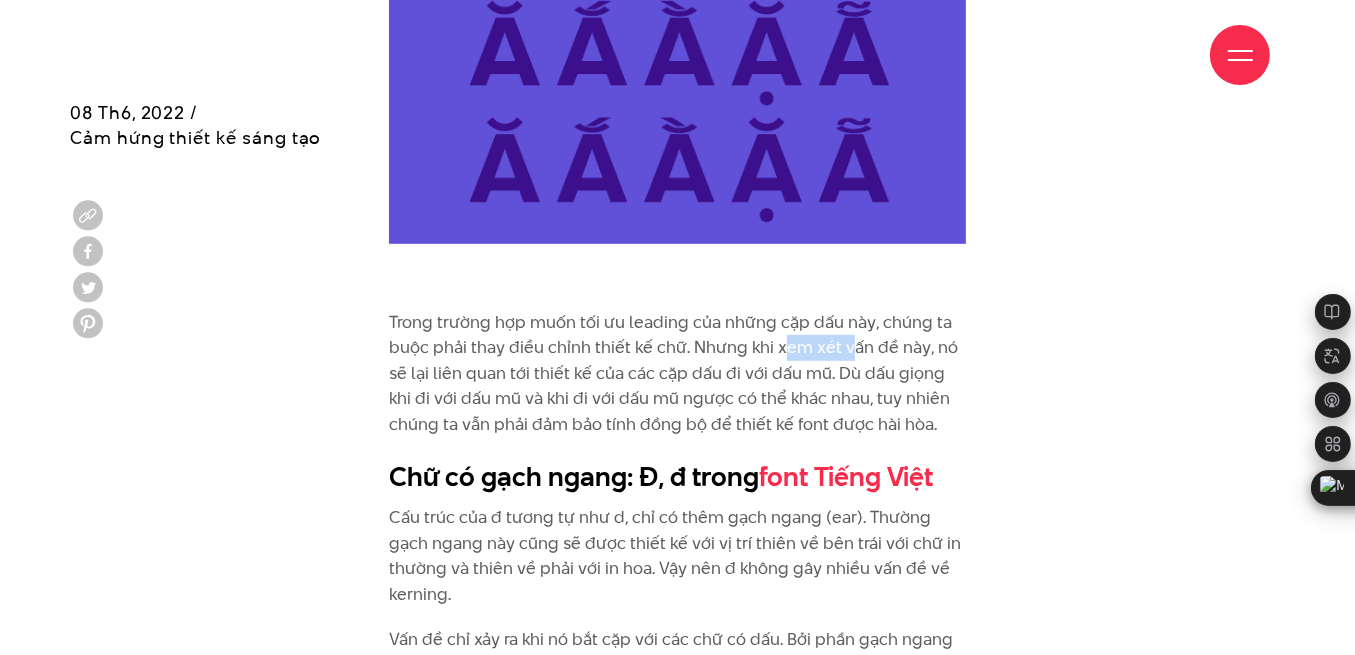 drag, startPoint x: 784, startPoint y: 318, endPoint x: 856, endPoint y: 310, distance: 72.443085 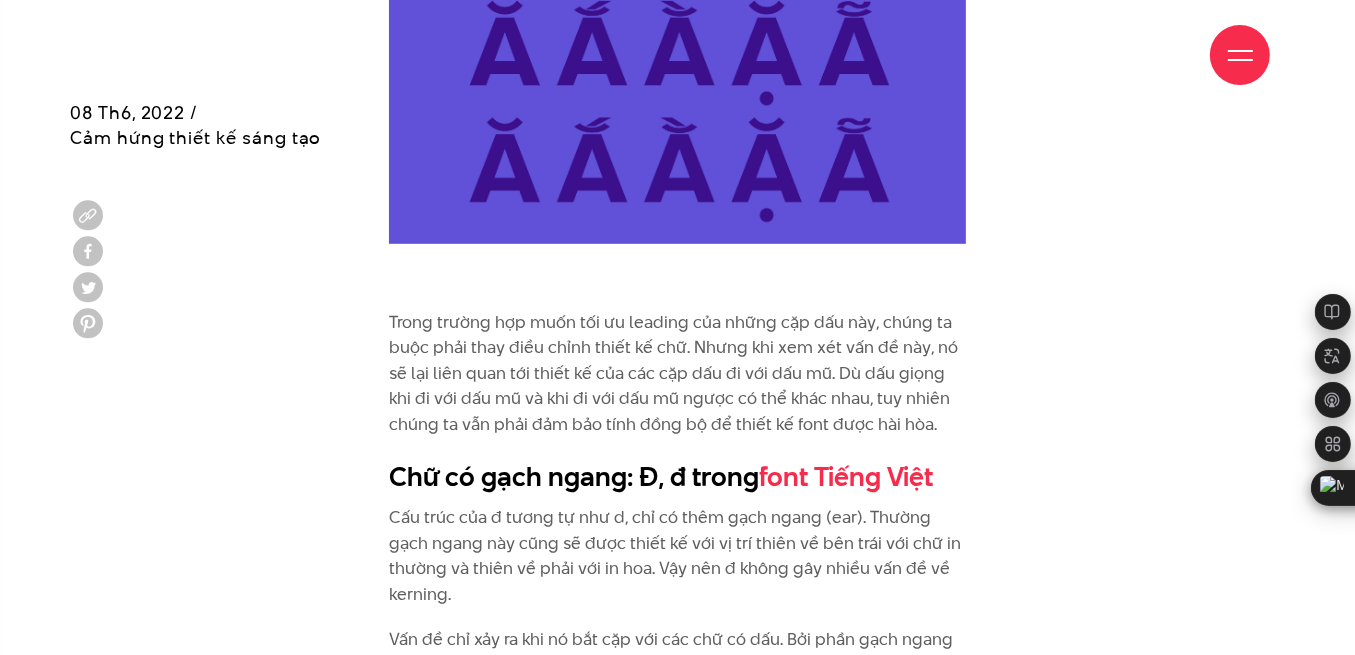 click on "Kerning, tracking và leading luôn là vấn đề đau đầu của các type designer. Bởi tương quan giữa khoảng âm (khoảng trống) và khoảng dương (chữ) rất quan trọng và nó ảnh hướng lớn tới thẩm mỹ của font chữ. Việc căn chỉnh khoảng trống này không thể chỉ dừng lại ở việc giãn cho đủ rộng để các ký tự không bị chạm vào nhau. Mà chúng cần tìm được một khoảng cách thích hợp để đảm bảo cả độ dễ đọc lẫn thẩm mỹ của font chữ.
Xem thêm:  Series: Typography trong quy trình xây dựng trải nghiệm số #1: Lựa chọn font chữ
Và khi chúng ta xét trong trường hợp của  font Tiếng Việt , việc căn chỉnh khoảng cách này càng trở nên phức tạp hơn. Với bộ dấu gồm cả dấu chữ và dấu giọng, thiết kế font Tiếng Việt có thể gặp nhiều vấn đề như:" at bounding box center [677, -2367] 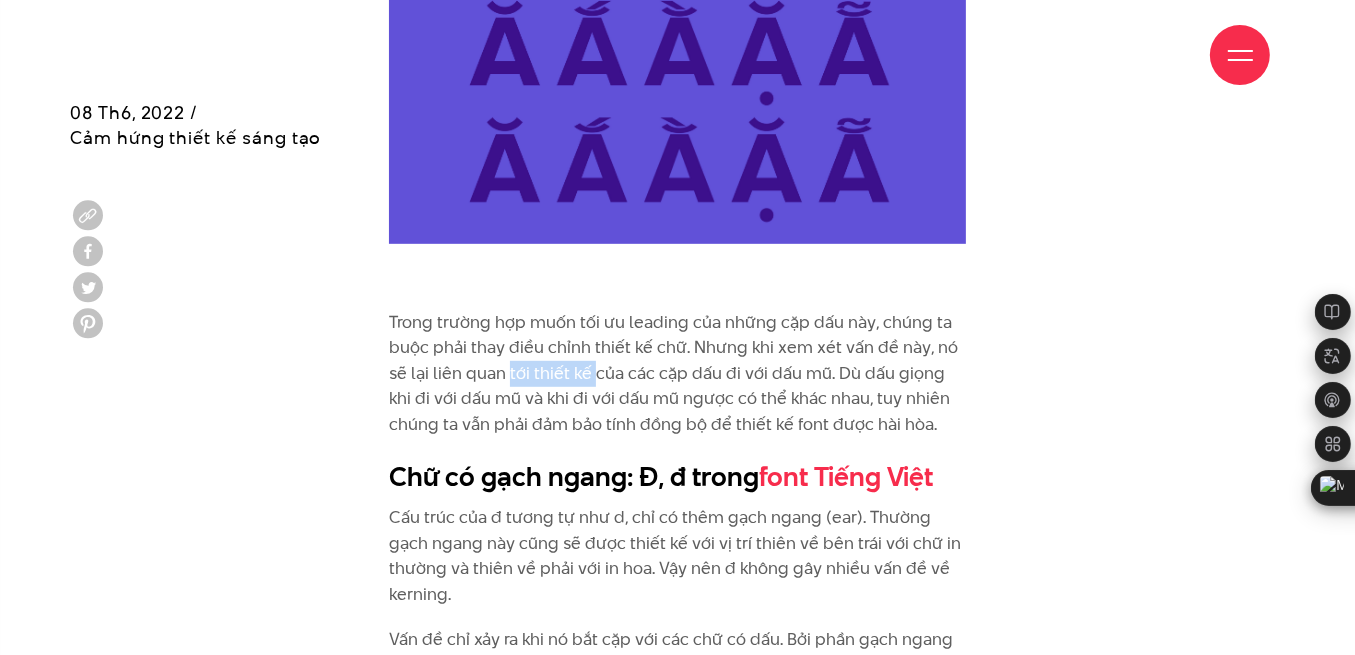 drag, startPoint x: 510, startPoint y: 345, endPoint x: 622, endPoint y: 345, distance: 112 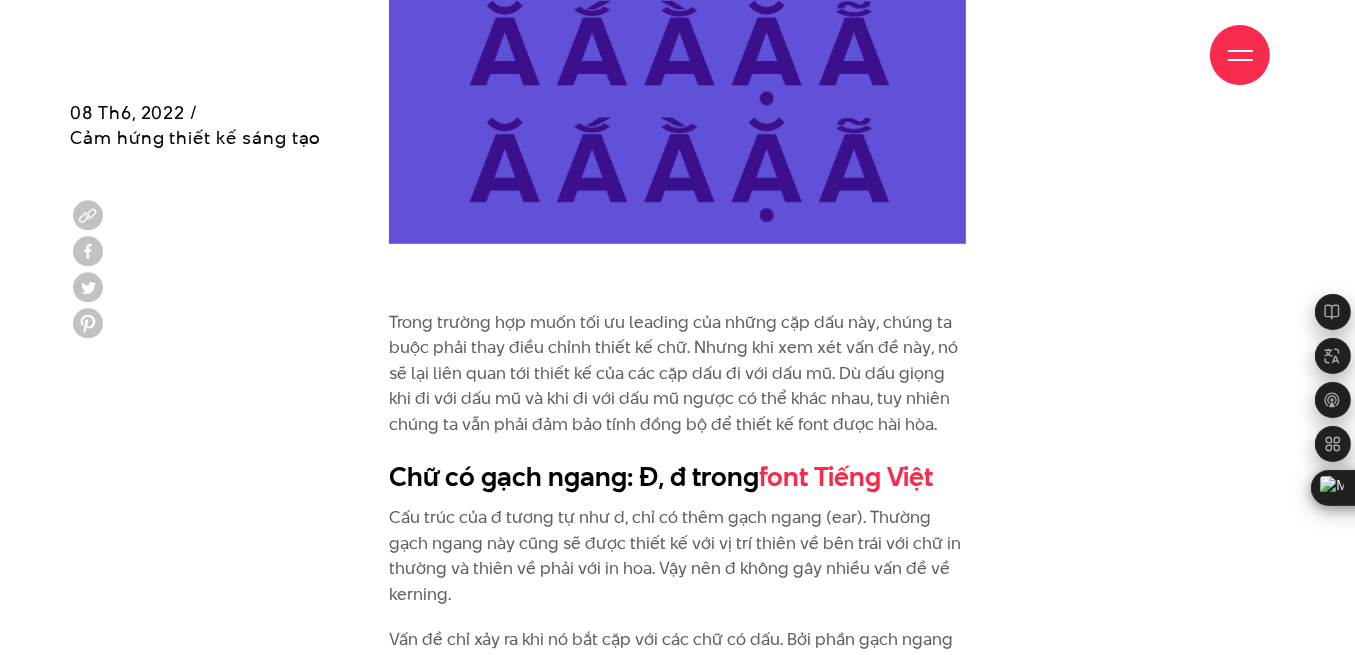 click on "Trong trường hợp muốn tối ưu leading của những cặp dấu này, chúng ta buộc phải thay điều chỉnh thiết kế chữ. Nhưng khi xem xét vấn đề này, nó sẽ lại liên quan tới thiết kế của các cặp dấu đi với dấu mũ. Dù dấu giọng khi đi với dấu mũ và khi đi với dấu mũ ngược có thể khác nhau, tuy nhiên chúng ta vẫn phải đảm bảo tính đồng bộ để thiết kế font được hài hòa." at bounding box center (678, 374) 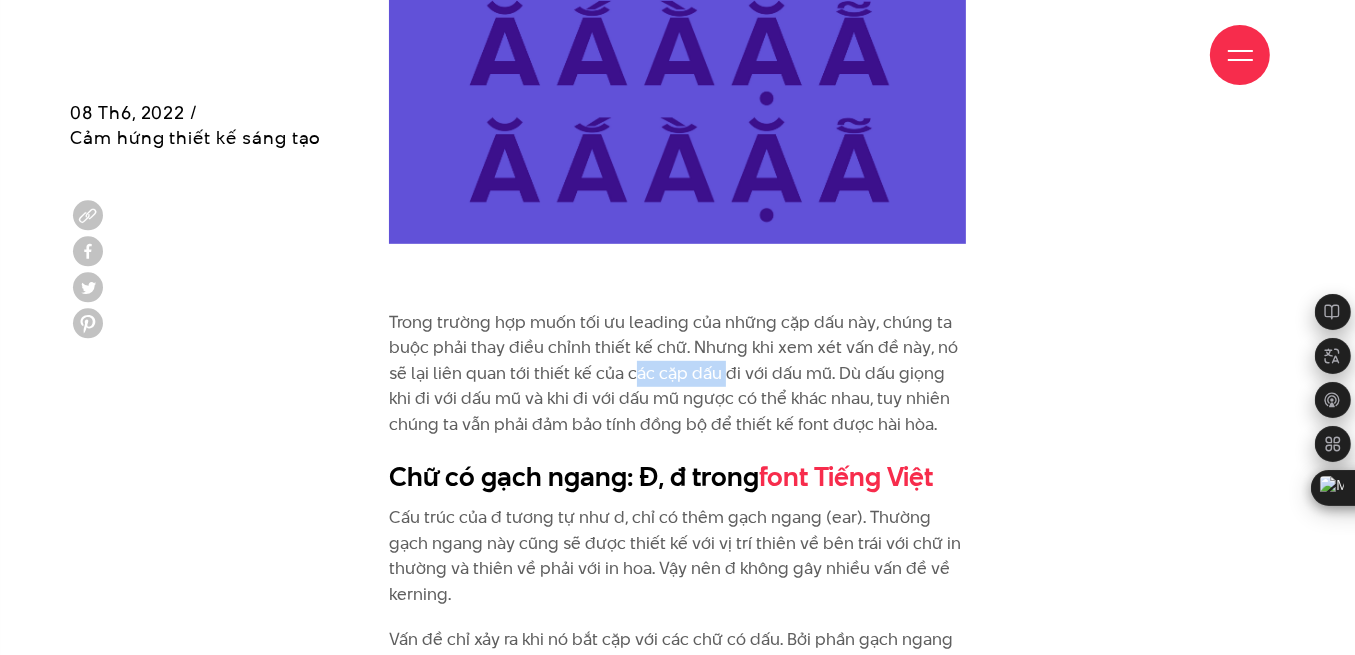 drag, startPoint x: 636, startPoint y: 344, endPoint x: 741, endPoint y: 344, distance: 105 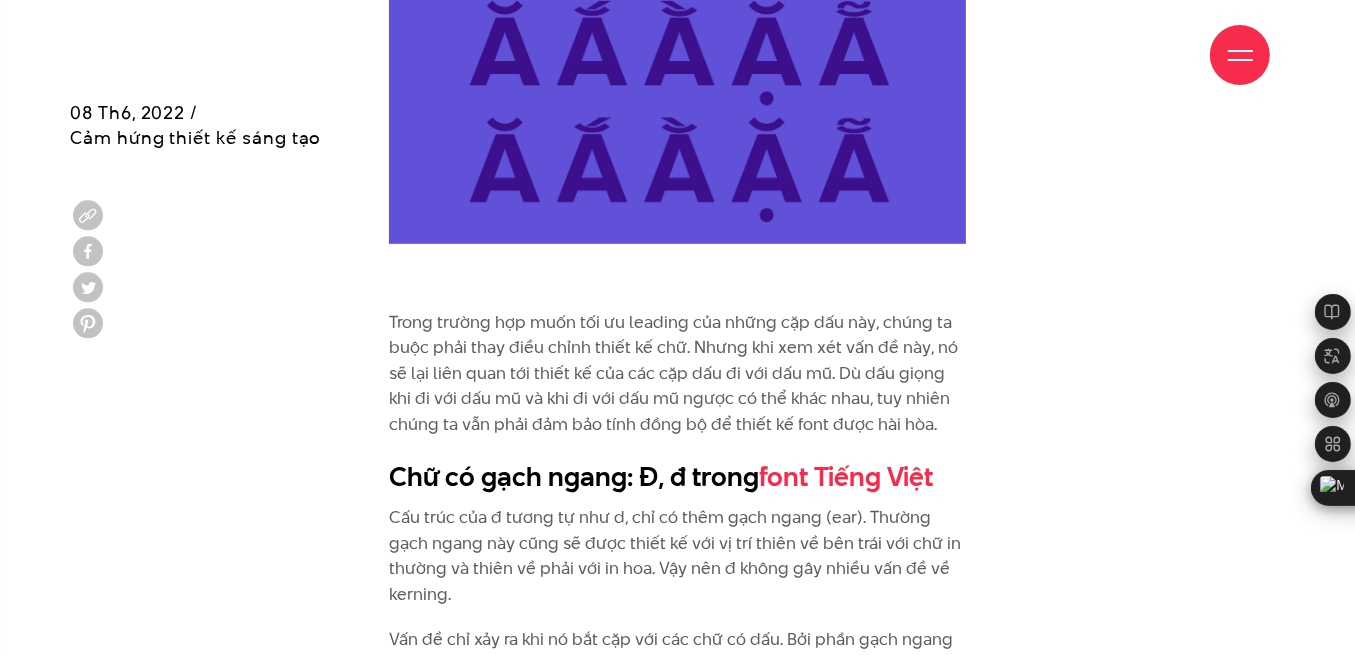 click on "Trong trường hợp muốn tối ưu leading của những cặp dấu này, chúng ta buộc phải thay điều chỉnh thiết kế chữ. Nhưng khi xem xét vấn đề này, nó sẽ lại liên quan tới thiết kế của các cặp dấu đi với dấu mũ. Dù dấu giọng khi đi với dấu mũ và khi đi với dấu mũ ngược có thể khác nhau, tuy nhiên chúng ta vẫn phải đảm bảo tính đồng bộ để thiết kế font được hài hòa." at bounding box center (678, 374) 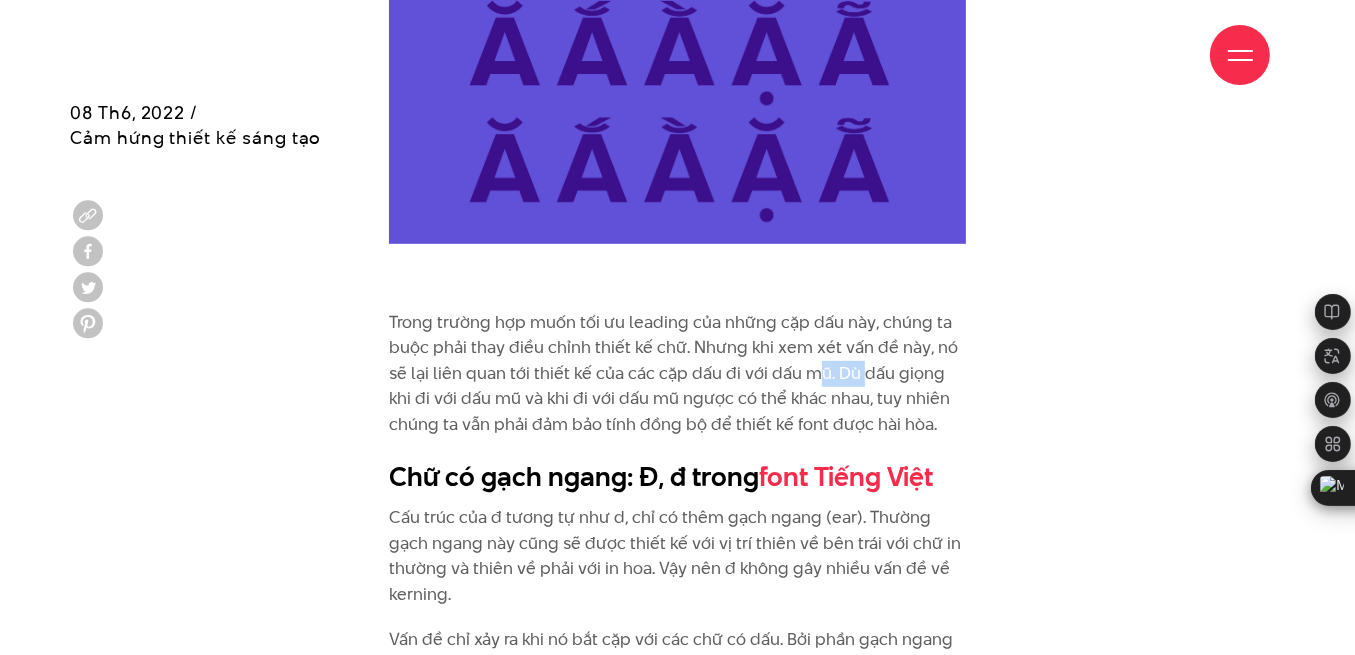 drag, startPoint x: 809, startPoint y: 349, endPoint x: 861, endPoint y: 348, distance: 52.009613 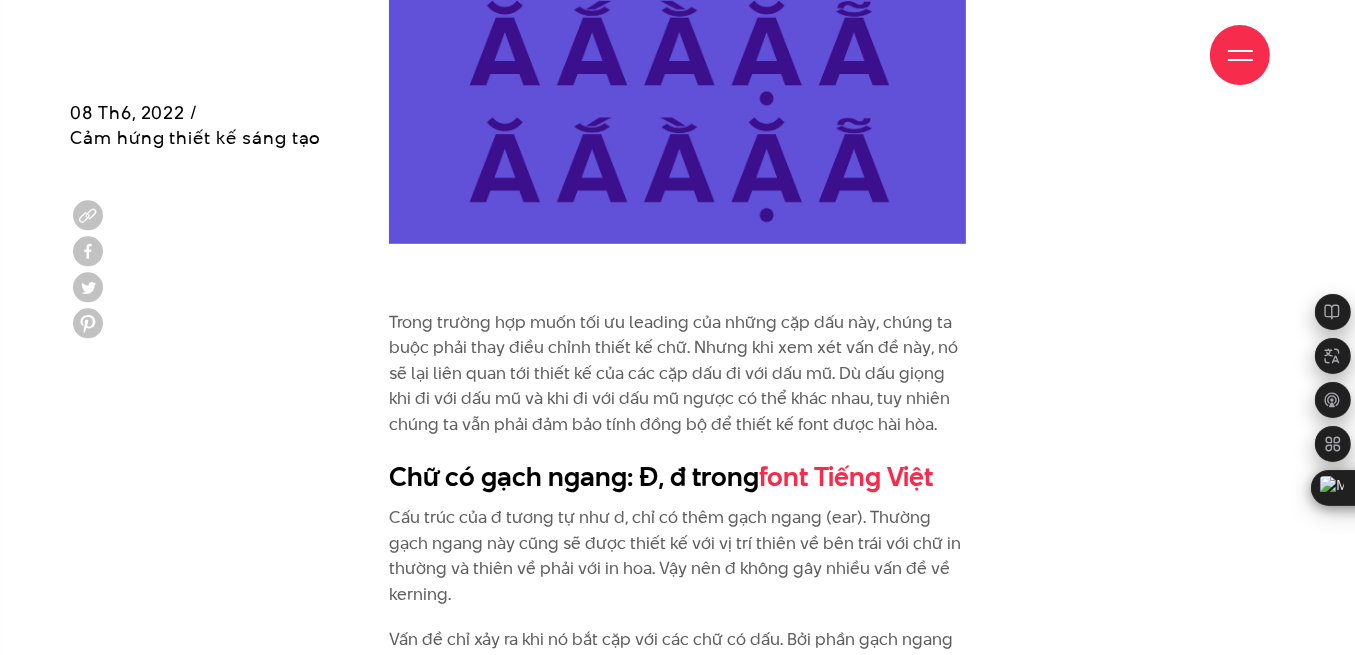 click on "Kerning, tracking và leading luôn là vấn đề đau đầu của các type designer. Bởi tương quan giữa khoảng âm (khoảng trống) và khoảng dương (chữ) rất quan trọng và nó ảnh hướng lớn tới thẩm mỹ của font chữ. Việc căn chỉnh khoảng trống này không thể chỉ dừng lại ở việc giãn cho đủ rộng để các ký tự không bị chạm vào nhau. Mà chúng cần tìm được một khoảng cách thích hợp để đảm bảo cả độ dễ đọc lẫn thẩm mỹ của font chữ.
Xem thêm:  Series: Typography trong quy trình xây dựng trải nghiệm số #1: Lựa chọn font chữ
Và khi chúng ta xét trong trường hợp của  font Tiếng Việt , việc căn chỉnh khoảng cách này càng trở nên phức tạp hơn. Với bộ dấu gồm cả dấu chữ và dấu giọng, thiết kế font Tiếng Việt có thể gặp nhiều vấn đề như:" at bounding box center (678, -2367) 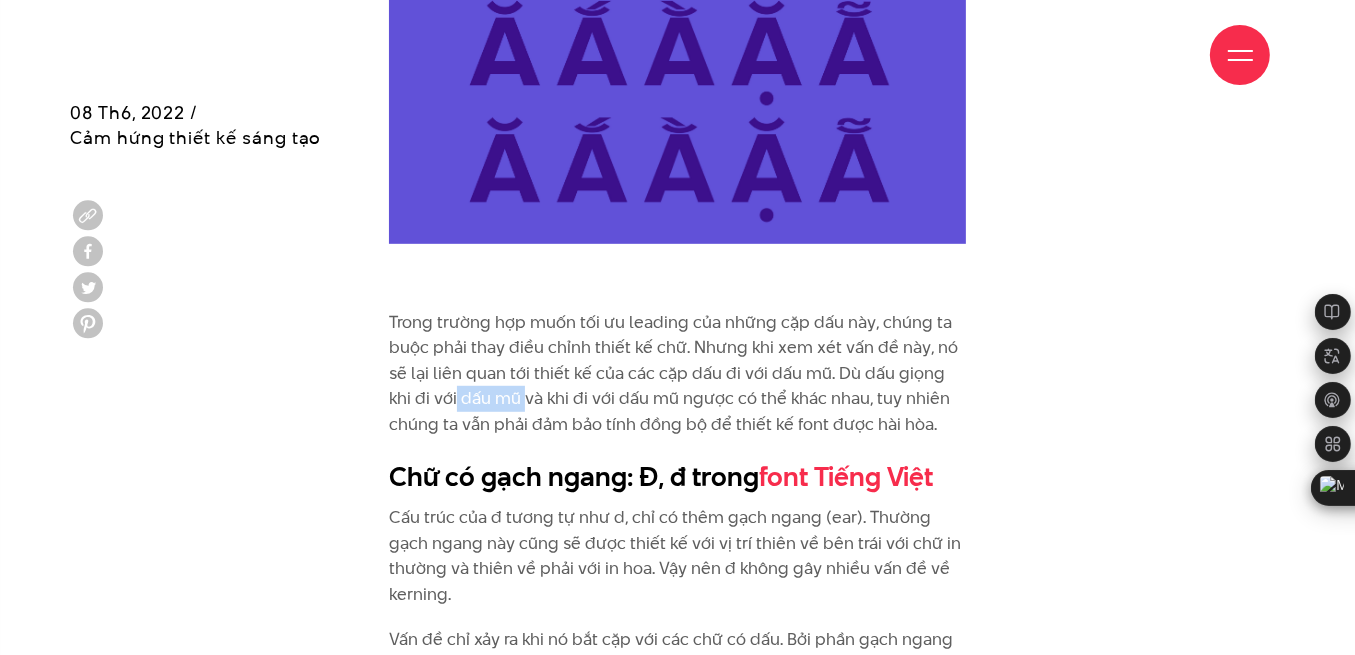 drag, startPoint x: 430, startPoint y: 368, endPoint x: 523, endPoint y: 368, distance: 93 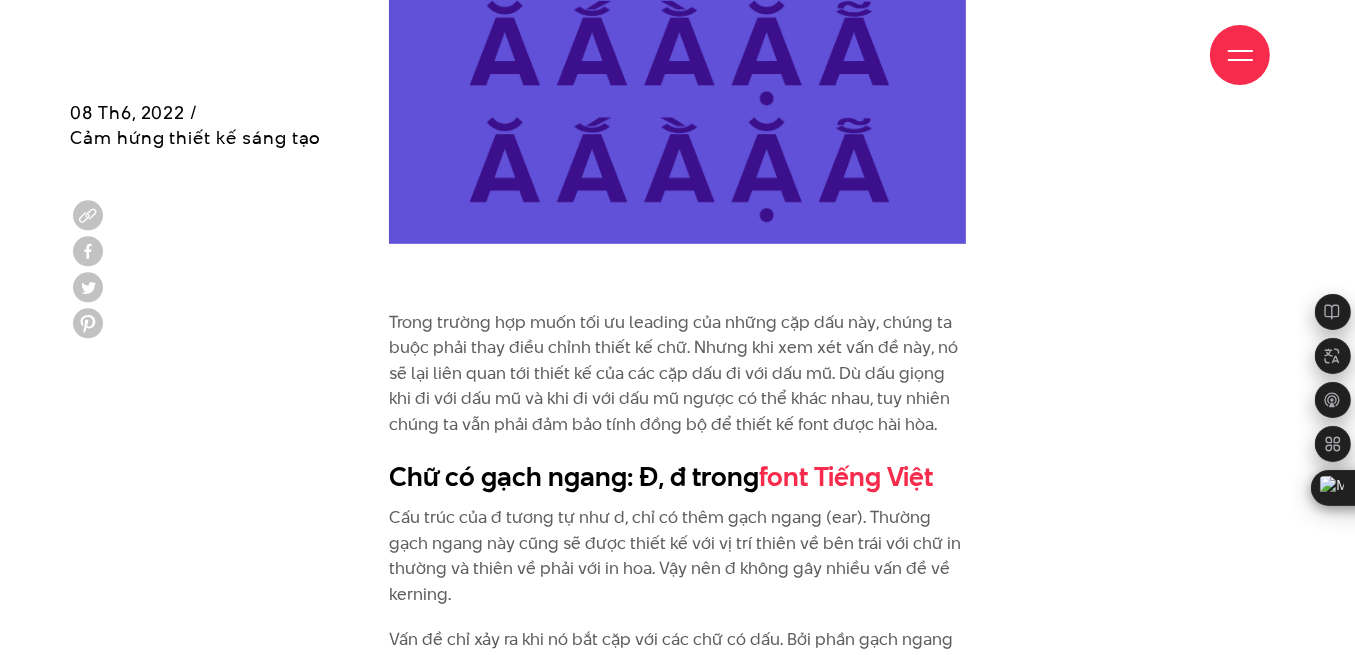 click on "Trong trường hợp muốn tối ưu leading của những cặp dấu này, chúng ta buộc phải thay điều chỉnh thiết kế chữ. Nhưng khi xem xét vấn đề này, nó sẽ lại liên quan tới thiết kế của các cặp dấu đi với dấu mũ. Dù dấu giọng khi đi với dấu mũ và khi đi với dấu mũ ngược có thể khác nhau, tuy nhiên chúng ta vẫn phải đảm bảo tính đồng bộ để thiết kế font được hài hòa." at bounding box center [678, 374] 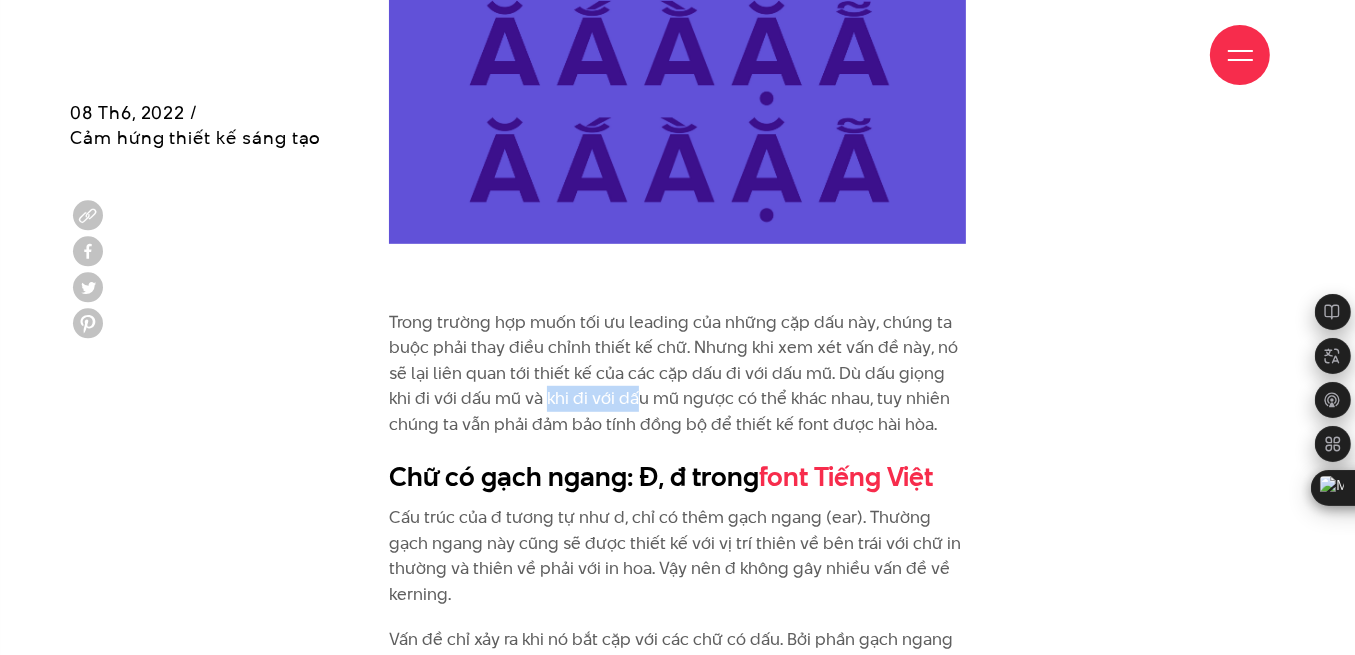 drag, startPoint x: 520, startPoint y: 379, endPoint x: 617, endPoint y: 378, distance: 97.00516 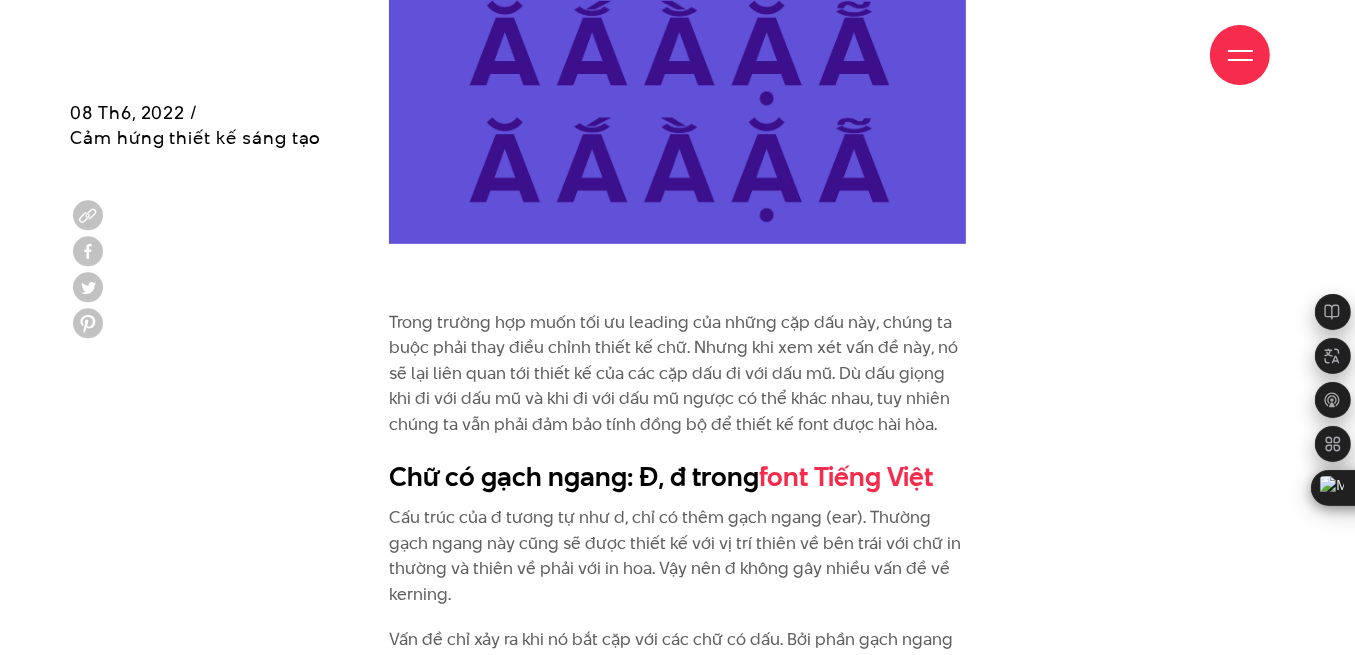 click on "Trong trường hợp muốn tối ưu leading của những cặp dấu này, chúng ta buộc phải thay điều chỉnh thiết kế chữ. Nhưng khi xem xét vấn đề này, nó sẽ lại liên quan tới thiết kế của các cặp dấu đi với dấu mũ. Dù dấu giọng khi đi với dấu mũ và khi đi với dấu mũ ngược có thể khác nhau, tuy nhiên chúng ta vẫn phải đảm bảo tính đồng bộ để thiết kế font được hài hòa." at bounding box center (678, 374) 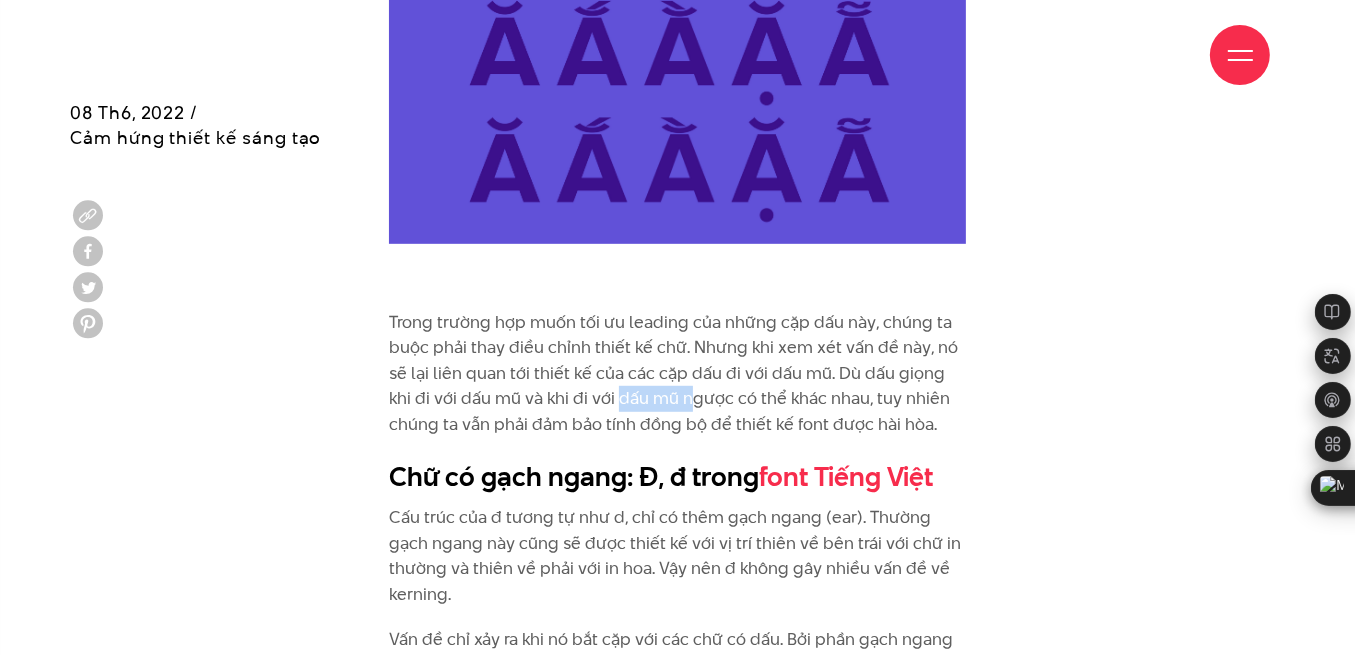 drag, startPoint x: 590, startPoint y: 373, endPoint x: 676, endPoint y: 370, distance: 86.05231 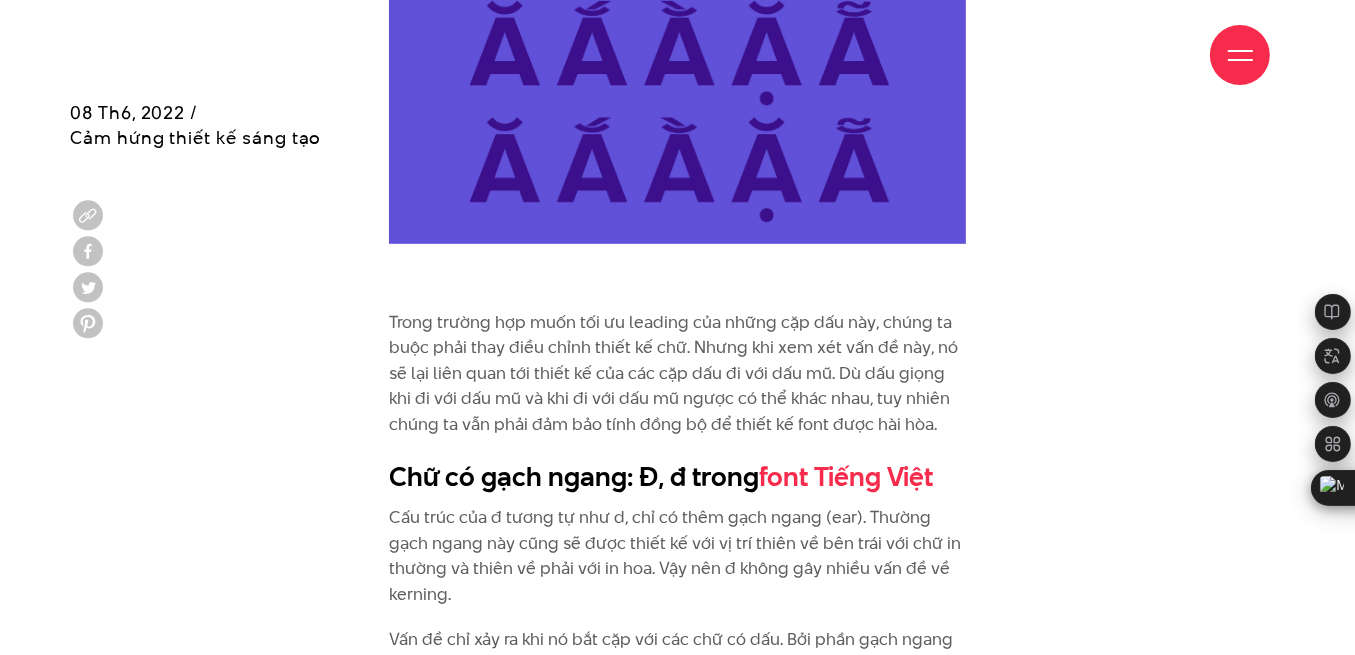 click on "Trong trường hợp muốn tối ưu leading của những cặp dấu này, chúng ta buộc phải thay điều chỉnh thiết kế chữ. Nhưng khi xem xét vấn đề này, nó sẽ lại liên quan tới thiết kế của các cặp dấu đi với dấu mũ. Dù dấu giọng khi đi với dấu mũ và khi đi với dấu mũ ngược có thể khác nhau, tuy nhiên chúng ta vẫn phải đảm bảo tính đồng bộ để thiết kế font được hài hòa." at bounding box center (678, 374) 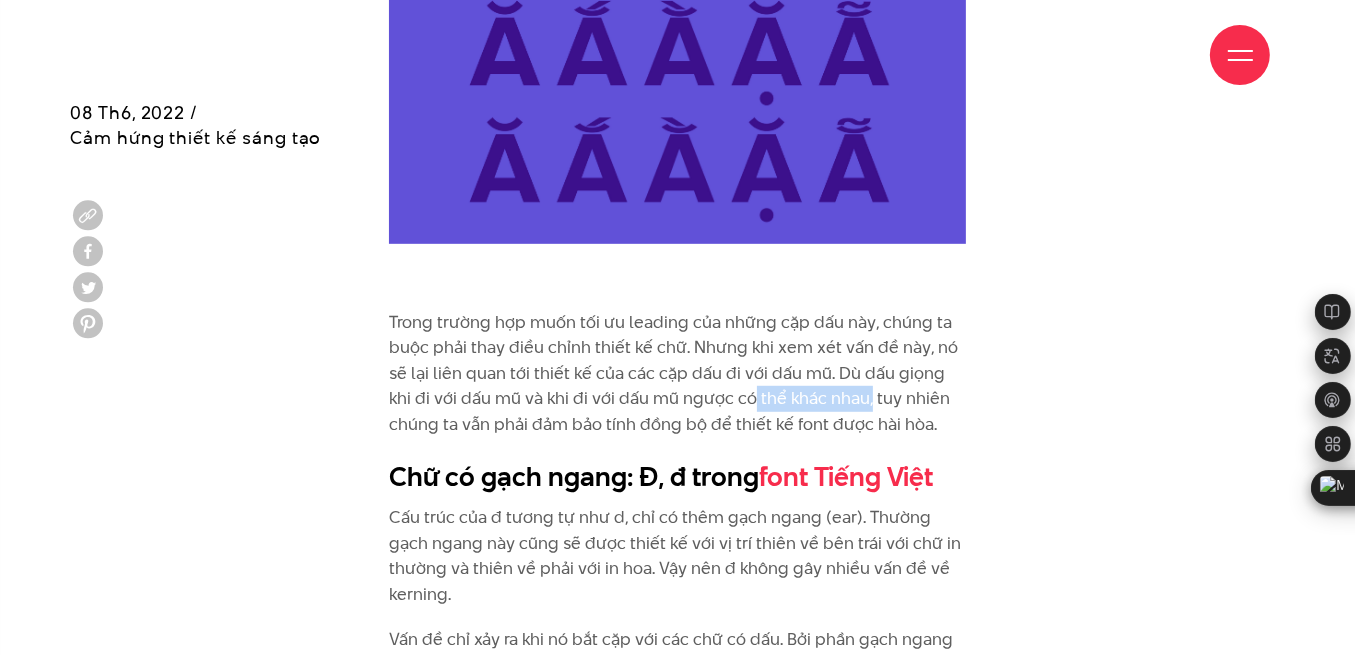 drag, startPoint x: 722, startPoint y: 370, endPoint x: 846, endPoint y: 370, distance: 124 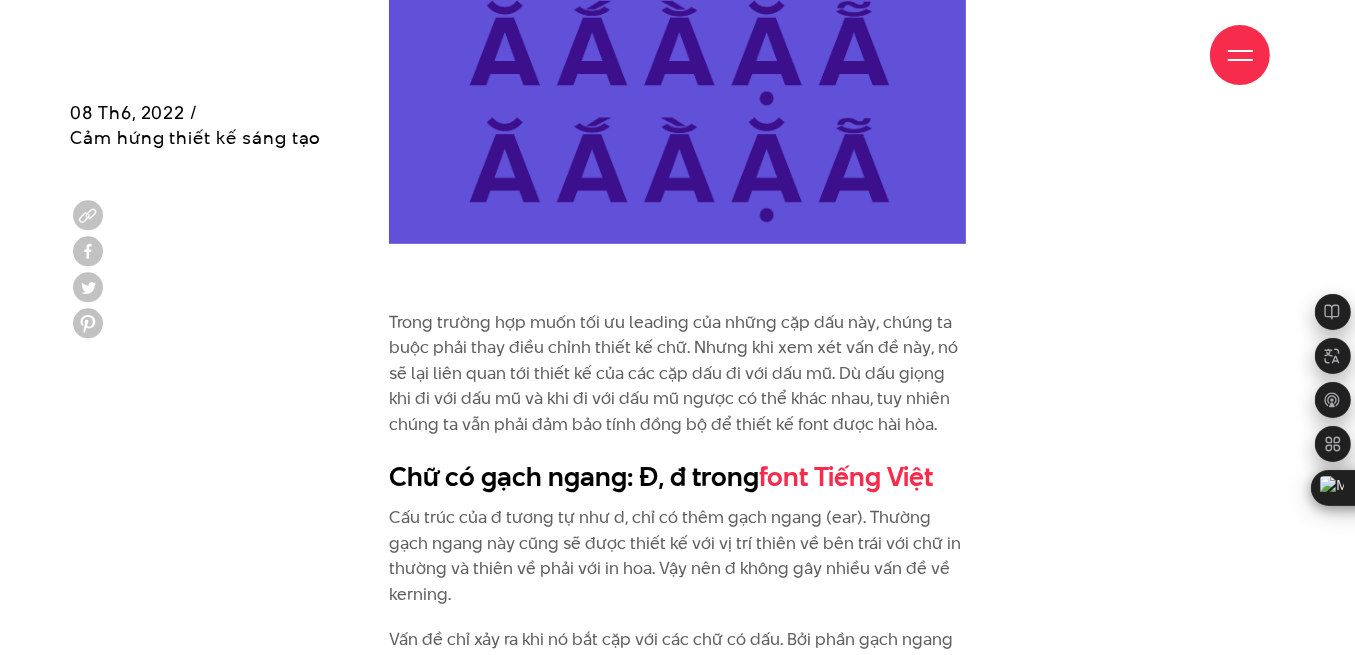click on "Trong trường hợp muốn tối ưu leading của những cặp dấu này, chúng ta buộc phải thay điều chỉnh thiết kế chữ. Nhưng khi xem xét vấn đề này, nó sẽ lại liên quan tới thiết kế của các cặp dấu đi với dấu mũ. Dù dấu giọng khi đi với dấu mũ và khi đi với dấu mũ ngược có thể khác nhau, tuy nhiên chúng ta vẫn phải đảm bảo tính đồng bộ để thiết kế font được hài hòa." at bounding box center [678, 374] 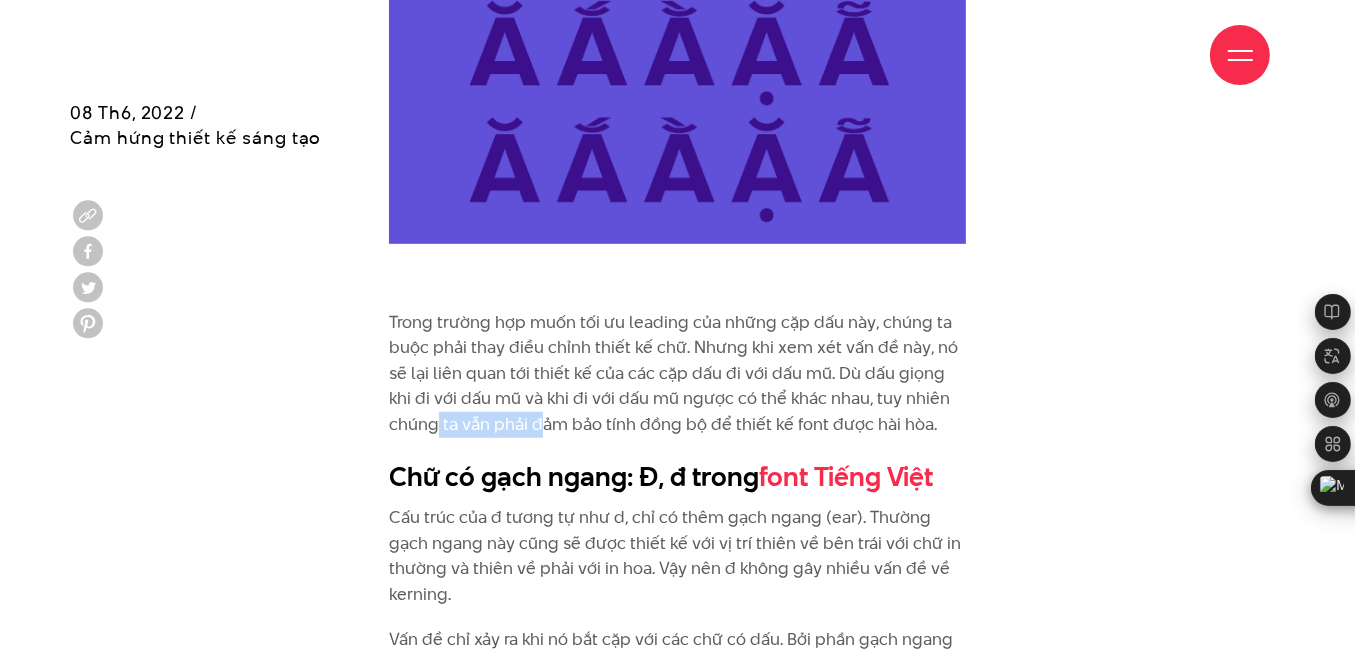 drag, startPoint x: 438, startPoint y: 392, endPoint x: 581, endPoint y: 390, distance: 143.01399 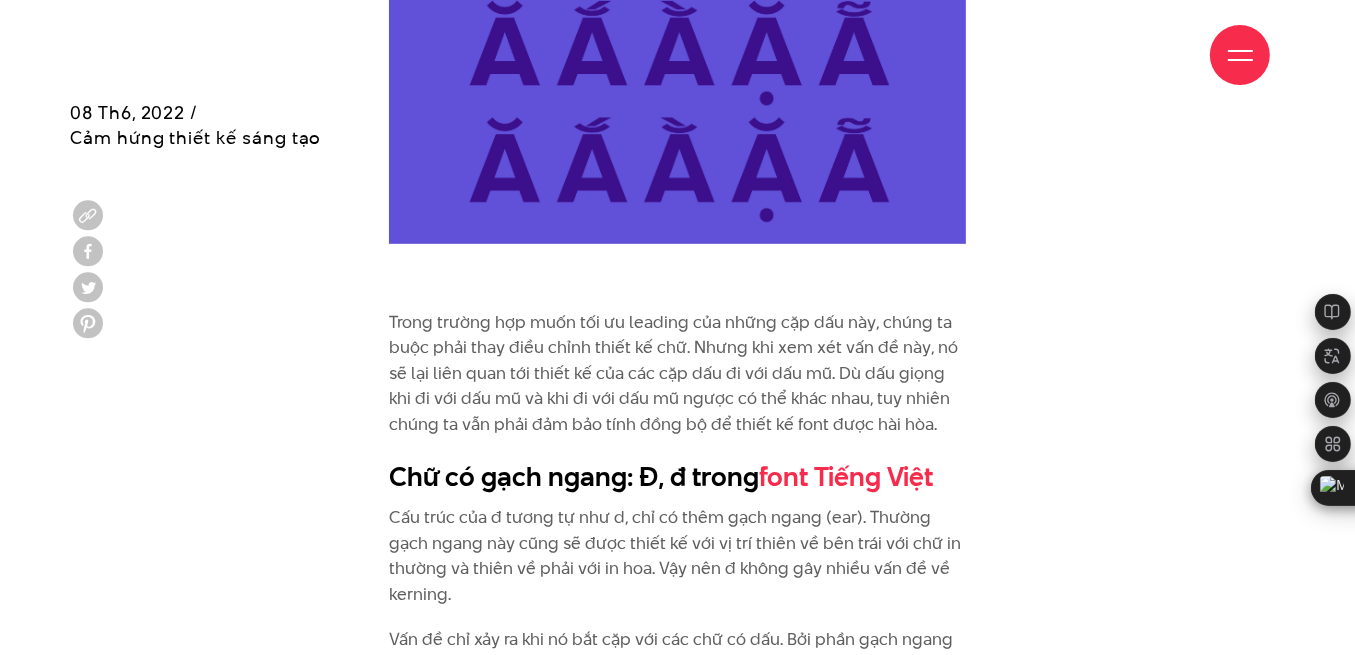 click on "Trong trường hợp muốn tối ưu leading của những cặp dấu này, chúng ta buộc phải thay điều chỉnh thiết kế chữ. Nhưng khi xem xét vấn đề này, nó sẽ lại liên quan tới thiết kế của các cặp dấu đi với dấu mũ. Dù dấu giọng khi đi với dấu mũ và khi đi với dấu mũ ngược có thể khác nhau, tuy nhiên chúng ta vẫn phải đảm bảo tính đồng bộ để thiết kế font được hài hòa." at bounding box center [678, 374] 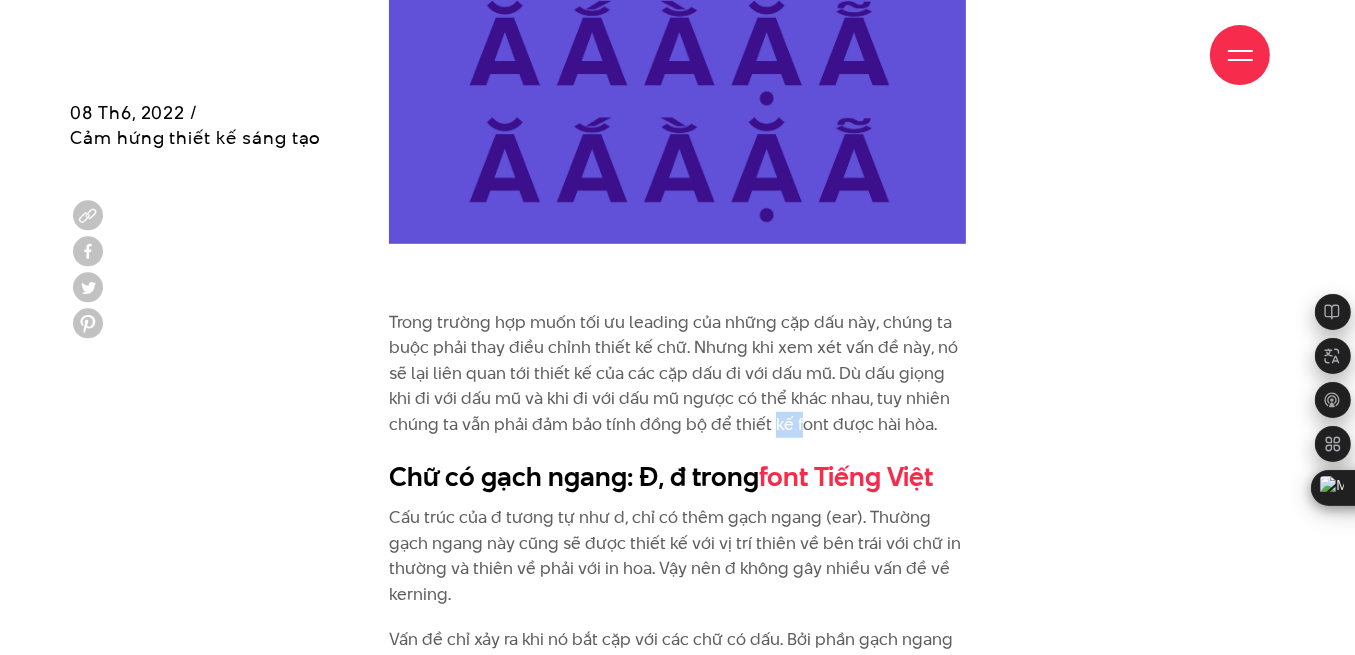 drag, startPoint x: 770, startPoint y: 387, endPoint x: 842, endPoint y: 389, distance: 72.02777 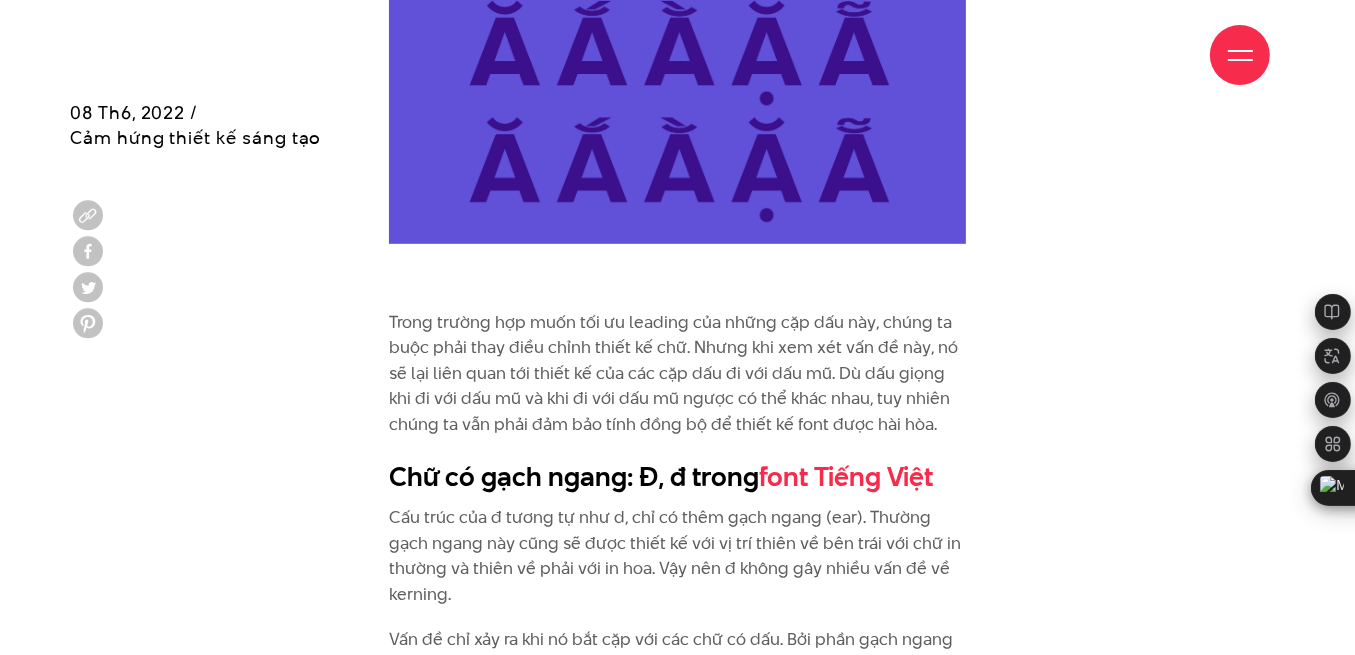 click on "Kerning, tracking và leading luôn là vấn đề đau đầu của các type designer. Bởi tương quan giữa khoảng âm (khoảng trống) và khoảng dương (chữ) rất quan trọng và nó ảnh hướng lớn tới thẩm mỹ của font chữ. Việc căn chỉnh khoảng trống này không thể chỉ dừng lại ở việc giãn cho đủ rộng để các ký tự không bị chạm vào nhau. Mà chúng cần tìm được một khoảng cách thích hợp để đảm bảo cả độ dễ đọc lẫn thẩm mỹ của font chữ.
Xem thêm:  Series: Typography trong quy trình xây dựng trải nghiệm số #1: Lựa chọn font chữ
Và khi chúng ta xét trong trường hợp của  font Tiếng Việt , việc căn chỉnh khoảng cách này càng trở nên phức tạp hơn. Với bộ dấu gồm cả dấu chữ và dấu giọng, thiết kế font Tiếng Việt có thể gặp nhiều vấn đề như:" at bounding box center (677, -2367) 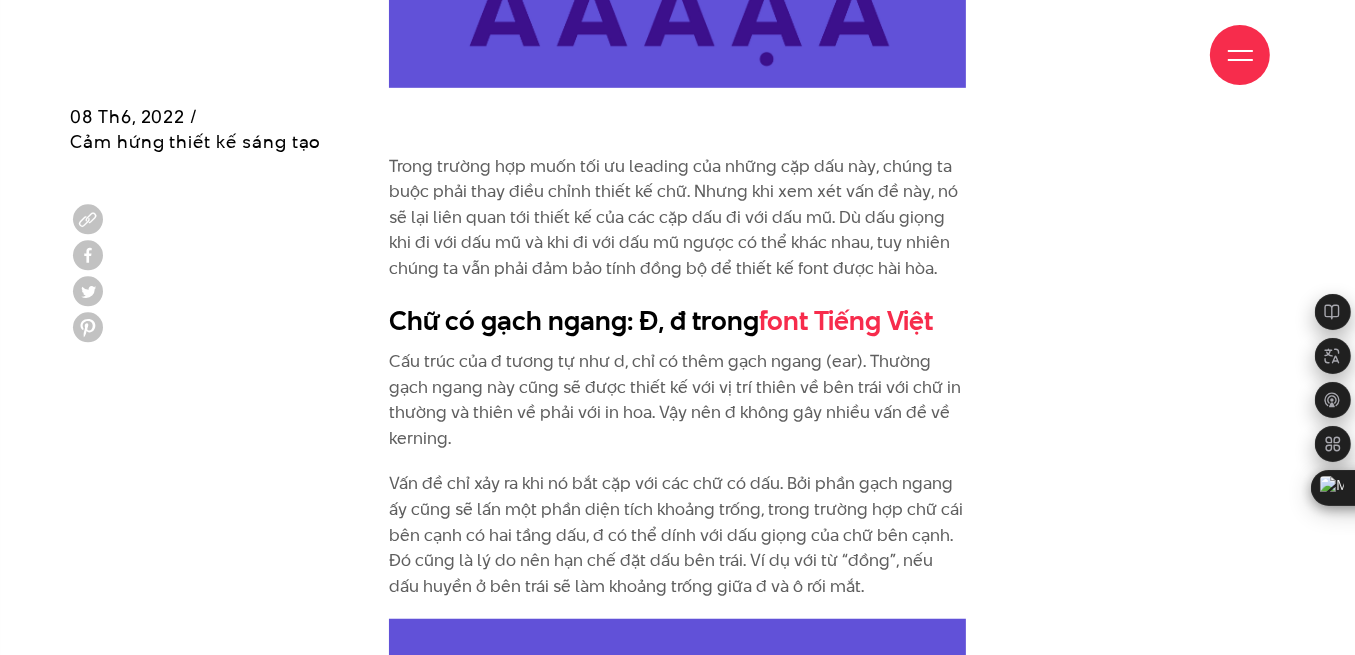 scroll, scrollTop: 8089, scrollLeft: 0, axis: vertical 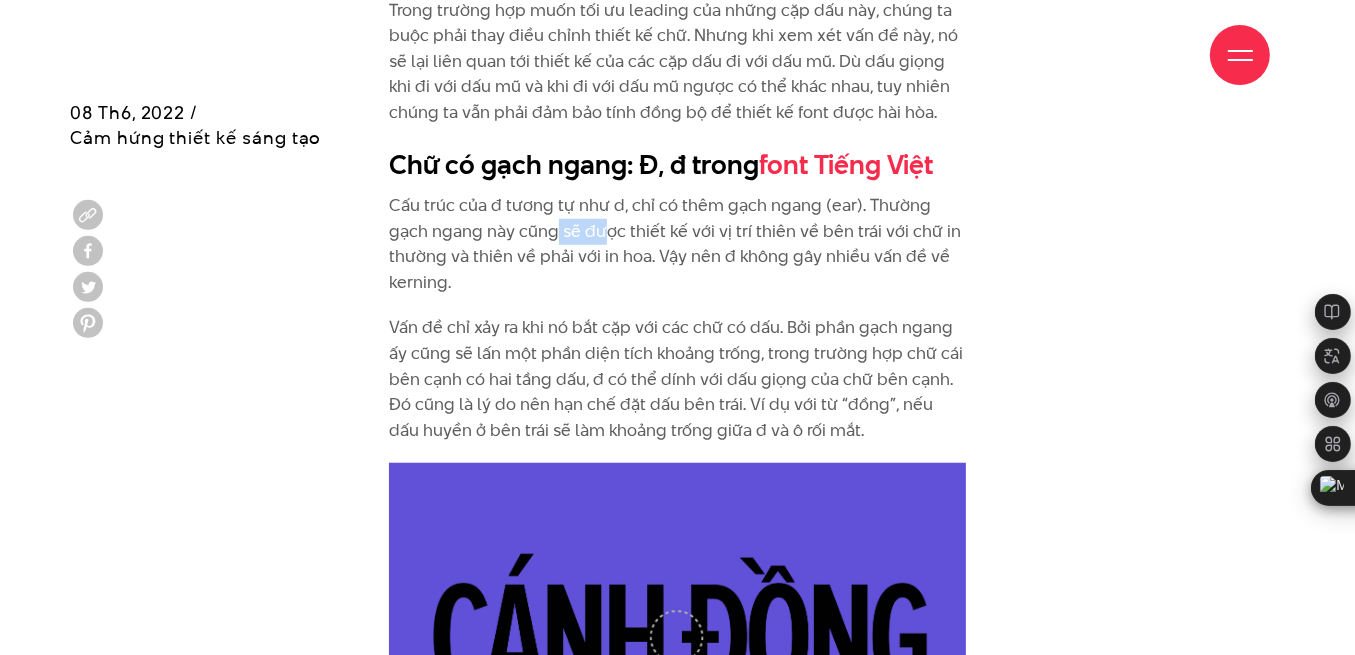 drag, startPoint x: 514, startPoint y: 216, endPoint x: 561, endPoint y: 210, distance: 47.38143 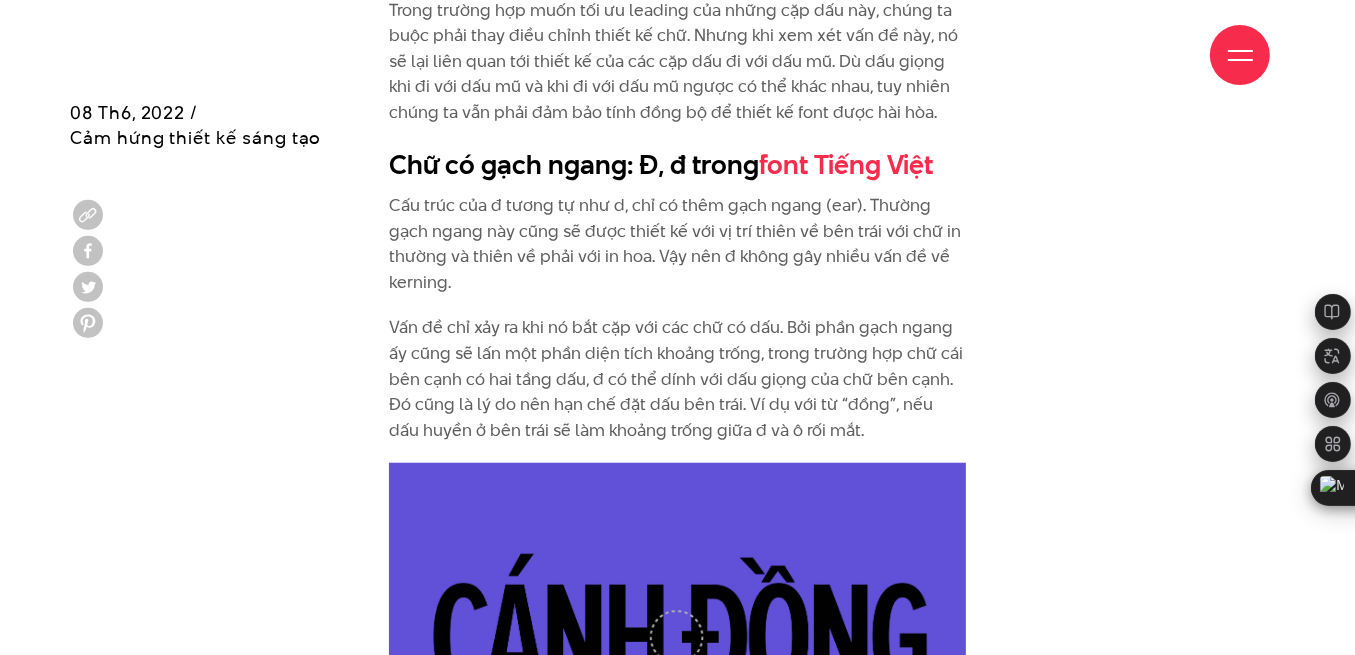 click on "Kerning, tracking và leading luôn là vấn đề đau đầu của các type designer. Bởi tương quan giữa khoảng âm (khoảng trống) và khoảng dương (chữ) rất quan trọng và nó ảnh hướng lớn tới thẩm mỹ của font chữ. Việc căn chỉnh khoảng trống này không thể chỉ dừng lại ở việc giãn cho đủ rộng để các ký tự không bị chạm vào nhau. Mà chúng cần tìm được một khoảng cách thích hợp để đảm bảo cả độ dễ đọc lẫn thẩm mỹ của font chữ.
Xem thêm:  Series: Typography trong quy trình xây dựng trải nghiệm số #1: Lựa chọn font chữ
Và khi chúng ta xét trong trường hợp của  font Tiếng Việt , việc căn chỉnh khoảng cách này càng trở nên phức tạp hơn. Với bộ dấu gồm cả dấu chữ và dấu giọng, thiết kế font Tiếng Việt có thể gặp nhiều vấn đề như:" at bounding box center (678, -2679) 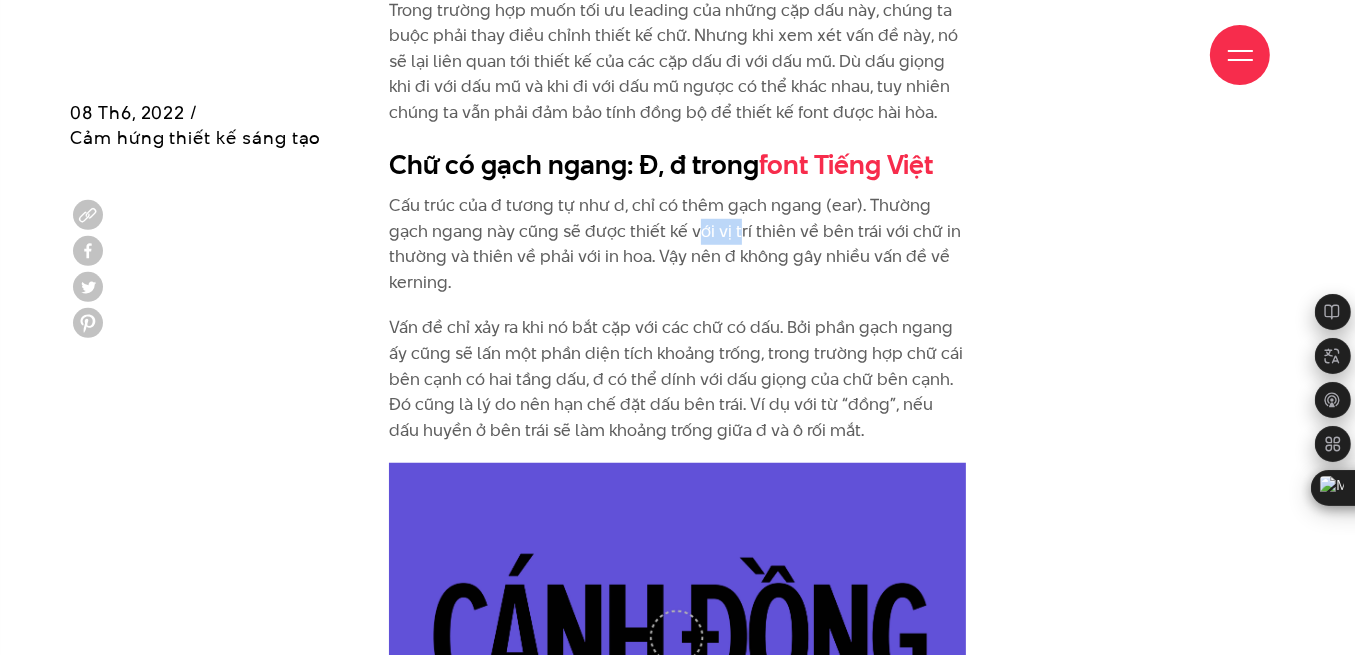drag, startPoint x: 651, startPoint y: 211, endPoint x: 700, endPoint y: 205, distance: 49.365982 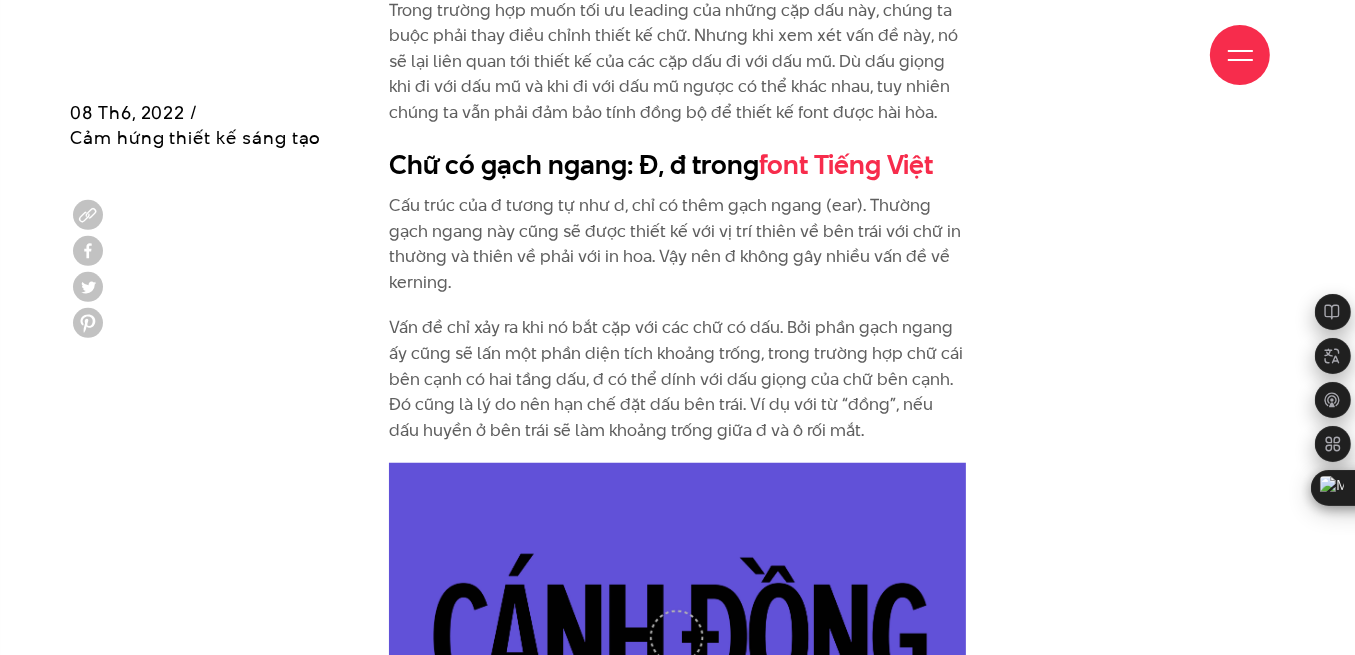 click on "Cấu trúc của đ tương tự như d, chỉ có thêm gạch ngang (ear). Thường gạch ngang này cũng sẽ được thiết kế với vị trí thiên về bên trái với chữ in thường và thiên về phải với in hoa. Vậy nên đ không gây nhiều vấn đề về kerning." at bounding box center (678, 244) 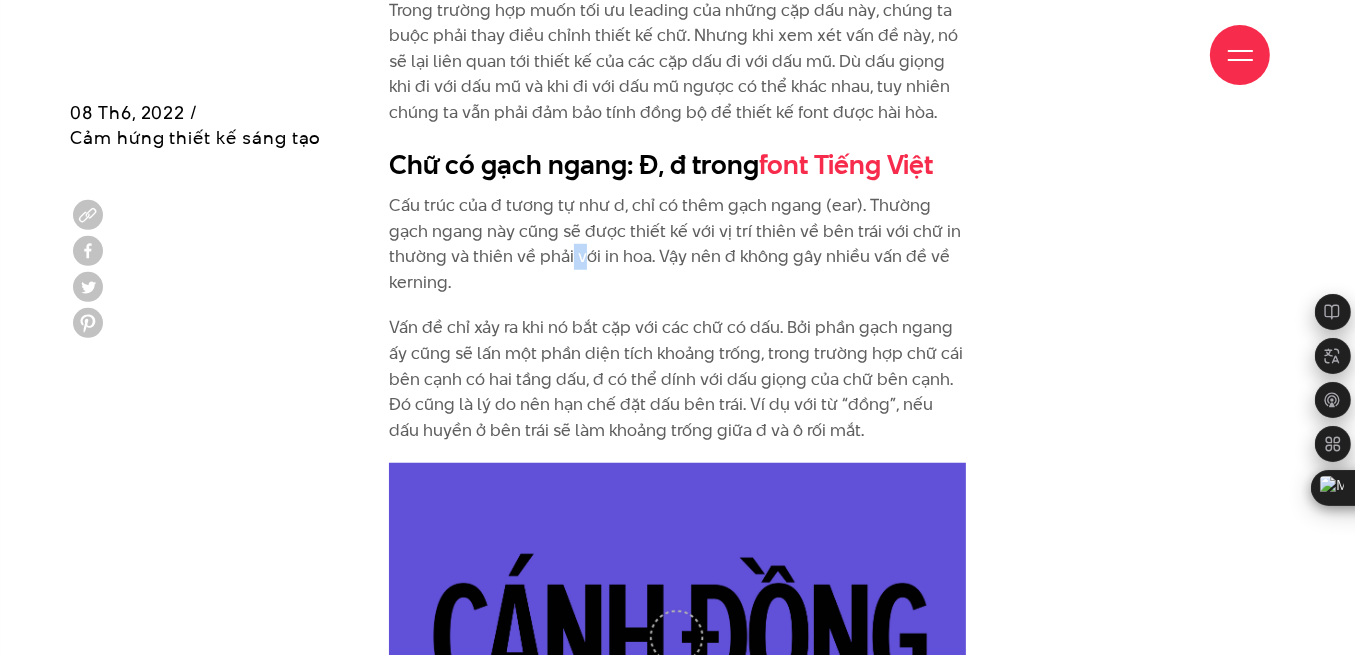 drag, startPoint x: 571, startPoint y: 225, endPoint x: 587, endPoint y: 225, distance: 16 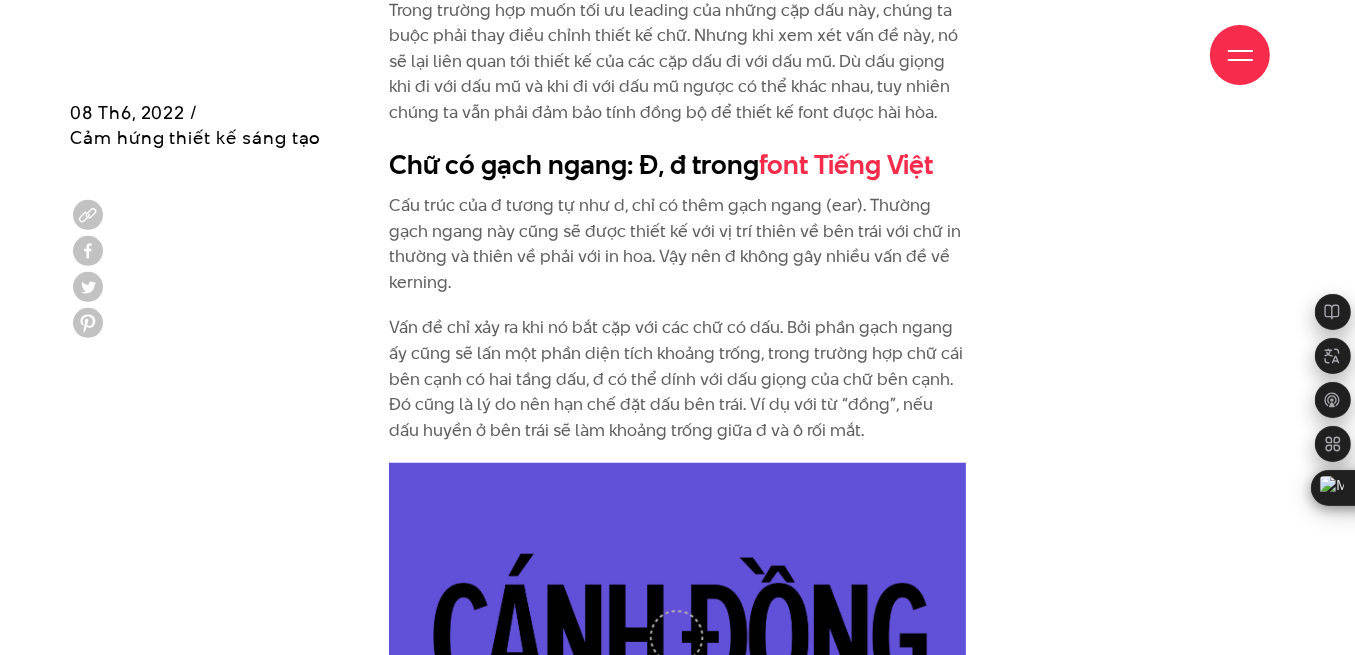 click on "Cấu trúc của đ tương tự như d, chỉ có thêm gạch ngang (ear). Thường gạch ngang này cũng sẽ được thiết kế với vị trí thiên về bên trái với chữ in thường và thiên về phải với in hoa. Vậy nên đ không gây nhiều vấn đề về kerning." at bounding box center (678, 244) 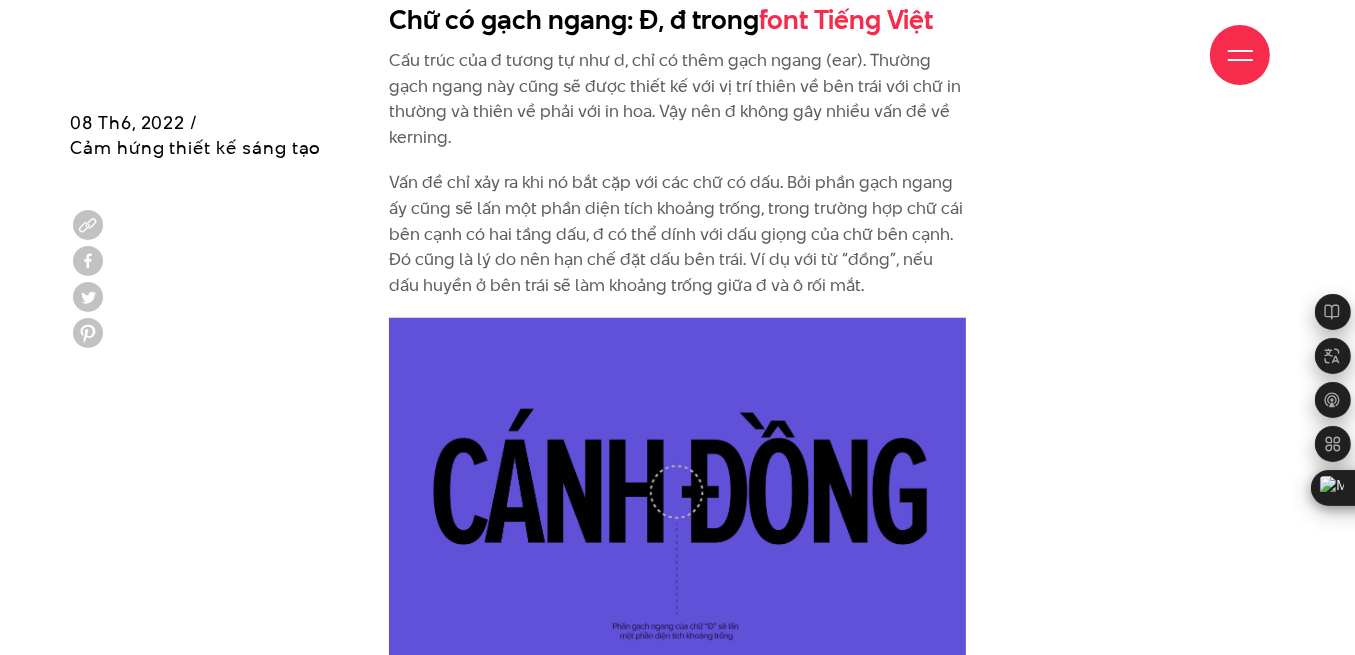 scroll, scrollTop: 8244, scrollLeft: 0, axis: vertical 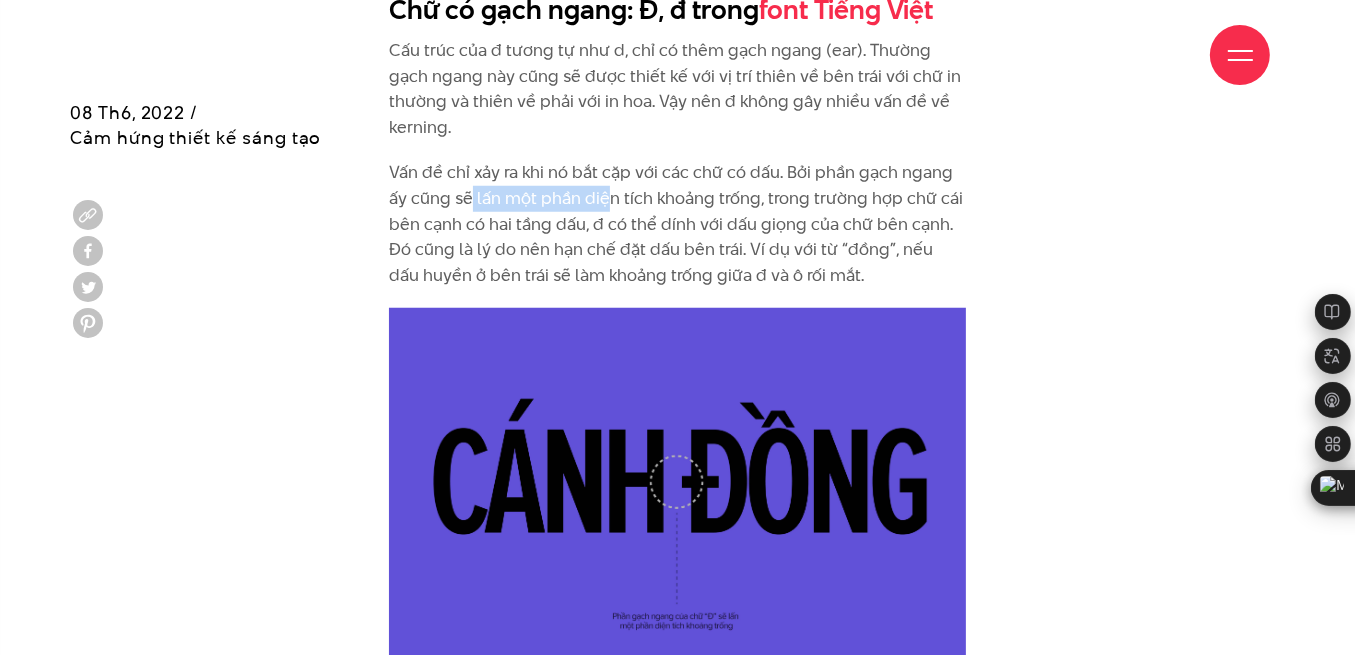 drag, startPoint x: 472, startPoint y: 174, endPoint x: 668, endPoint y: 180, distance: 196.09181 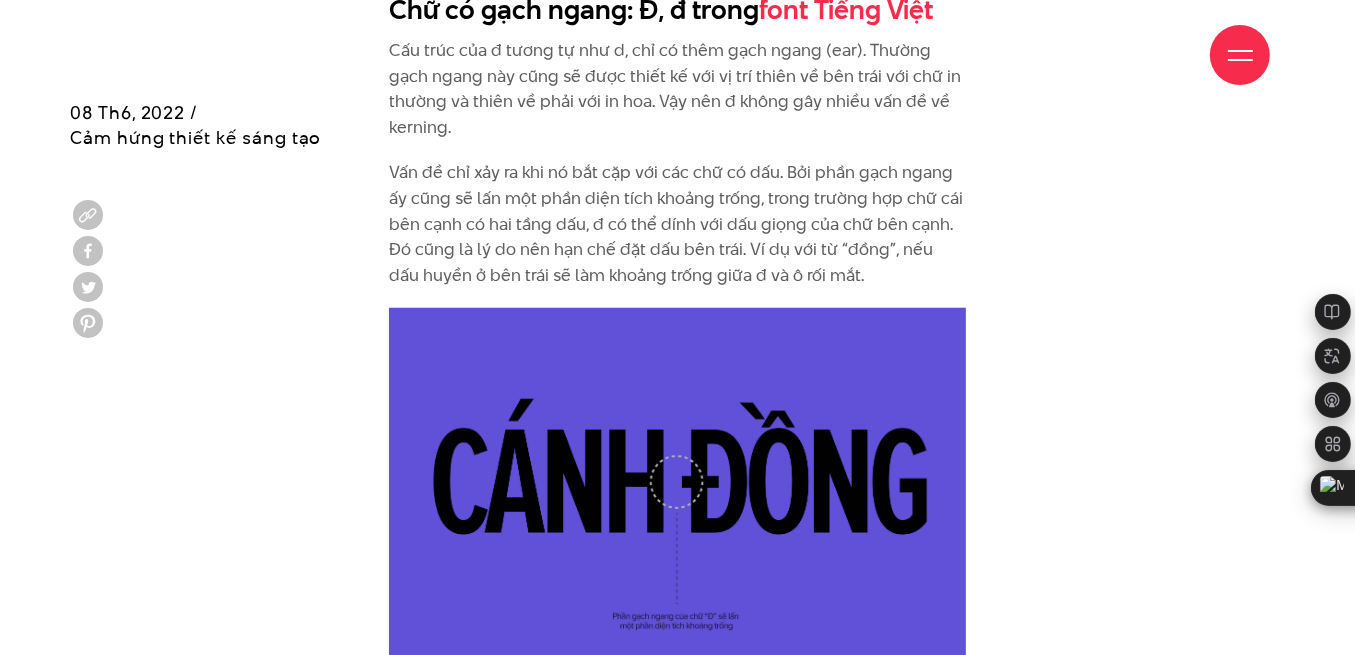 click on "Vấn đề chỉ xảy ra khi nó bắt cặp với các chữ có dấu. Bởi phần gạch ngang ấy cũng sẽ lấn một phần diện tích khoảng trống, trong trường hợp chữ cái bên cạnh có hai tầng dấu, đ có thể dính với dấu giọng của chữ bên cạnh. Đó cũng là lý do nên hạn chế đặt dấu bên trái. Ví dụ với từ “đồng”, nếu dấu huyền ở bên trái sẽ làm khoảng trống giữa đ và ô rối mắt." at bounding box center (678, 224) 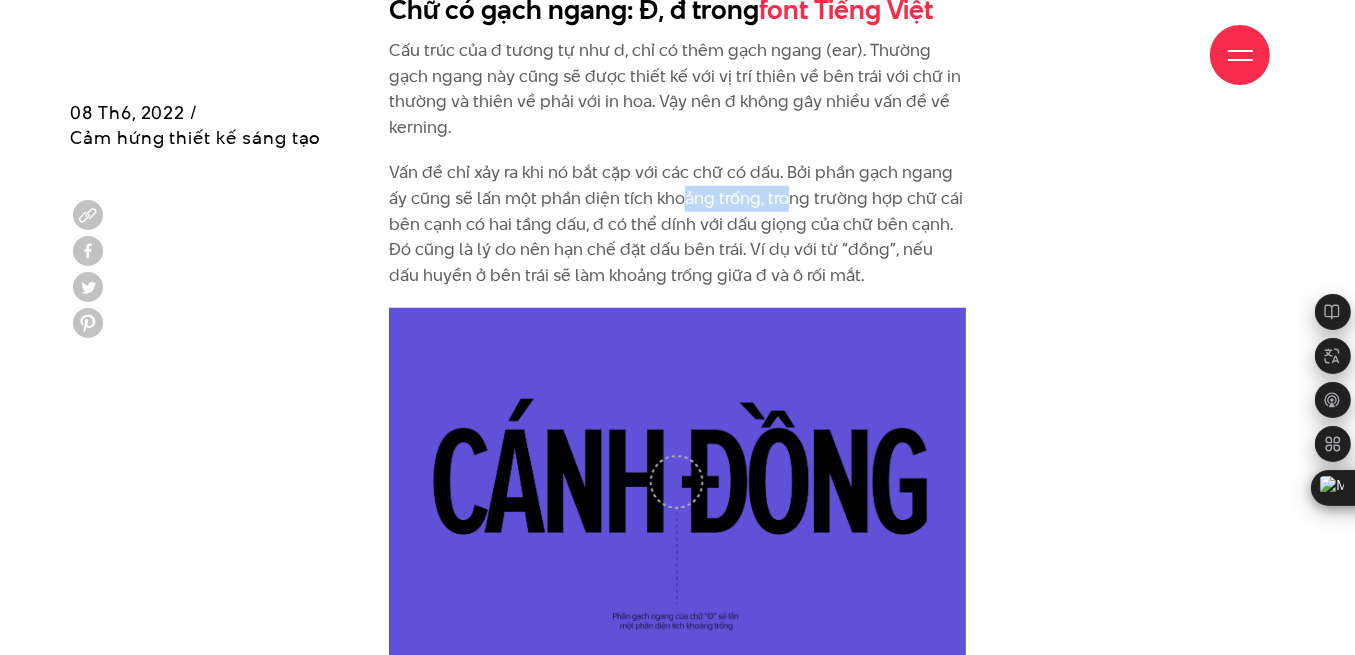 drag, startPoint x: 677, startPoint y: 169, endPoint x: 818, endPoint y: 172, distance: 141.0319 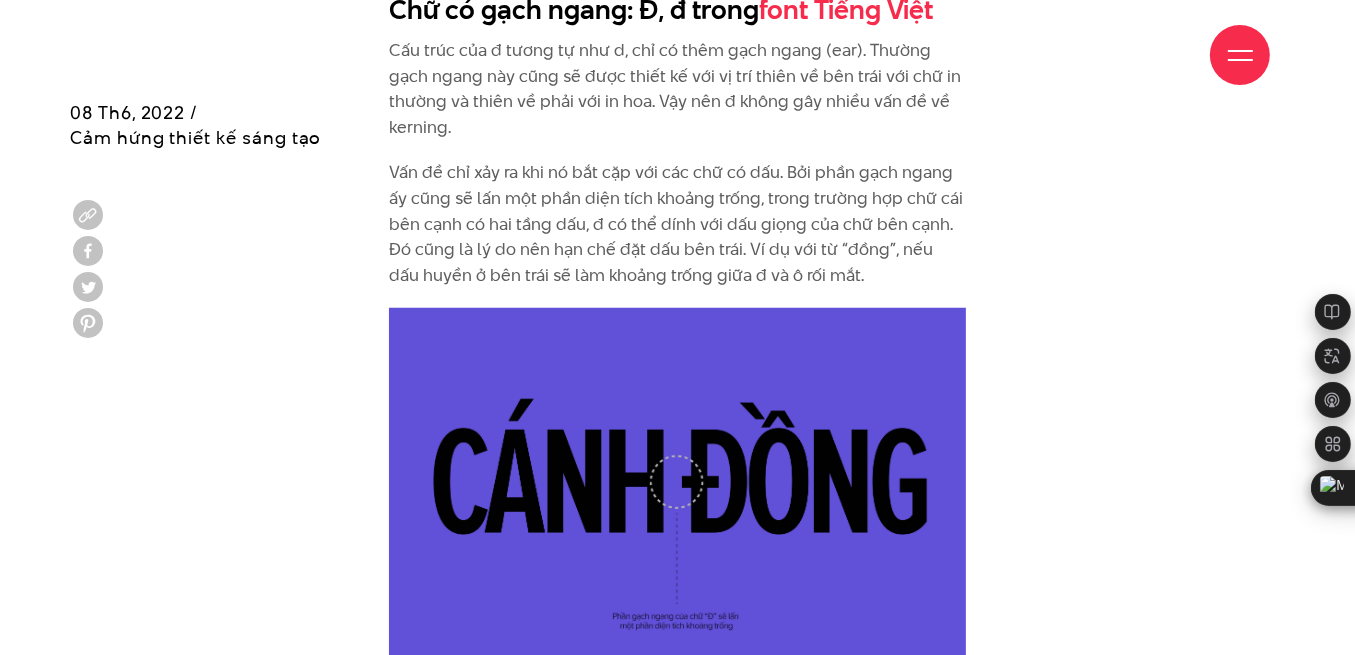 click on "Vấn đề chỉ xảy ra khi nó bắt cặp với các chữ có dấu. Bởi phần gạch ngang ấy cũng sẽ lấn một phần diện tích khoảng trống, trong trường hợp chữ cái bên cạnh có hai tầng dấu, đ có thể dính với dấu giọng của chữ bên cạnh. Đó cũng là lý do nên hạn chế đặt dấu bên trái. Ví dụ với từ “đồng”, nếu dấu huyền ở bên trái sẽ làm khoảng trống giữa đ và ô rối mắt." at bounding box center (678, 224) 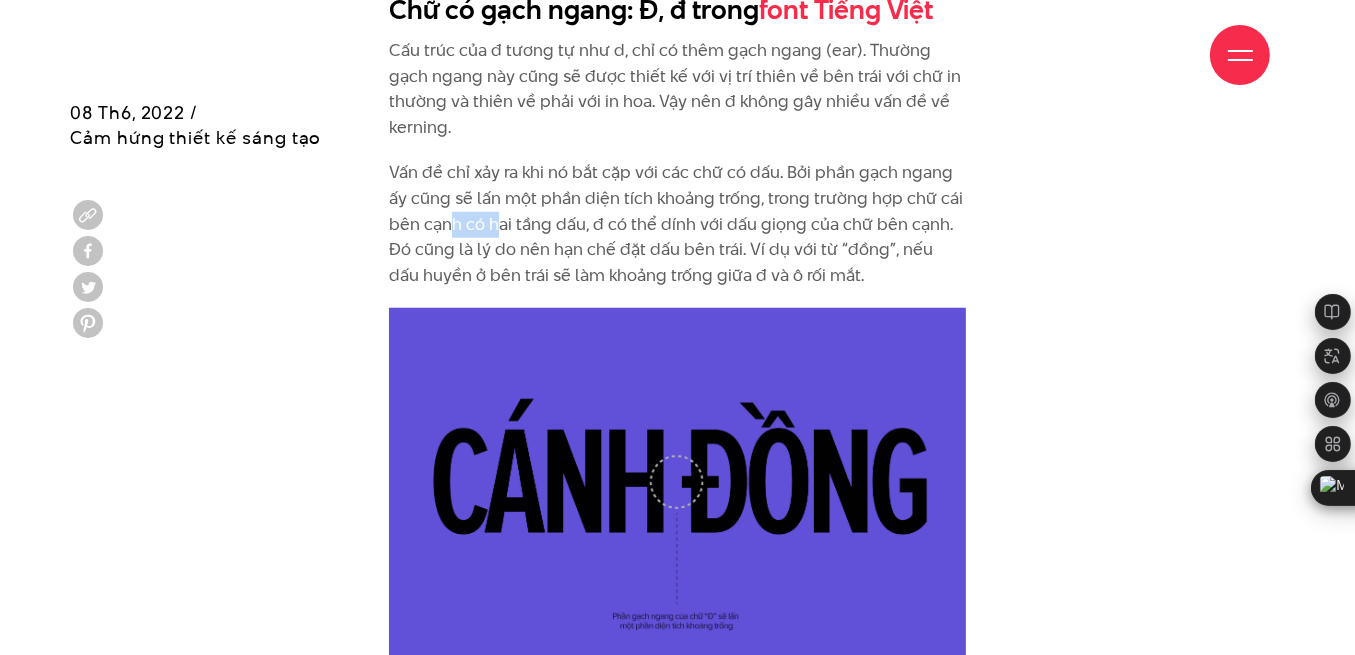 drag, startPoint x: 446, startPoint y: 193, endPoint x: 501, endPoint y: 195, distance: 55.03635 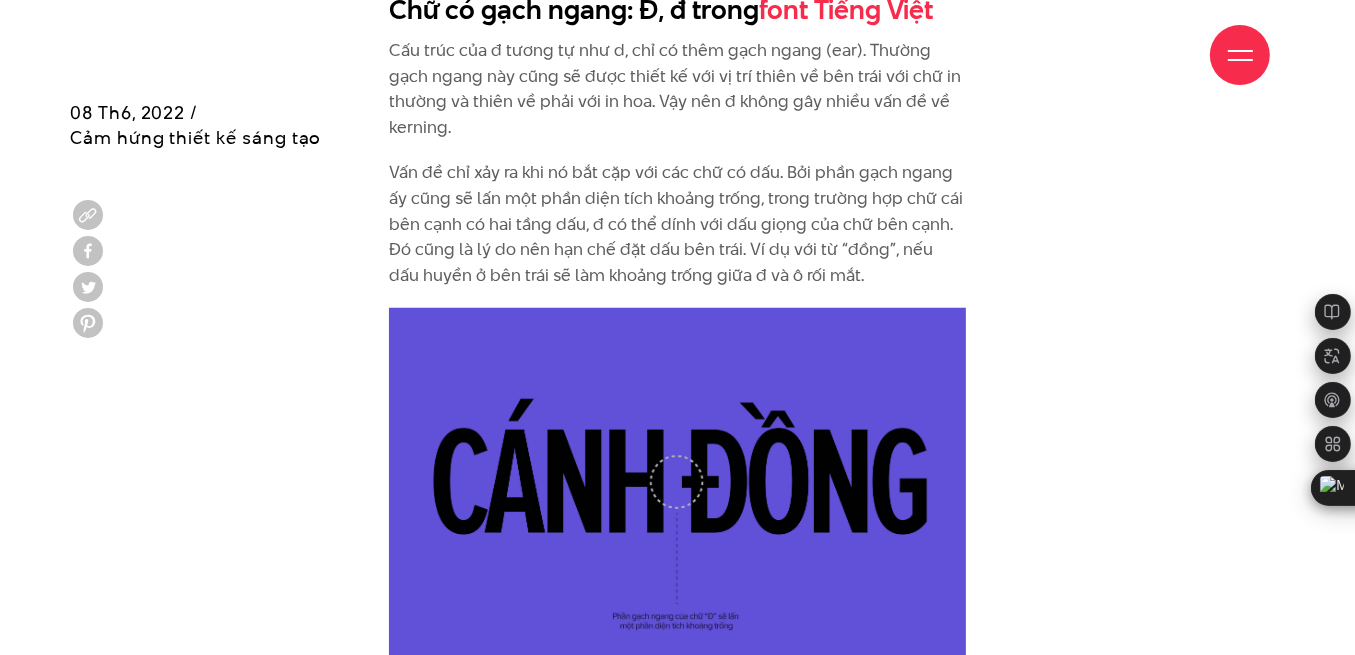 click on "Vấn đề chỉ xảy ra khi nó bắt cặp với các chữ có dấu. Bởi phần gạch ngang ấy cũng sẽ lấn một phần diện tích khoảng trống, trong trường hợp chữ cái bên cạnh có hai tầng dấu, đ có thể dính với dấu giọng của chữ bên cạnh. Đó cũng là lý do nên hạn chế đặt dấu bên trái. Ví dụ với từ “đồng”, nếu dấu huyền ở bên trái sẽ làm khoảng trống giữa đ và ô rối mắt." at bounding box center (678, 224) 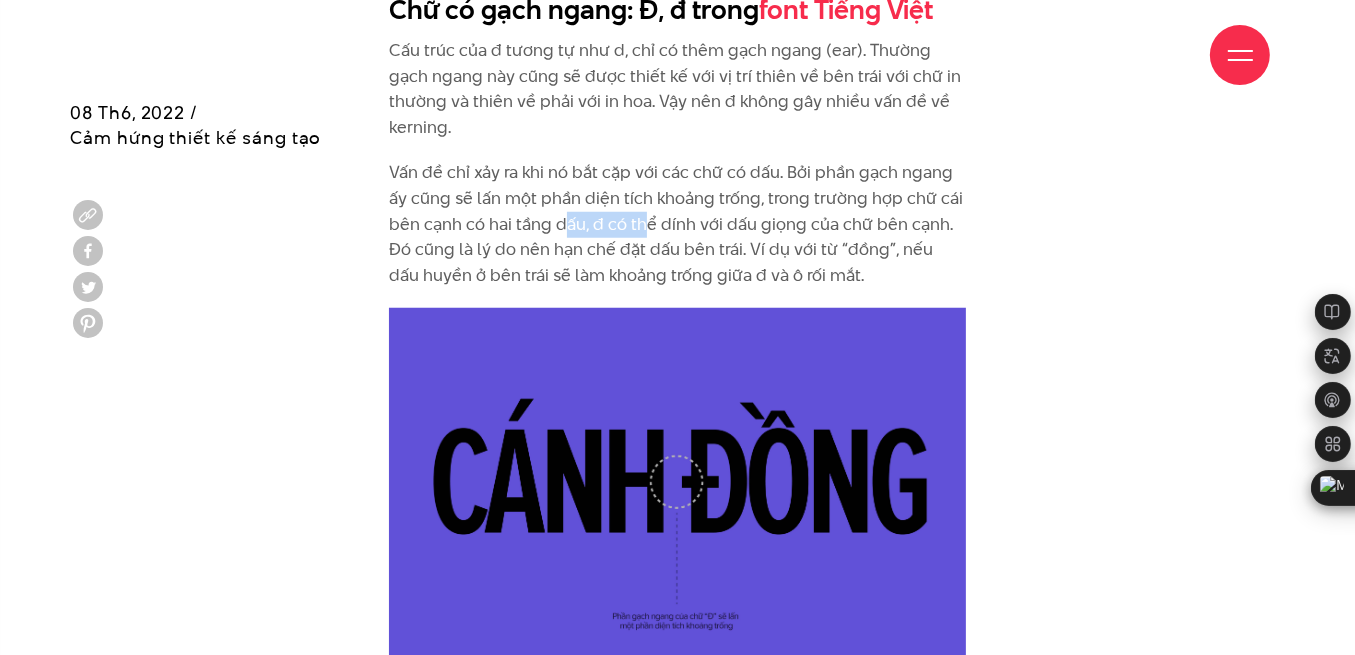 drag, startPoint x: 563, startPoint y: 201, endPoint x: 654, endPoint y: 203, distance: 91.02197 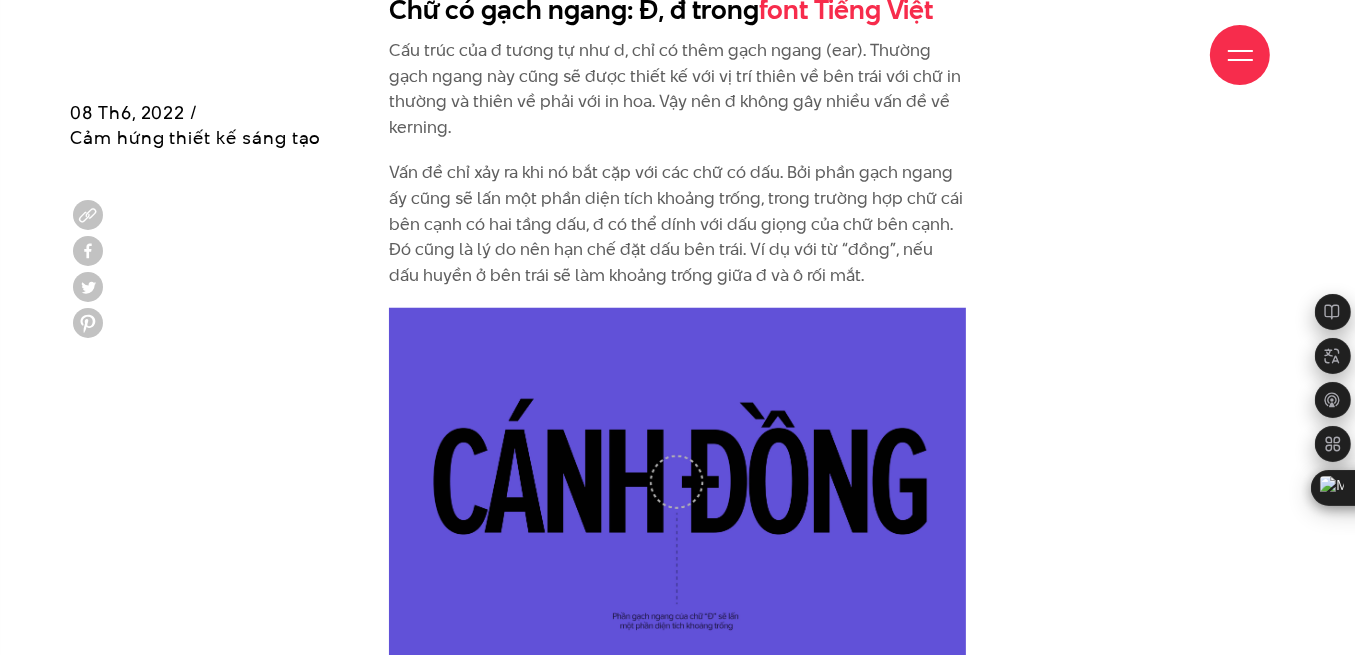 click on "Vấn đề chỉ xảy ra khi nó bắt cặp với các chữ có dấu. Bởi phần gạch ngang ấy cũng sẽ lấn một phần diện tích khoảng trống, trong trường hợp chữ cái bên cạnh có hai tầng dấu, đ có thể dính với dấu giọng của chữ bên cạnh. Đó cũng là lý do nên hạn chế đặt dấu bên trái. Ví dụ với từ “đồng”, nếu dấu huyền ở bên trái sẽ làm khoảng trống giữa đ và ô rối mắt." at bounding box center (678, 224) 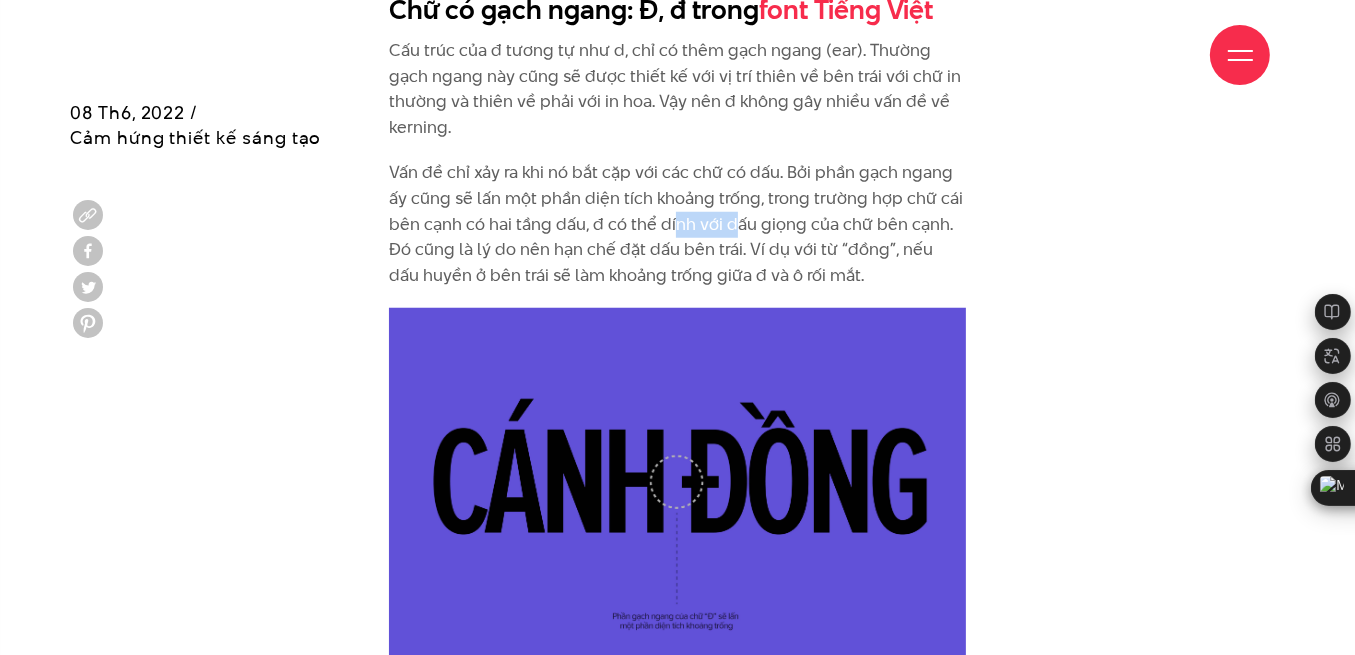 drag, startPoint x: 672, startPoint y: 198, endPoint x: 762, endPoint y: 198, distance: 90 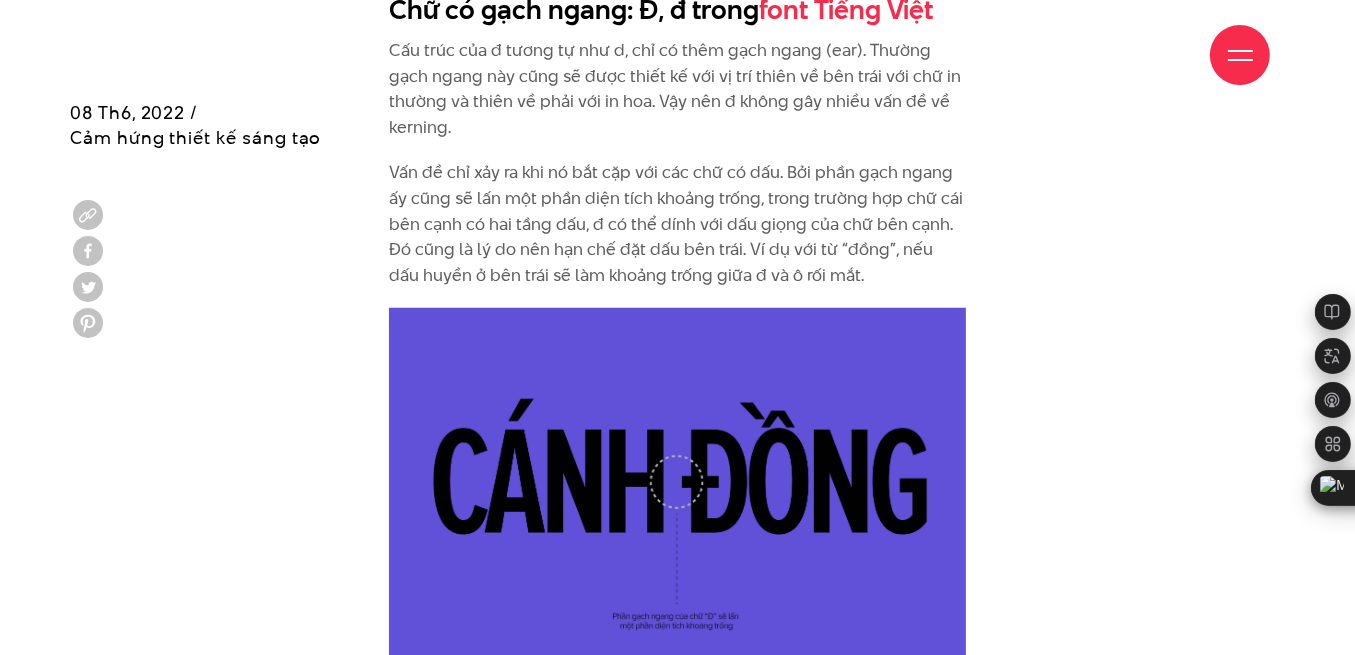 click on "Vấn đề chỉ xảy ra khi nó bắt cặp với các chữ có dấu. Bởi phần gạch ngang ấy cũng sẽ lấn một phần diện tích khoảng trống, trong trường hợp chữ cái bên cạnh có hai tầng dấu, đ có thể dính với dấu giọng của chữ bên cạnh. Đó cũng là lý do nên hạn chế đặt dấu bên trái. Ví dụ với từ “đồng”, nếu dấu huyền ở bên trái sẽ làm khoảng trống giữa đ và ô rối mắt." at bounding box center [678, 224] 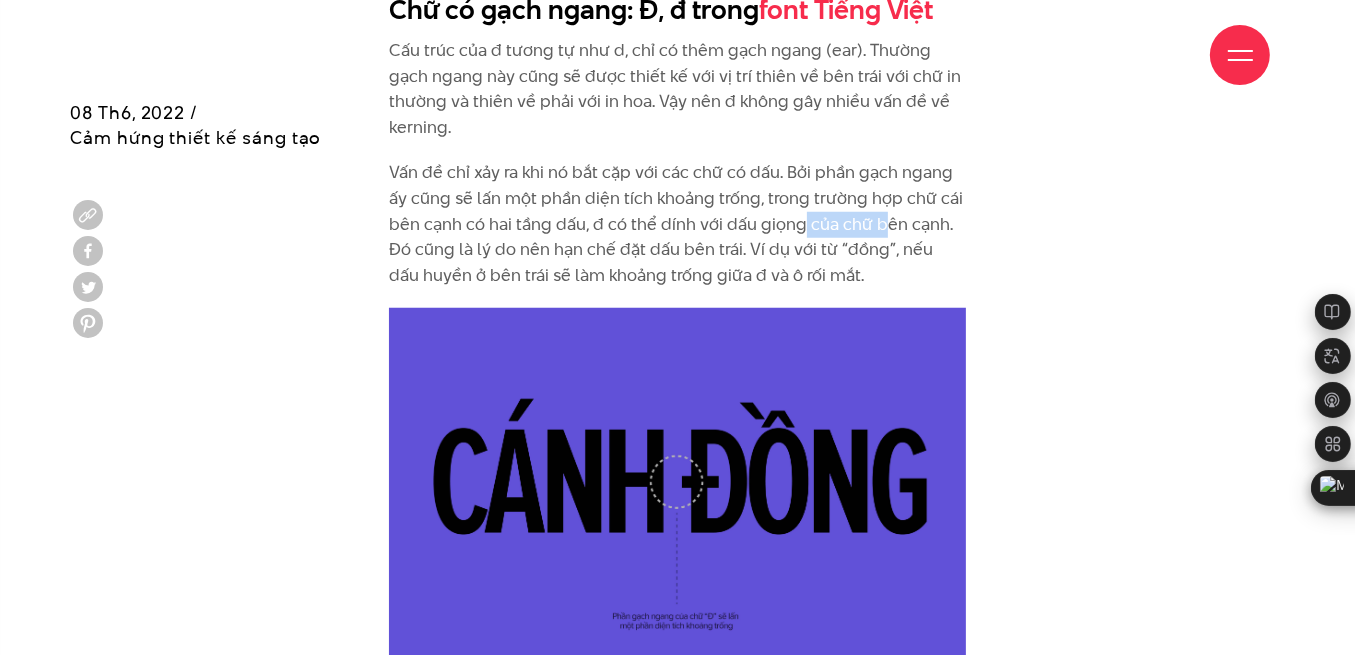 drag, startPoint x: 801, startPoint y: 197, endPoint x: 898, endPoint y: 198, distance: 97.00516 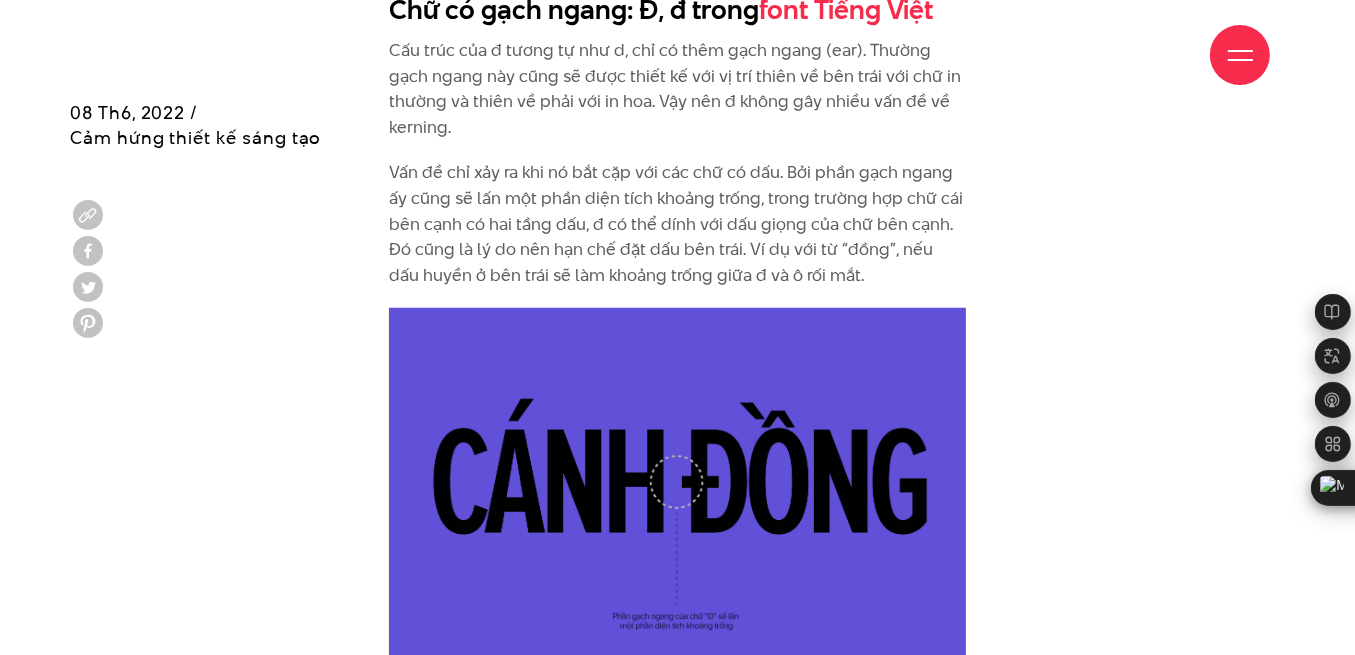 click on "Vấn đề chỉ xảy ra khi nó bắt cặp với các chữ có dấu. Bởi phần gạch ngang ấy cũng sẽ lấn một phần diện tích khoảng trống, trong trường hợp chữ cái bên cạnh có hai tầng dấu, đ có thể dính với dấu giọng của chữ bên cạnh. Đó cũng là lý do nên hạn chế đặt dấu bên trái. Ví dụ với từ “đồng”, nếu dấu huyền ở bên trái sẽ làm khoảng trống giữa đ và ô rối mắt." at bounding box center [678, 224] 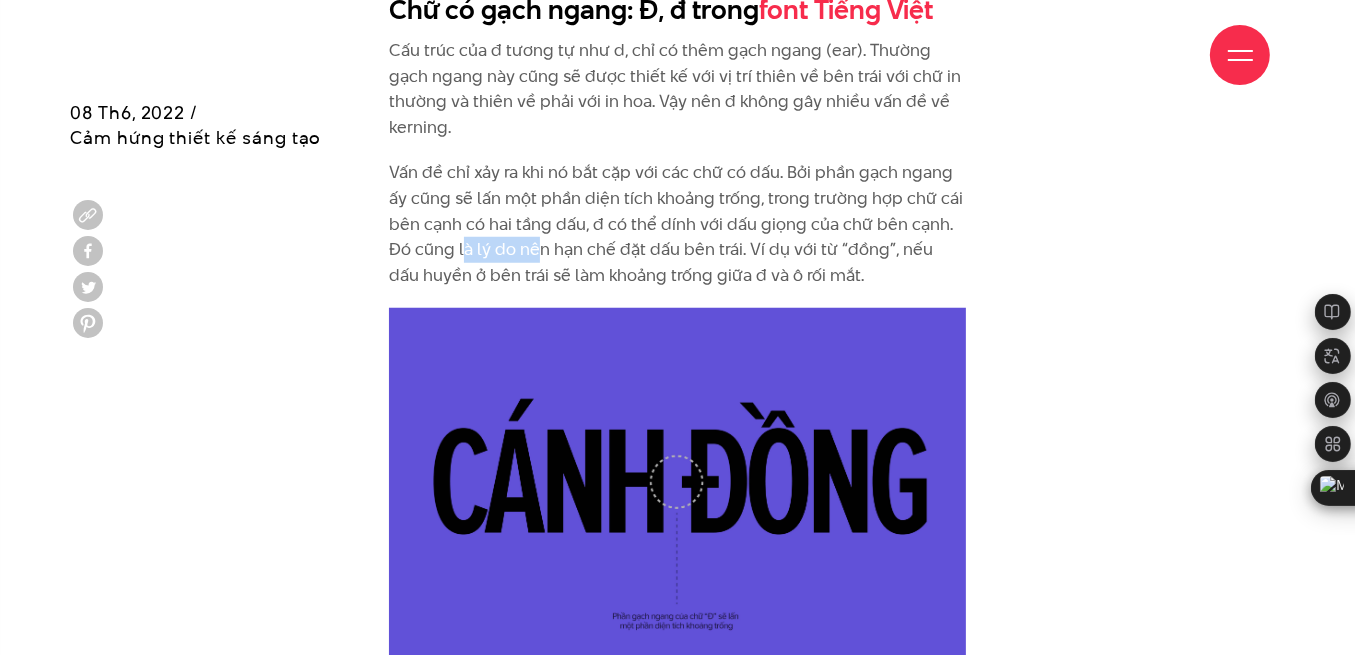 drag, startPoint x: 482, startPoint y: 218, endPoint x: 555, endPoint y: 223, distance: 73.171036 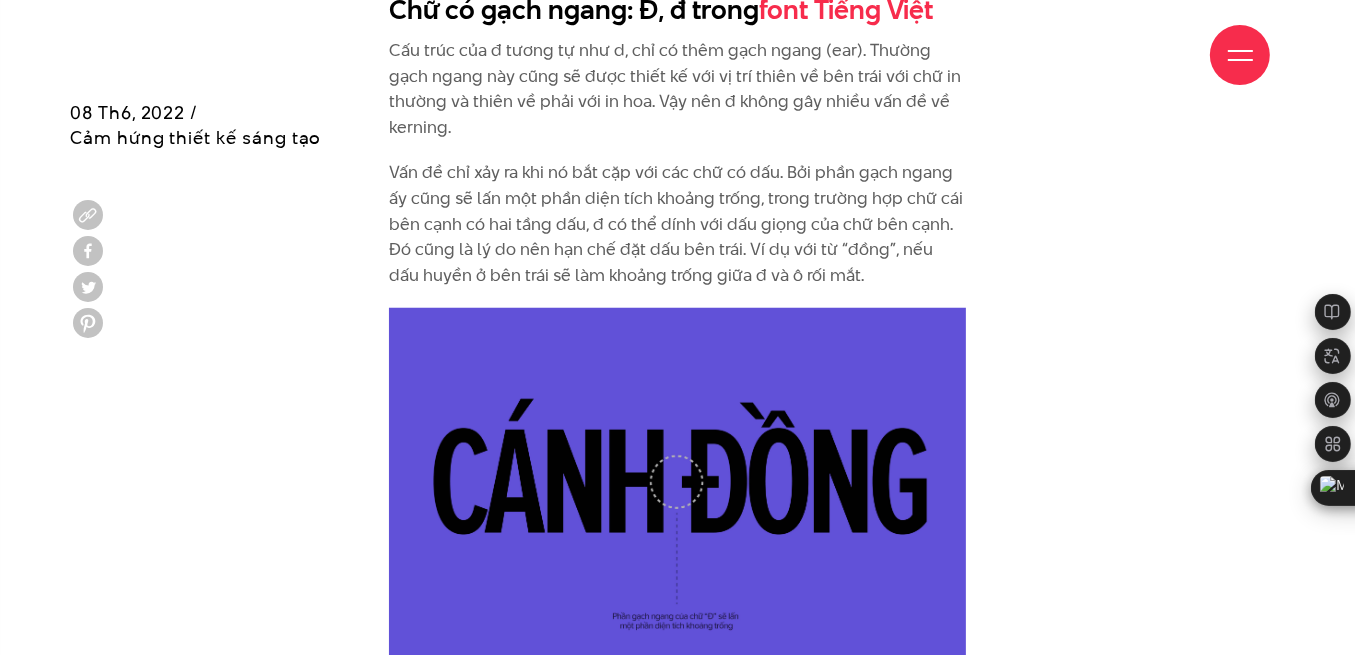 click on "Vấn đề chỉ xảy ra khi nó bắt cặp với các chữ có dấu. Bởi phần gạch ngang ấy cũng sẽ lấn một phần diện tích khoảng trống, trong trường hợp chữ cái bên cạnh có hai tầng dấu, đ có thể dính với dấu giọng của chữ bên cạnh. Đó cũng là lý do nên hạn chế đặt dấu bên trái. Ví dụ với từ “đồng”, nếu dấu huyền ở bên trái sẽ làm khoảng trống giữa đ và ô rối mắt." at bounding box center (678, 224) 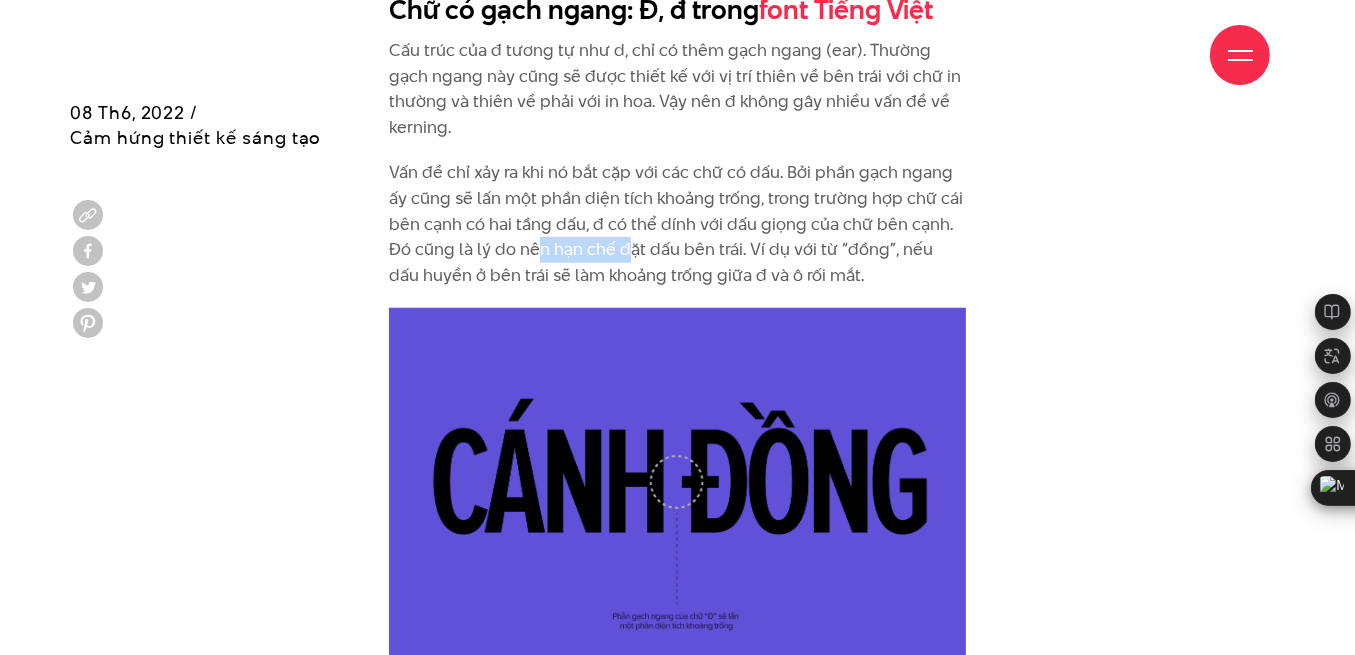 drag, startPoint x: 541, startPoint y: 219, endPoint x: 640, endPoint y: 219, distance: 99 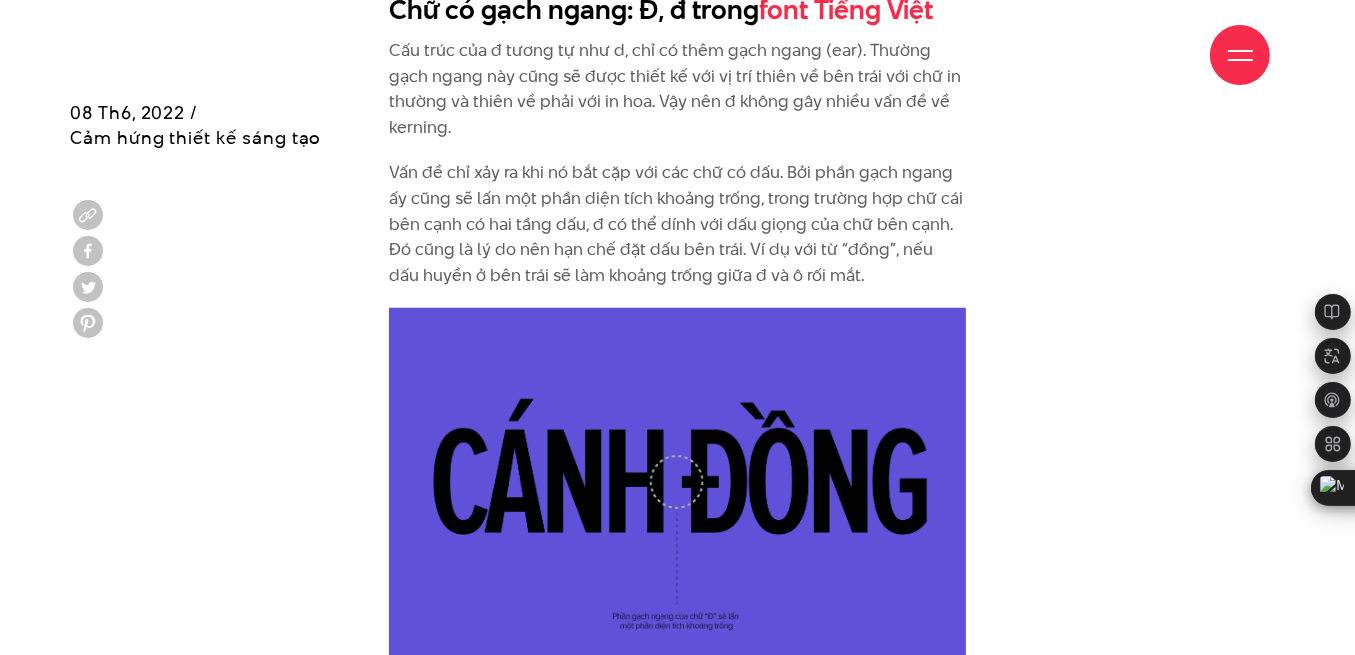click on "Vấn đề chỉ xảy ra khi nó bắt cặp với các chữ có dấu. Bởi phần gạch ngang ấy cũng sẽ lấn một phần diện tích khoảng trống, trong trường hợp chữ cái bên cạnh có hai tầng dấu, đ có thể dính với dấu giọng của chữ bên cạnh. Đó cũng là lý do nên hạn chế đặt dấu bên trái. Ví dụ với từ “đồng”, nếu dấu huyền ở bên trái sẽ làm khoảng trống giữa đ và ô rối mắt." at bounding box center [678, 224] 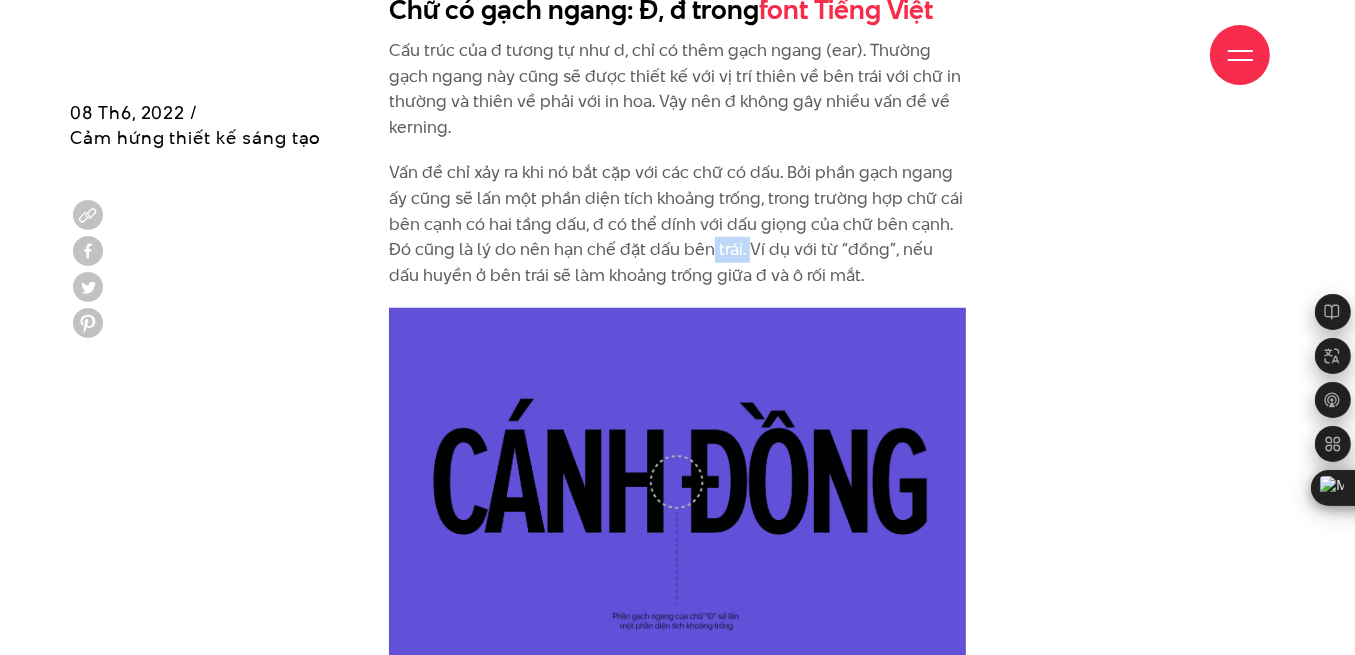 drag, startPoint x: 708, startPoint y: 230, endPoint x: 763, endPoint y: 230, distance: 55 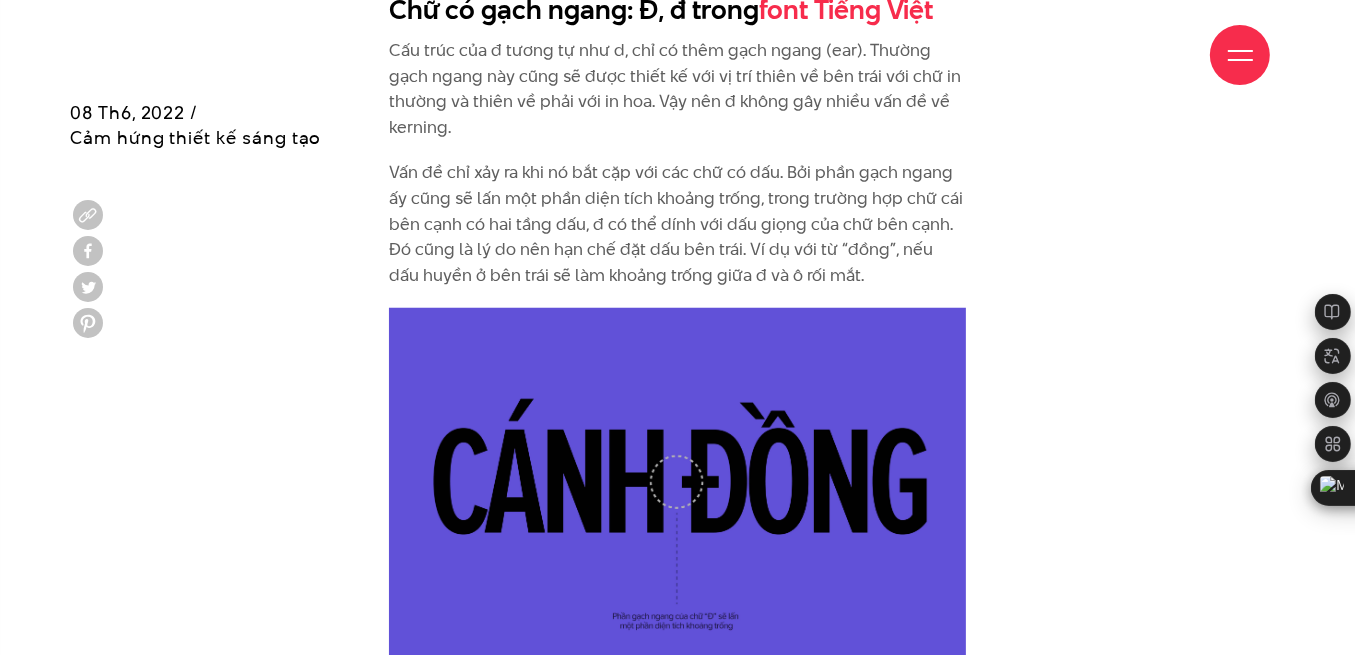 click on "Vấn đề chỉ xảy ra khi nó bắt cặp với các chữ có dấu. Bởi phần gạch ngang ấy cũng sẽ lấn một phần diện tích khoảng trống, trong trường hợp chữ cái bên cạnh có hai tầng dấu, đ có thể dính với dấu giọng của chữ bên cạnh. Đó cũng là lý do nên hạn chế đặt dấu bên trái. Ví dụ với từ “đồng”, nếu dấu huyền ở bên trái sẽ làm khoảng trống giữa đ và ô rối mắt." at bounding box center [678, 224] 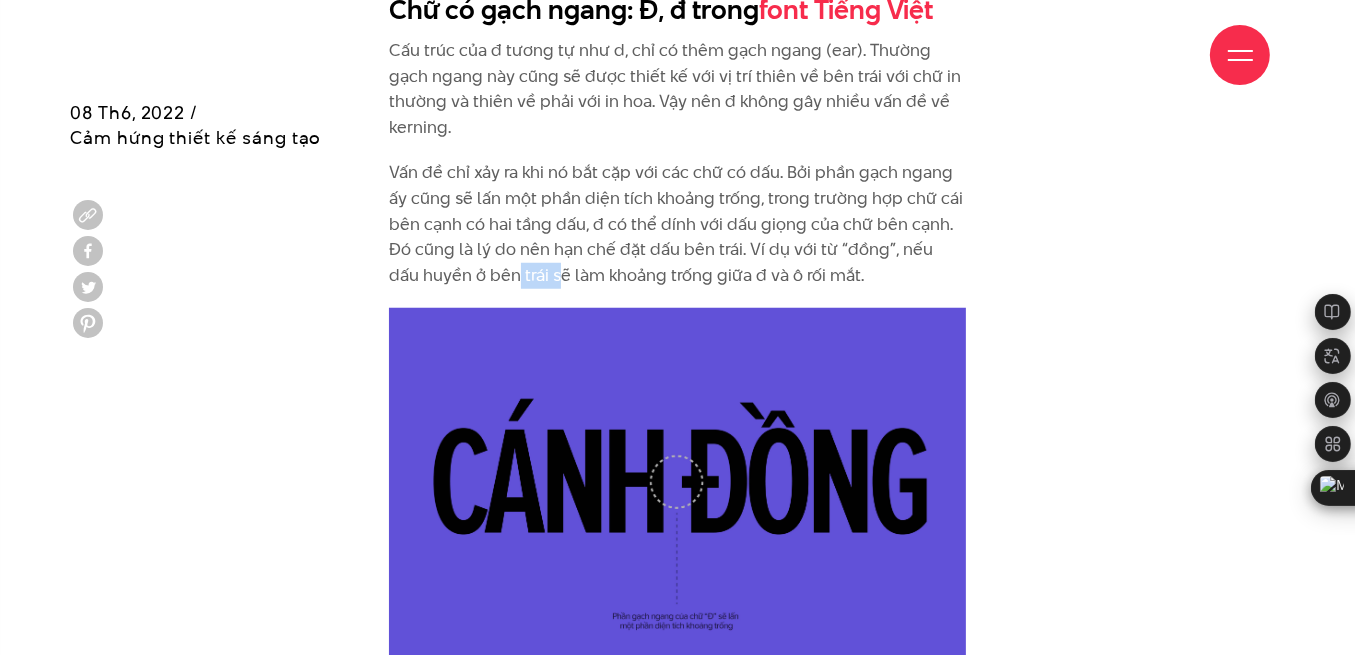 drag, startPoint x: 487, startPoint y: 248, endPoint x: 532, endPoint y: 248, distance: 45 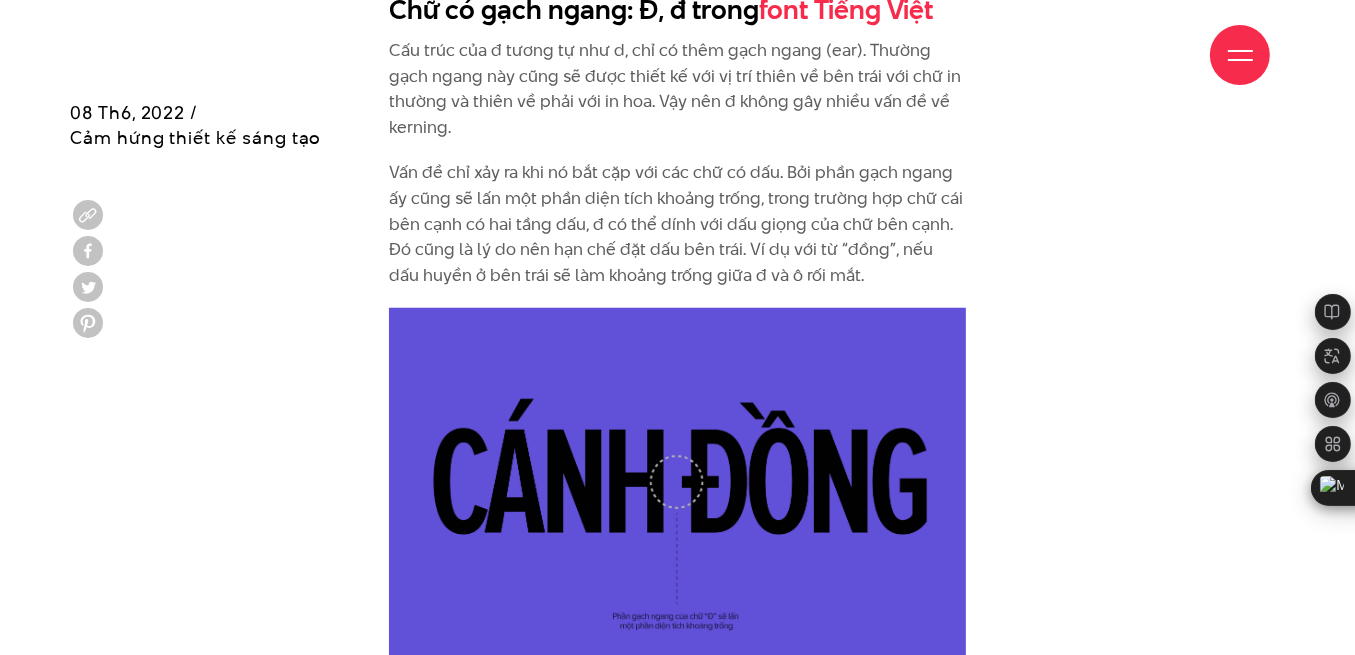 click on "Vấn đề chỉ xảy ra khi nó bắt cặp với các chữ có dấu. Bởi phần gạch ngang ấy cũng sẽ lấn một phần diện tích khoảng trống, trong trường hợp chữ cái bên cạnh có hai tầng dấu, đ có thể dính với dấu giọng của chữ bên cạnh. Đó cũng là lý do nên hạn chế đặt dấu bên trái. Ví dụ với từ “đồng”, nếu dấu huyền ở bên trái sẽ làm khoảng trống giữa đ và ô rối mắt." at bounding box center [678, 224] 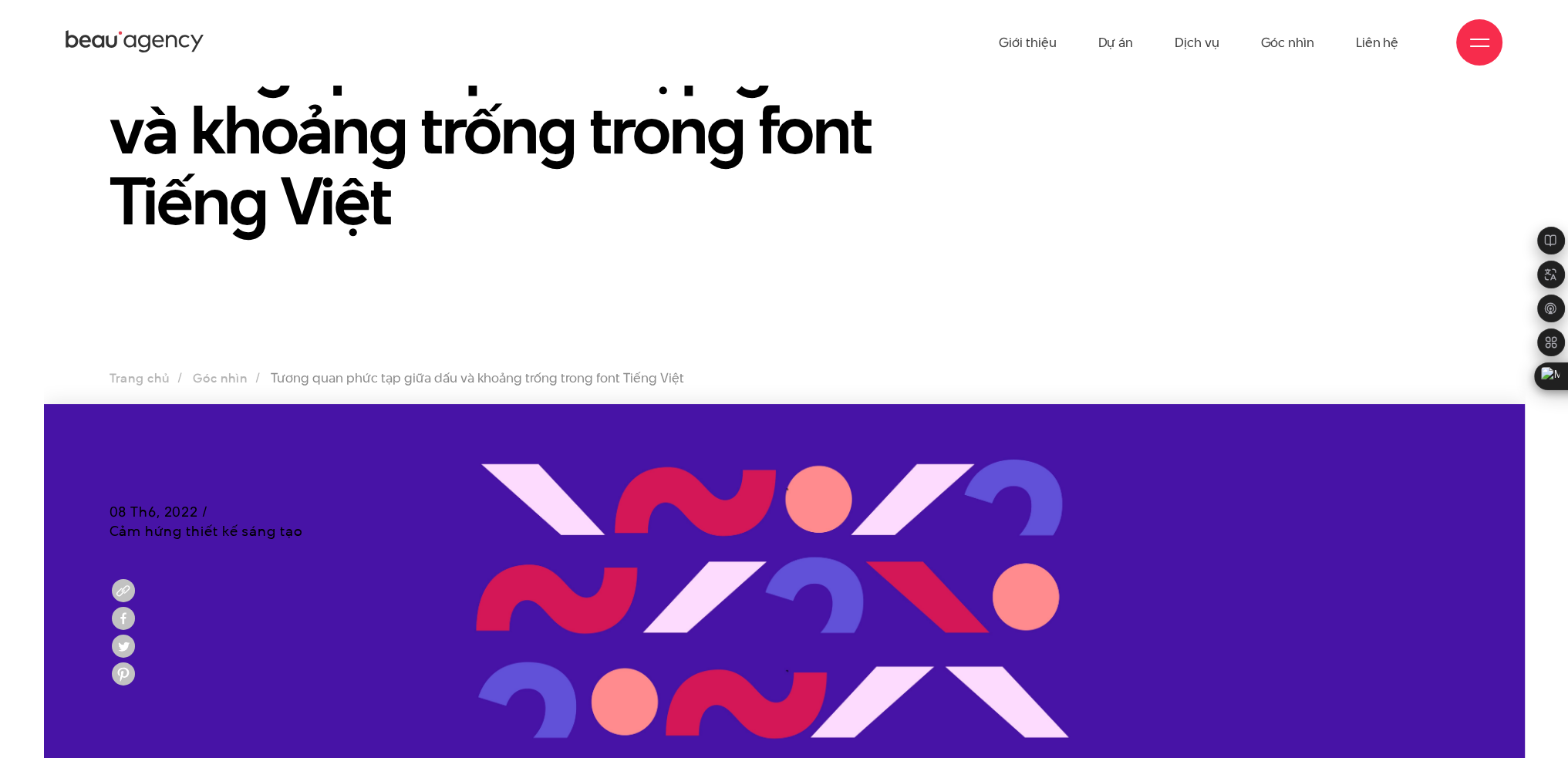 scroll, scrollTop: 0, scrollLeft: 0, axis: both 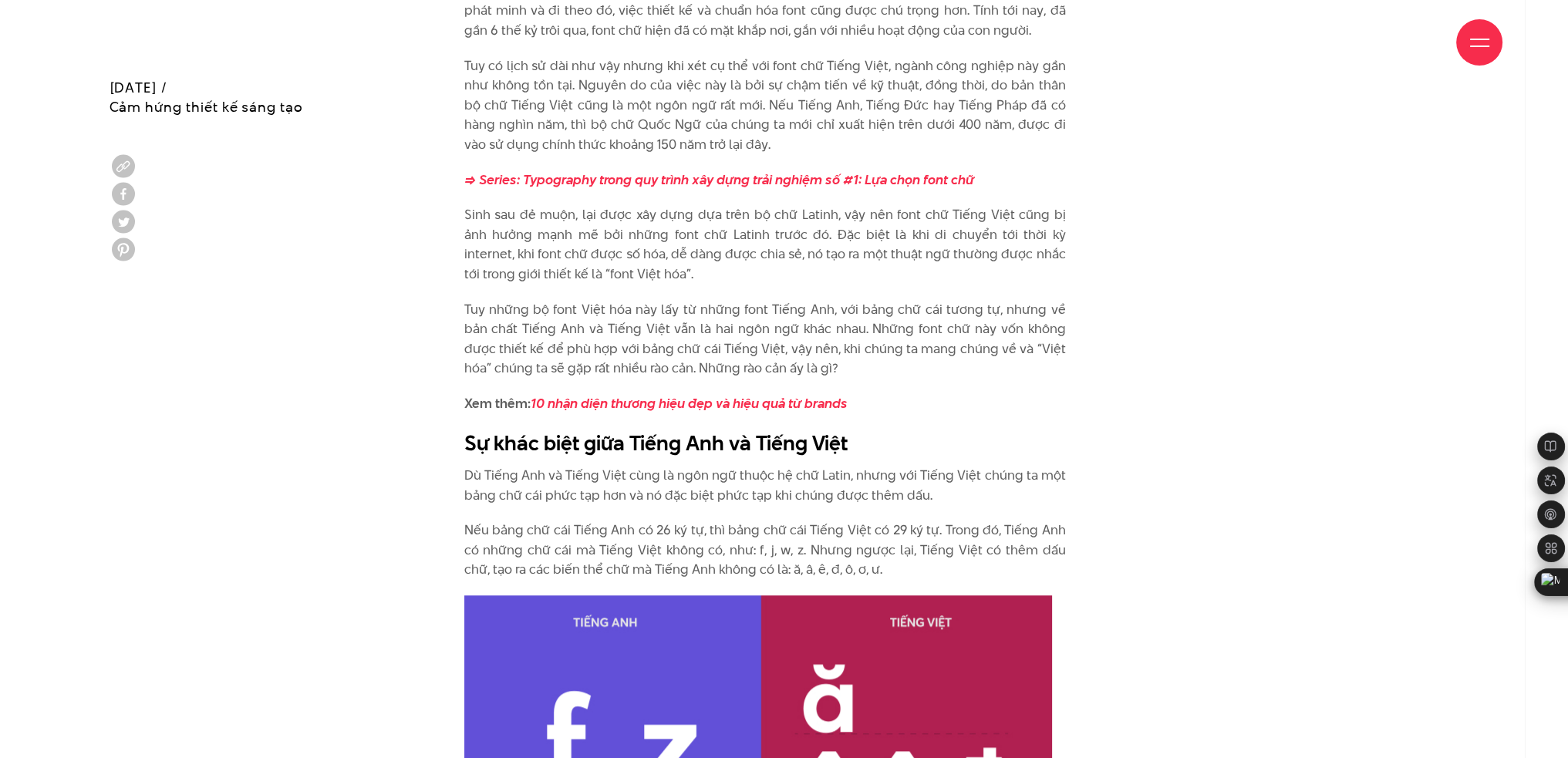 click on "Xem thêm:  10 nhận diện thương hiệu đẹp và hiệu quả từ brands" at bounding box center (765, 404) 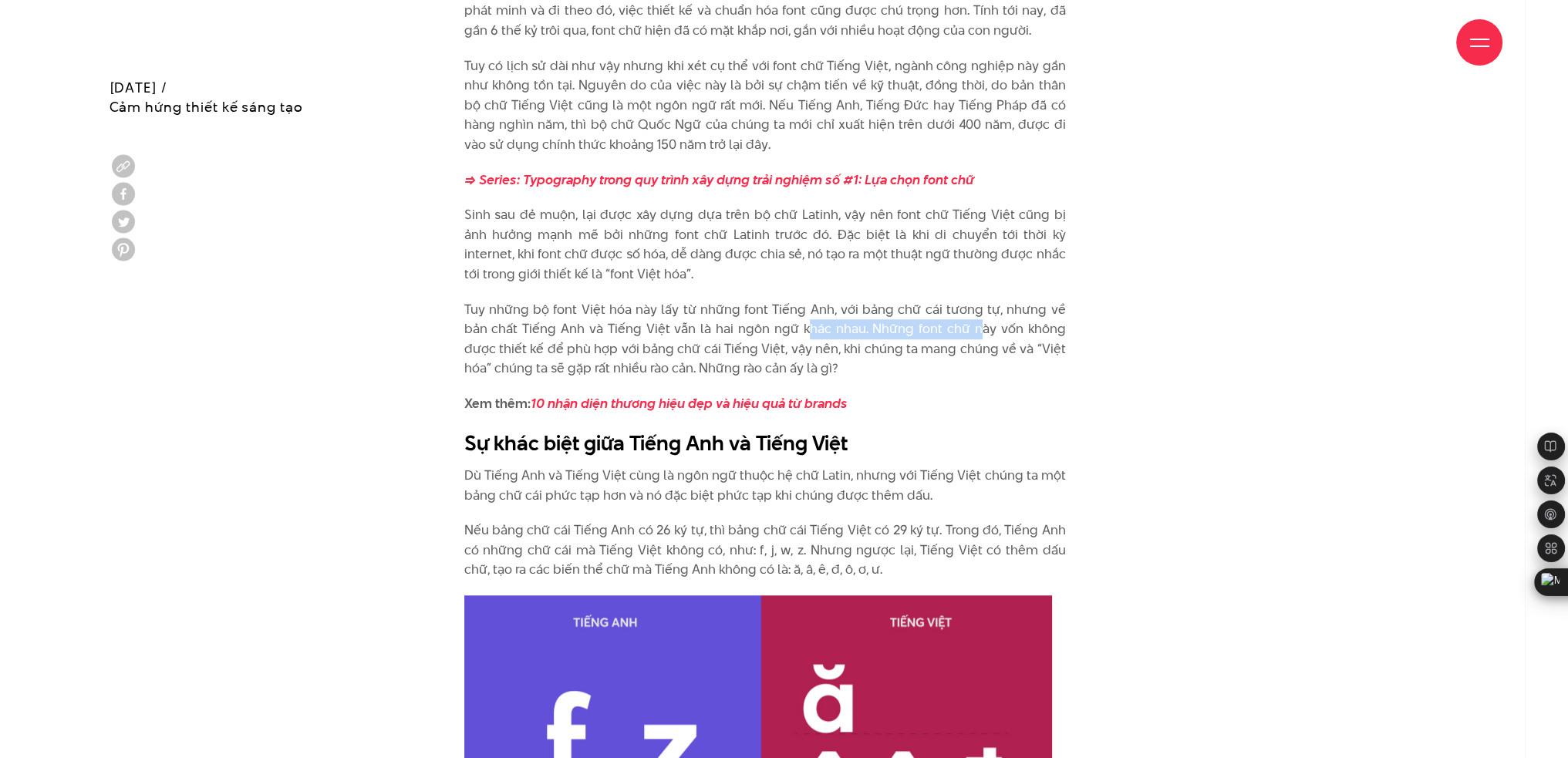 drag, startPoint x: 781, startPoint y: 335, endPoint x: 969, endPoint y: 324, distance: 188.3215 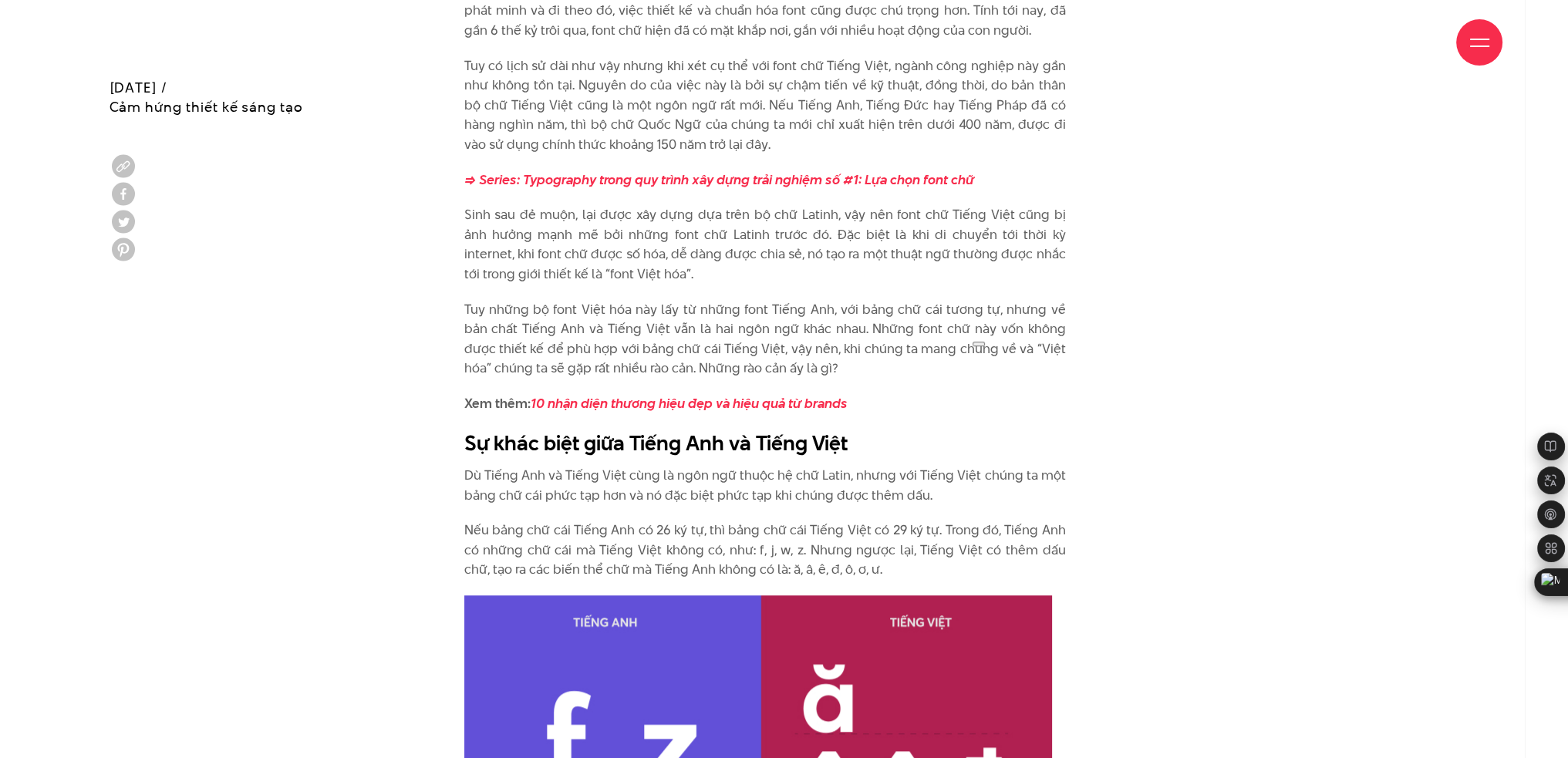 click on "Font chữ và ngành công nghiệp làm font đã có lịch sử hàng nghìn năm. Kể từ thế kỷ 15, máy in được phát minh và đi theo đó, việc thiết kế và chuẩn hóa font cũng được chú trọng hơn. Tính tới nay, đã gần 6 thế kỷ trôi qua, font chữ hiện đã có mặt khắp nơi, gắn với nhiều hoạt động của con người.
=> Series: Typography trong quy trình xây dựng trải nghiệm số #1: Lựa chọn font chữ
Sinh sau đẻ muộn, lại được xây dựng dựa trên bộ chữ Latinh, vậy nên font chữ Tiếng Việt cũng bị ảnh hưởng mạnh mẽ bởi những font chữ Latinh trước đó. Đặc biệt là khi di chuyển tới thời kỳ internet, khi font chữ được số hóa, dễ dàng được chia sẻ, nó tạo ra một thuật ngữ thường được nhắc tới trong giới thiết kế là “font Việt hóa”." at bounding box center [784, 2854] 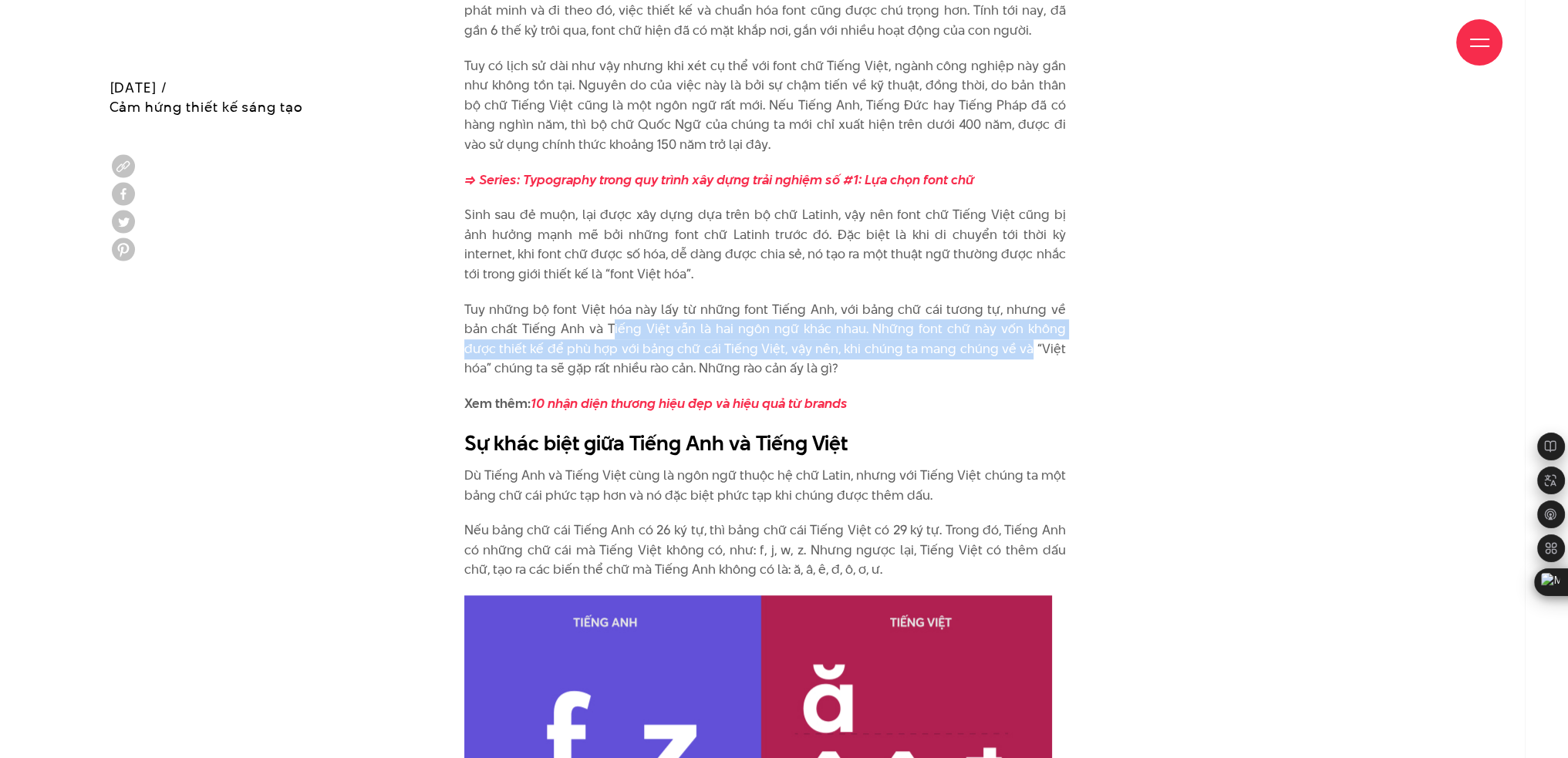 drag, startPoint x: 1004, startPoint y: 339, endPoint x: 583, endPoint y: 337, distance: 421.00475 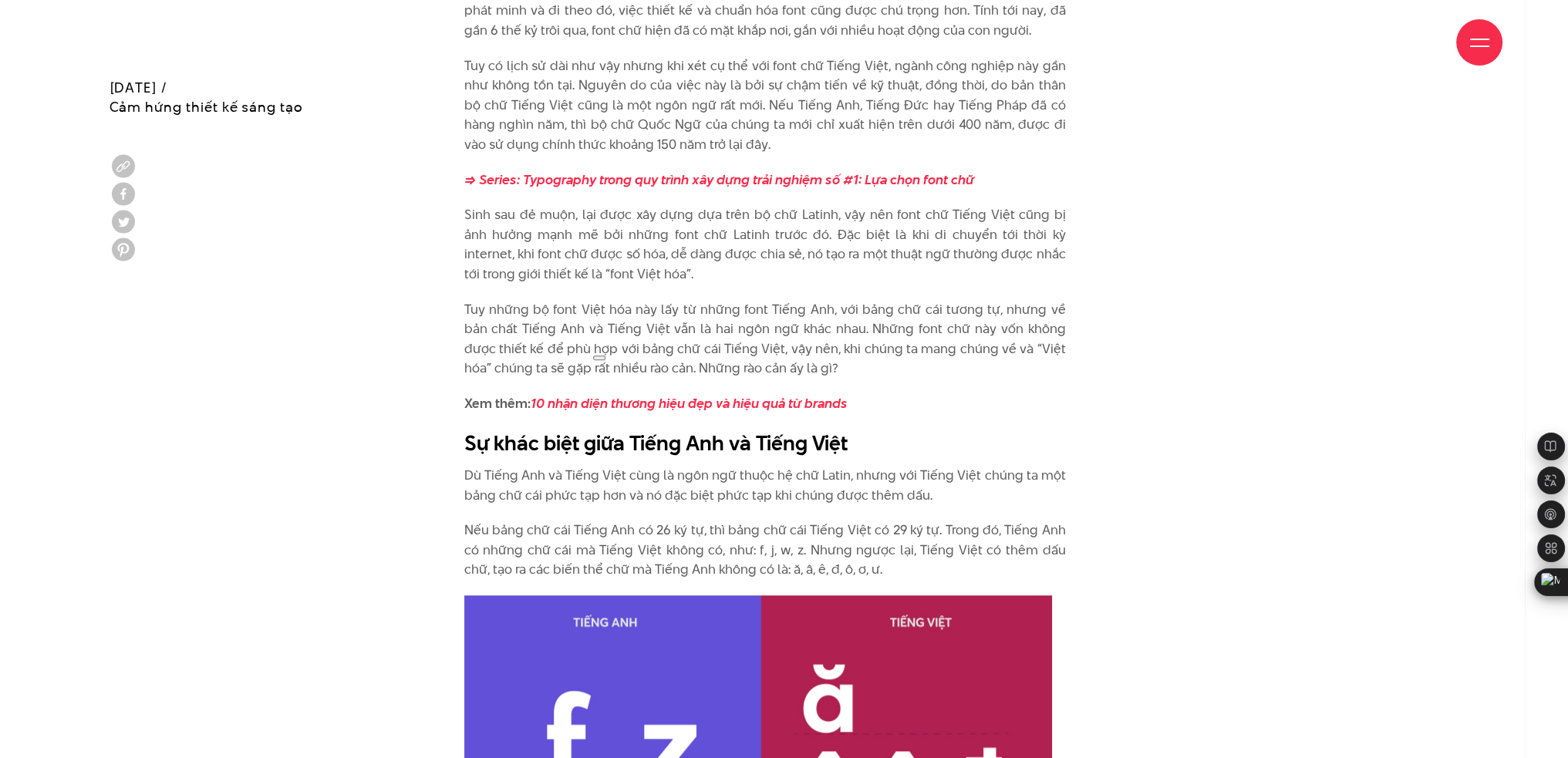 click on "Tuy những bộ font Việt hóa này lấy từ những font Tiếng Anh, với bảng chữ cái tương tự, nhưng về bản chất Tiếng Anh và Tiếng Việt vẫn là hai ngôn ngữ khác nhau. Những font chữ này vốn không được thiết kế để phù hợp với bảng chữ cái Tiếng Việt, vậy nên, khi chúng ta mang chúng về và “Việt hóa” chúng ta sẽ gặp rất nhiều rào cản. Những rào cản ấy là gì?" at bounding box center (765, 339) 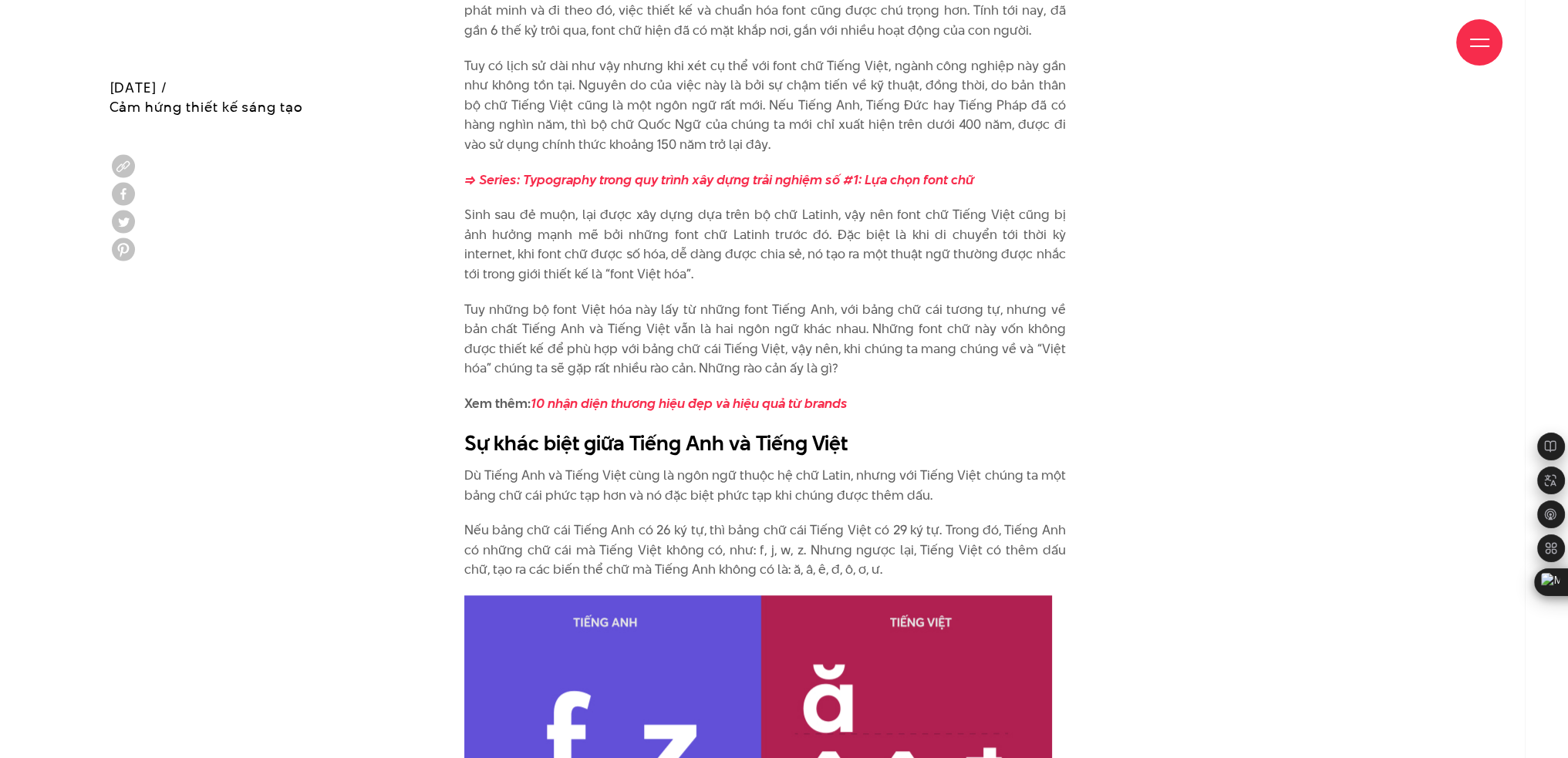 click on "Tuy những bộ font Việt hóa này lấy từ những font Tiếng Anh, với bảng chữ cái tương tự, nhưng về bản chất Tiếng Anh và Tiếng Việt vẫn là hai ngôn ngữ khác nhau. Những font chữ này vốn không được thiết kế để phù hợp với bảng chữ cái Tiếng Việt, vậy nên, khi chúng ta mang chúng về và “Việt hóa” chúng ta sẽ gặp rất nhiều rào cản. Những rào cản ấy là gì?" at bounding box center [765, 339] 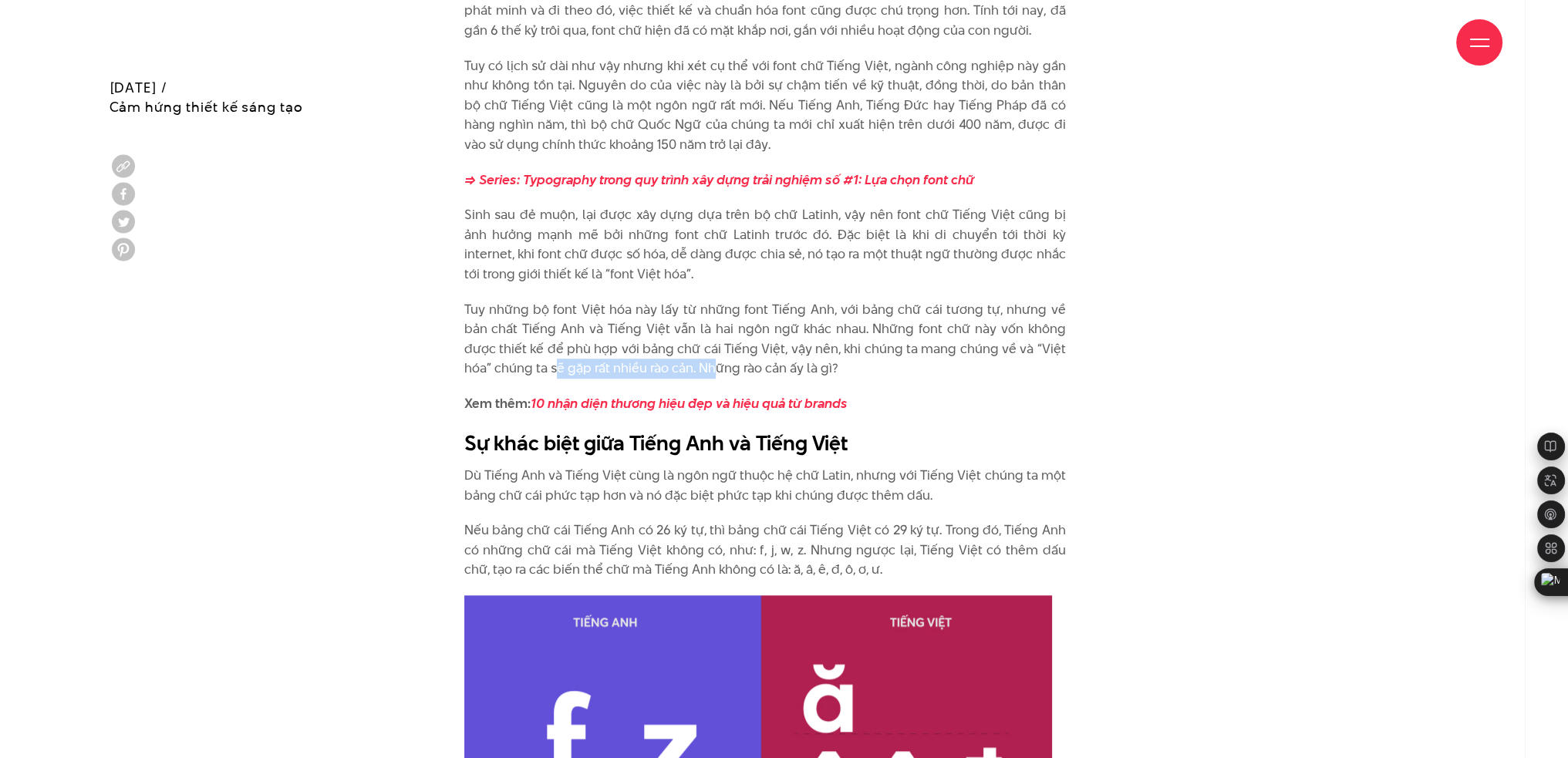 drag, startPoint x: 528, startPoint y: 371, endPoint x: 725, endPoint y: 363, distance: 197.162 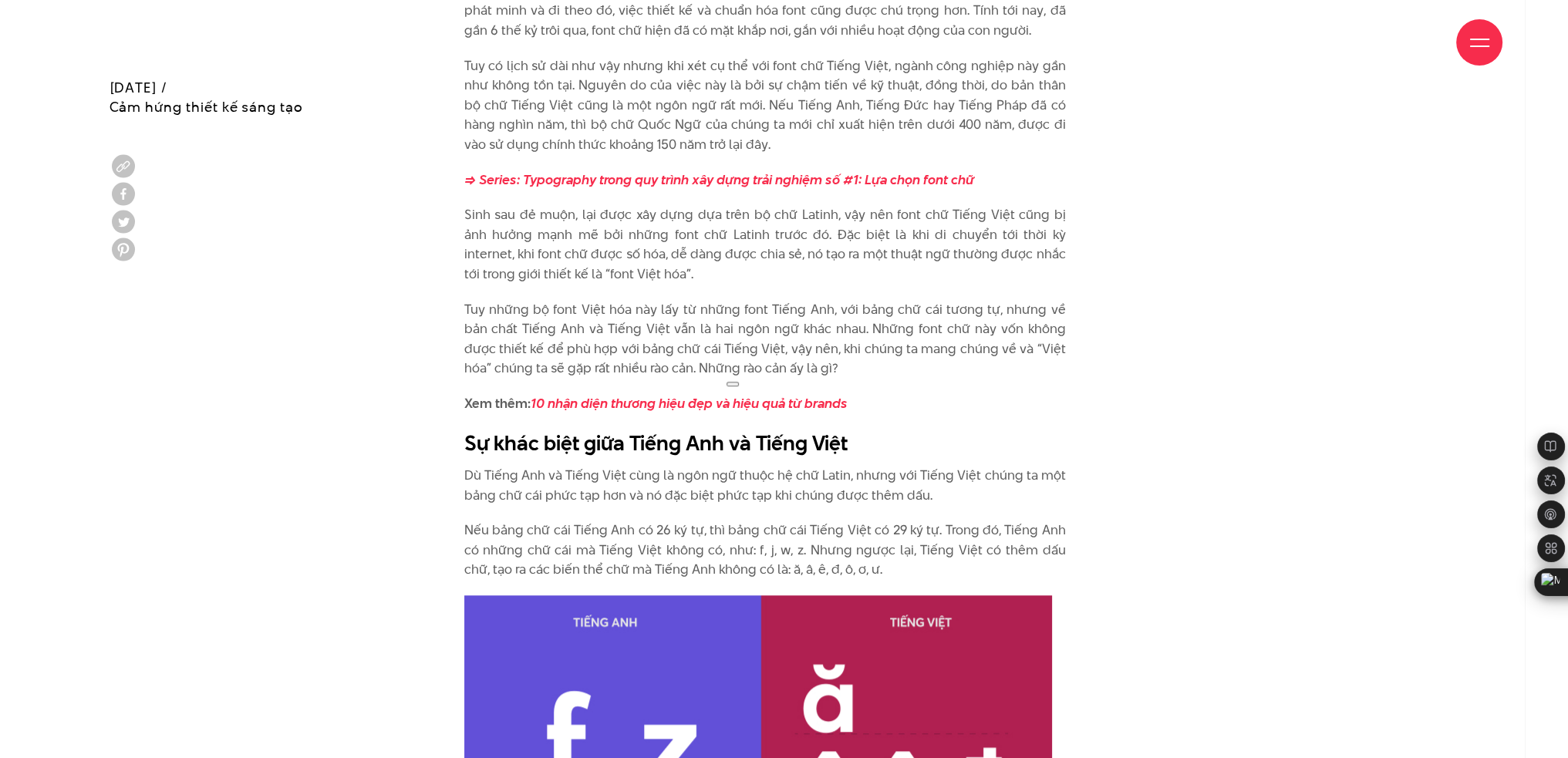 click on "Font chữ và ngành công nghiệp làm font đã có lịch sử hàng nghìn năm. Kể từ thế kỷ 15, máy in được phát minh và đi theo đó, việc thiết kế và chuẩn hóa font cũng được chú trọng hơn. Tính tới nay, đã gần 6 thế kỷ trôi qua, font chữ hiện đã có mặt khắp nơi, gắn với nhiều hoạt động của con người.
Tuy có lịch sử dài như vậy nhưng khi xét cụ thể với font chữ Tiếng Việt, ngành công nghiệp này gần như không tồn tại. Nguyên do của việc này là bởi sự chậm tiến về kỹ thuật, đồng thời, do bản thân bộ chữ Tiếng Việt cũng là một ngôn ngữ rất mới. Nếu Tiếng Anh, Tiếng Đức hay Tiếng Pháp đã có hàng nghìn năm, thì bộ chữ Quốc Ngữ của chúng ta mới chỉ xuất hiện trên dưới 400 năm, được đi vào sử dụng chính thức khoảng 150 năm trở lại đây.
Xem thêm:" at bounding box center [765, 2846] 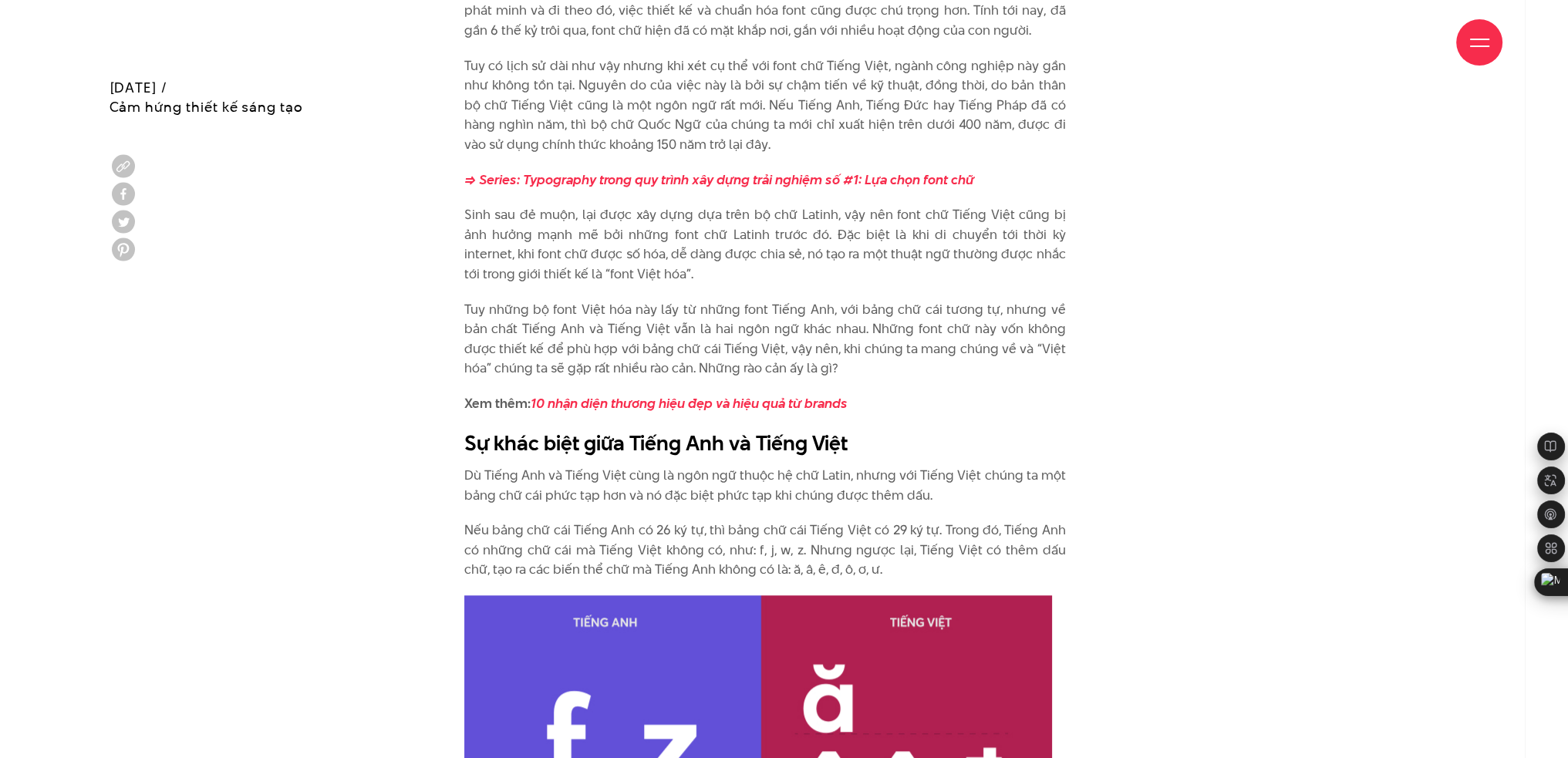 click on "Font chữ và ngành công nghiệp làm font đã có lịch sử hàng nghìn năm. Kể từ thế kỷ 15, máy in được phát minh và đi theo đó, việc thiết kế và chuẩn hóa font cũng được chú trọng hơn. Tính tới nay, đã gần 6 thế kỷ trôi qua, font chữ hiện đã có mặt khắp nơi, gắn với nhiều hoạt động của con người.
Tuy có lịch sử dài như vậy nhưng khi xét cụ thể với font chữ Tiếng Việt, ngành công nghiệp này gần như không tồn tại. Nguyên do của việc này là bởi sự chậm tiến về kỹ thuật, đồng thời, do bản thân bộ chữ Tiếng Việt cũng là một ngôn ngữ rất mới. Nếu Tiếng Anh, Tiếng Đức hay Tiếng Pháp đã có hàng nghìn năm, thì bộ chữ Quốc Ngữ của chúng ta mới chỉ xuất hiện trên dưới 400 năm, được đi vào sử dụng chính thức khoảng 150 năm trở lại đây.
Xem thêm:" at bounding box center [765, 2846] 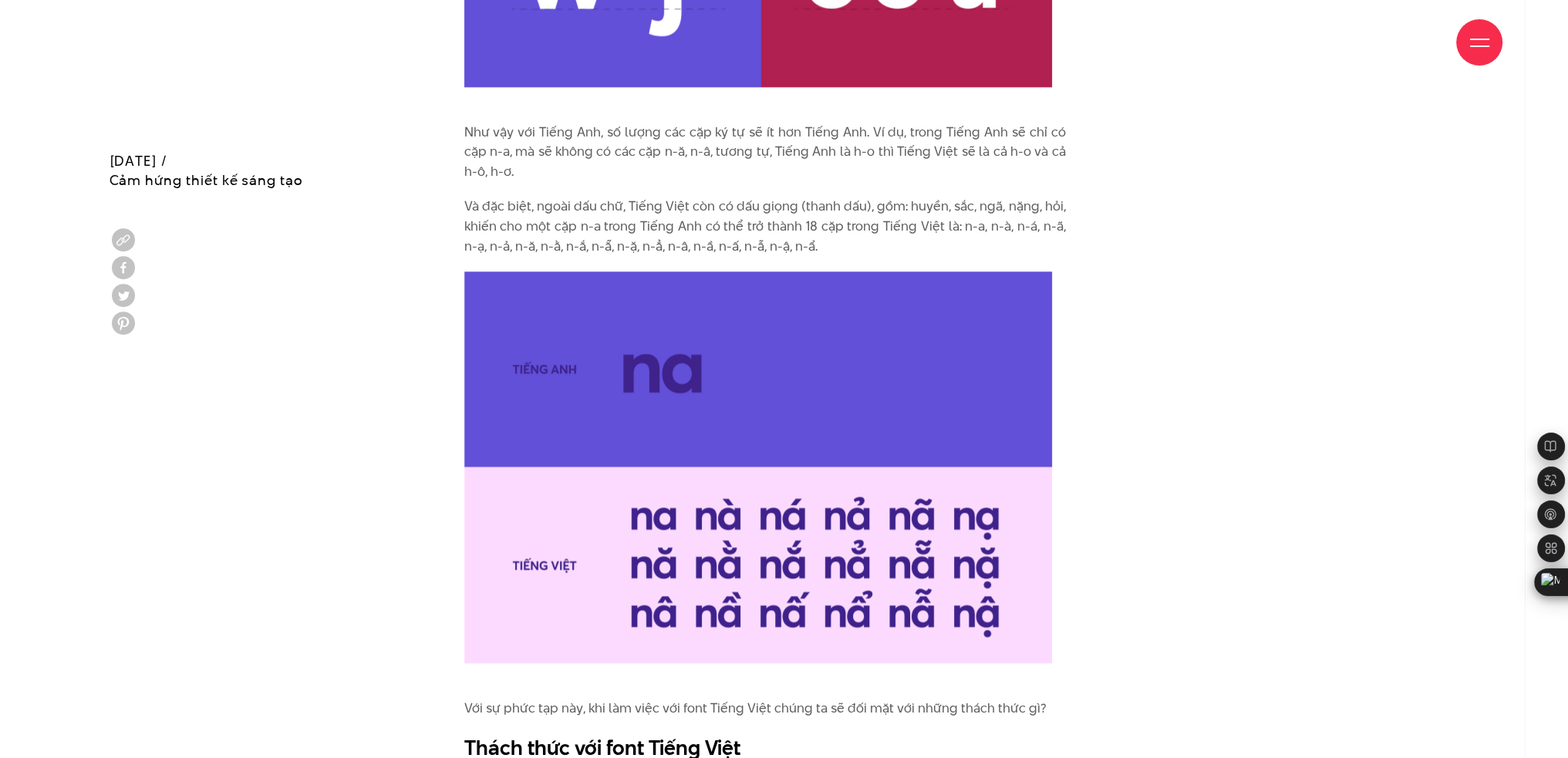 scroll, scrollTop: 2518, scrollLeft: 0, axis: vertical 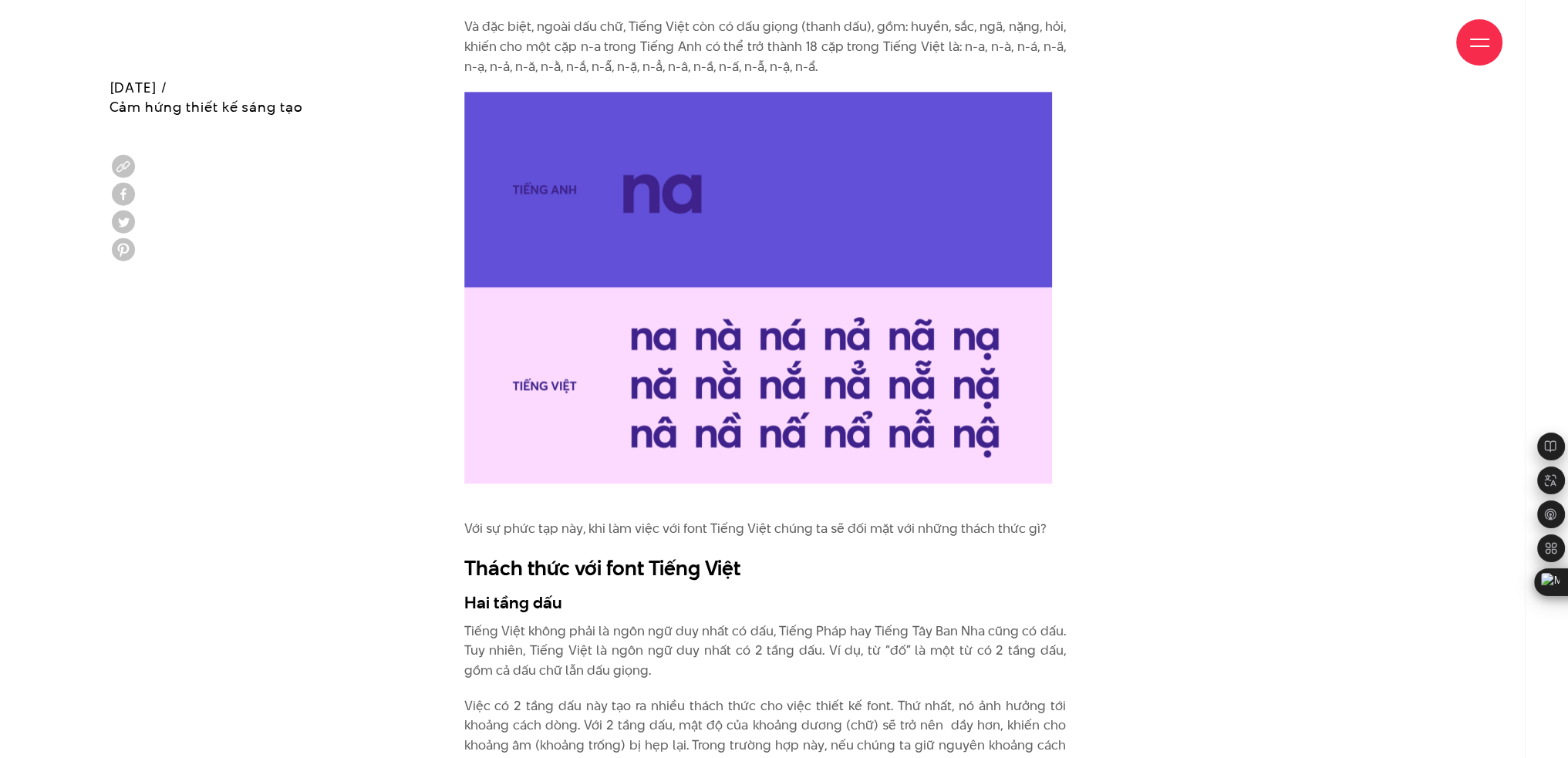 click on "Với sự phức tạp này, khi làm việc với font Tiếng Việt chúng ta sẽ đối mặt với những thách thức gì?" at bounding box center [765, 529] 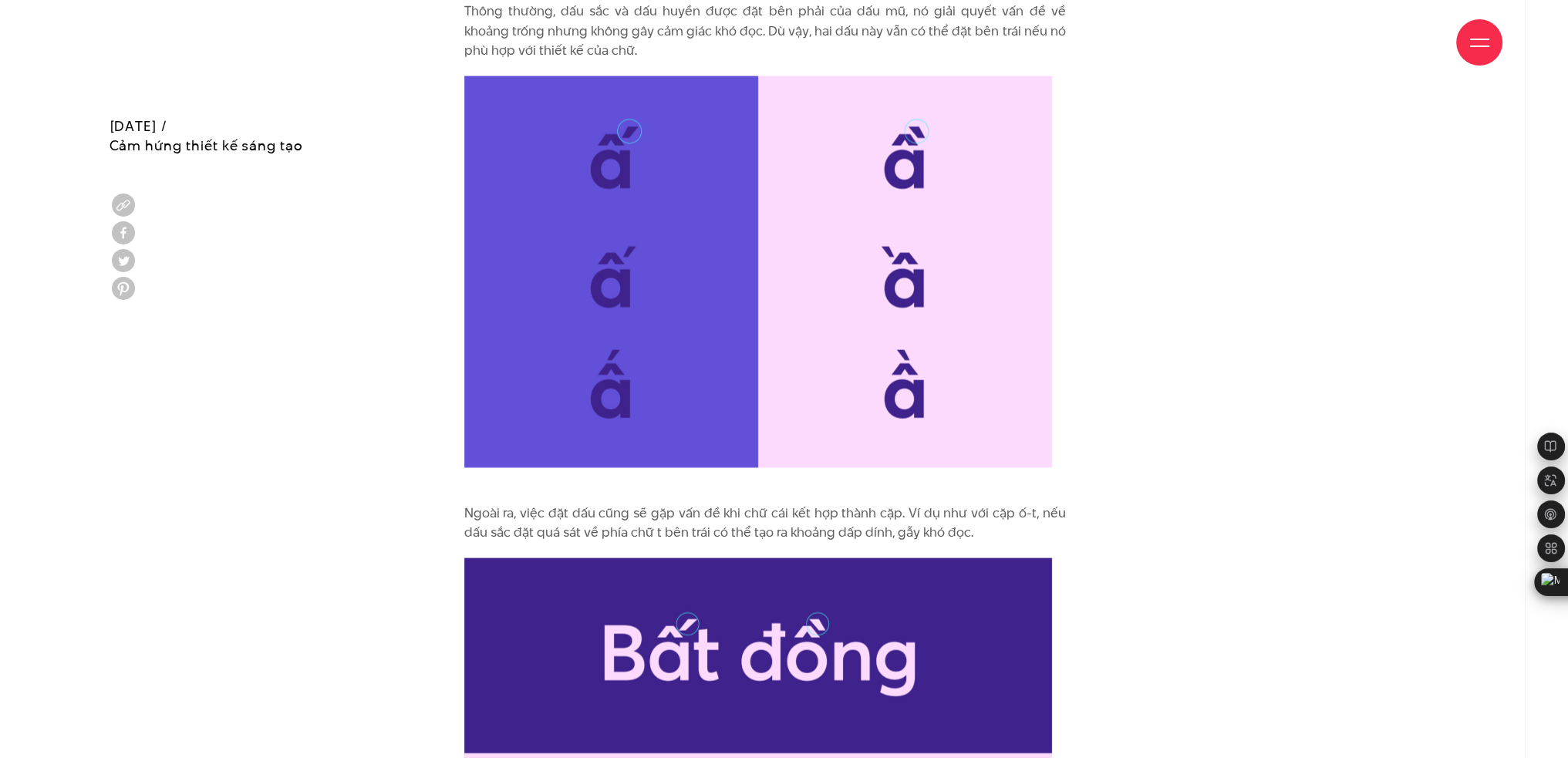 scroll, scrollTop: 4138, scrollLeft: 0, axis: vertical 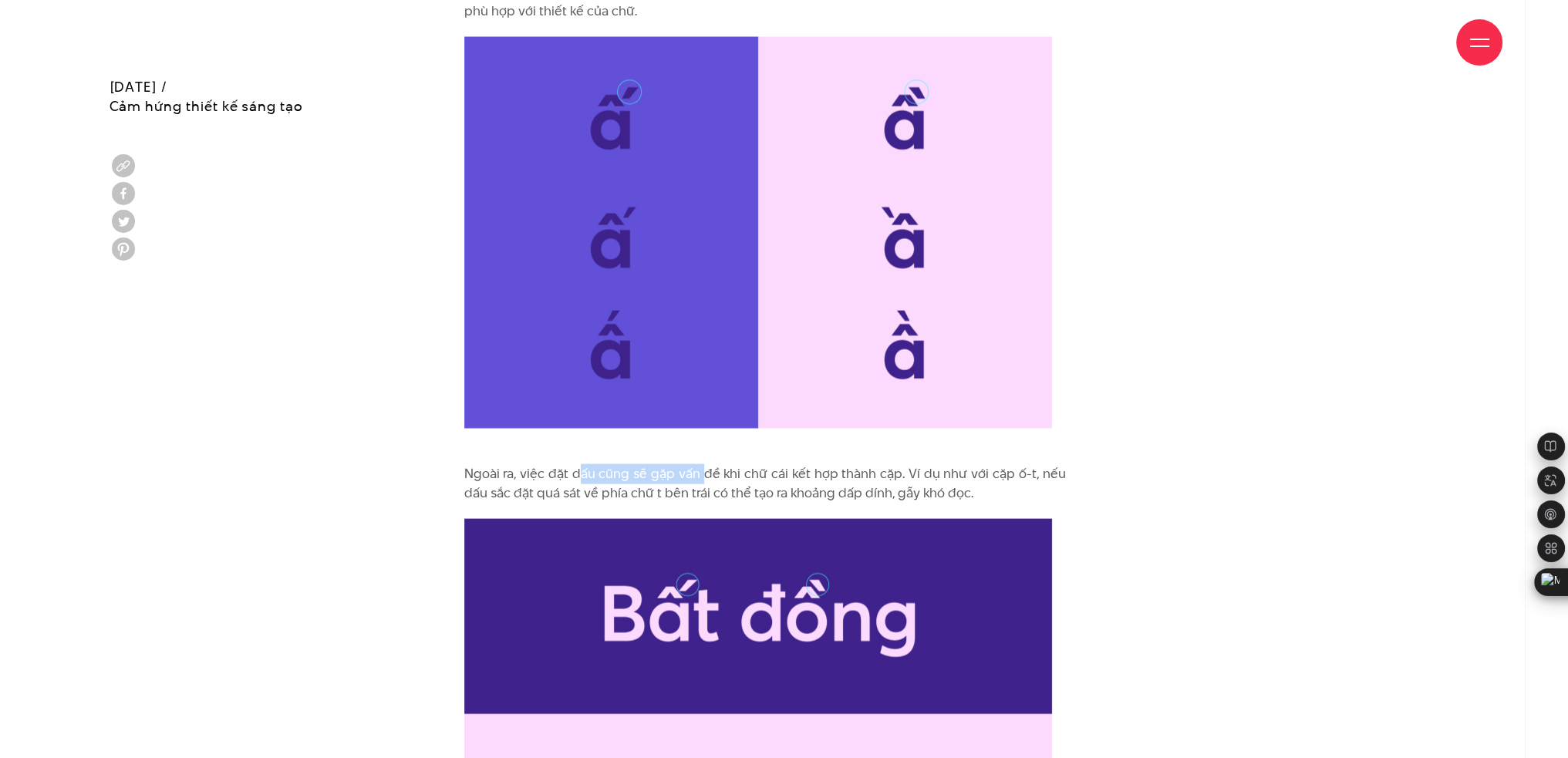 drag, startPoint x: 579, startPoint y: 474, endPoint x: 771, endPoint y: 474, distance: 192 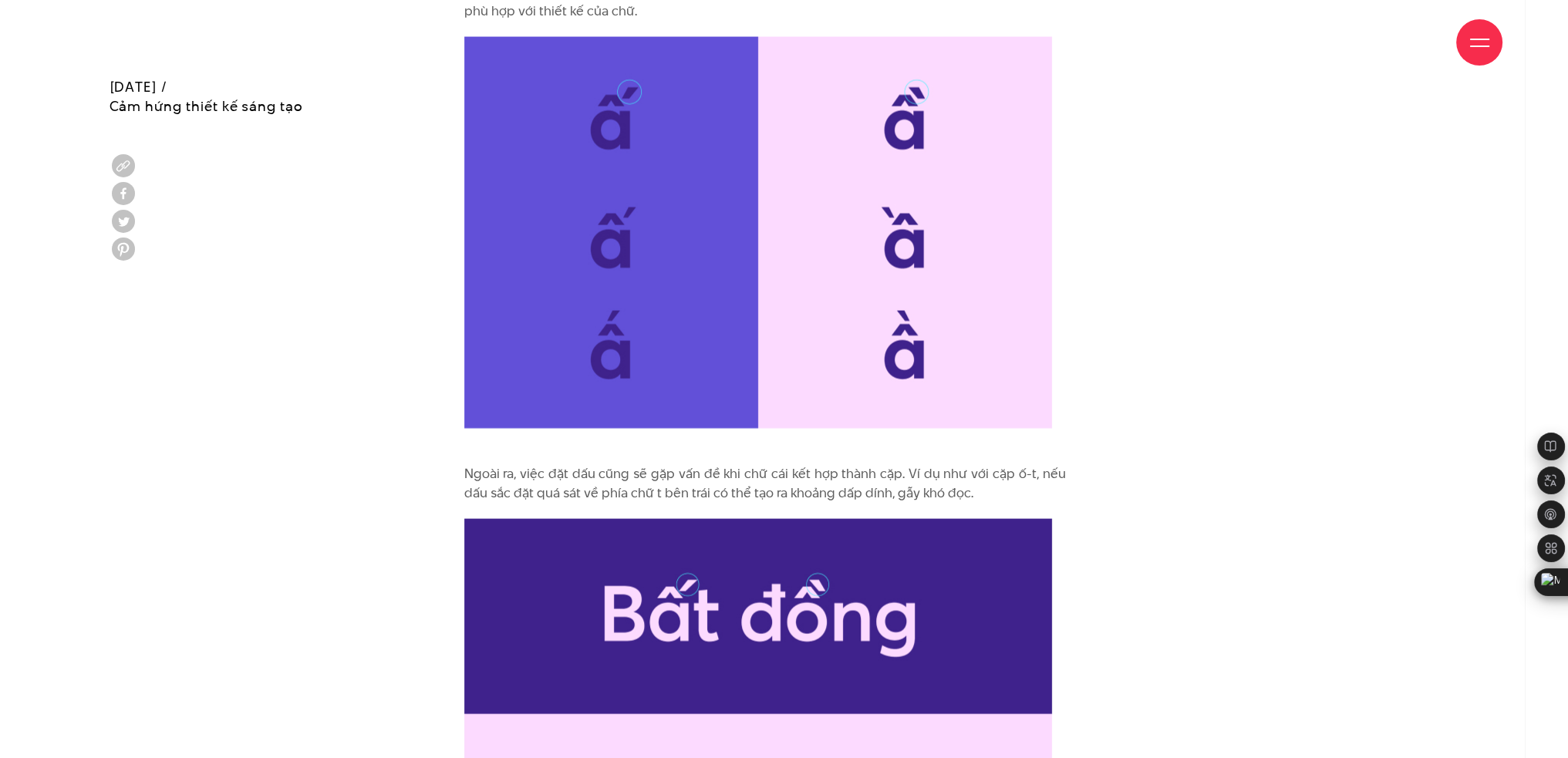 click on "Ngoài ra, việc đặt dấu cũng sẽ gặp vấn đề khi chữ cái kết hợp thành cặp. Ví dụ như với cặp ố-t, nếu dấu sắc đặt quá sát về phía chữ t bên trái có thể tạo ra khoảng dấp dính, gẫy khó đọc." at bounding box center (765, 483) 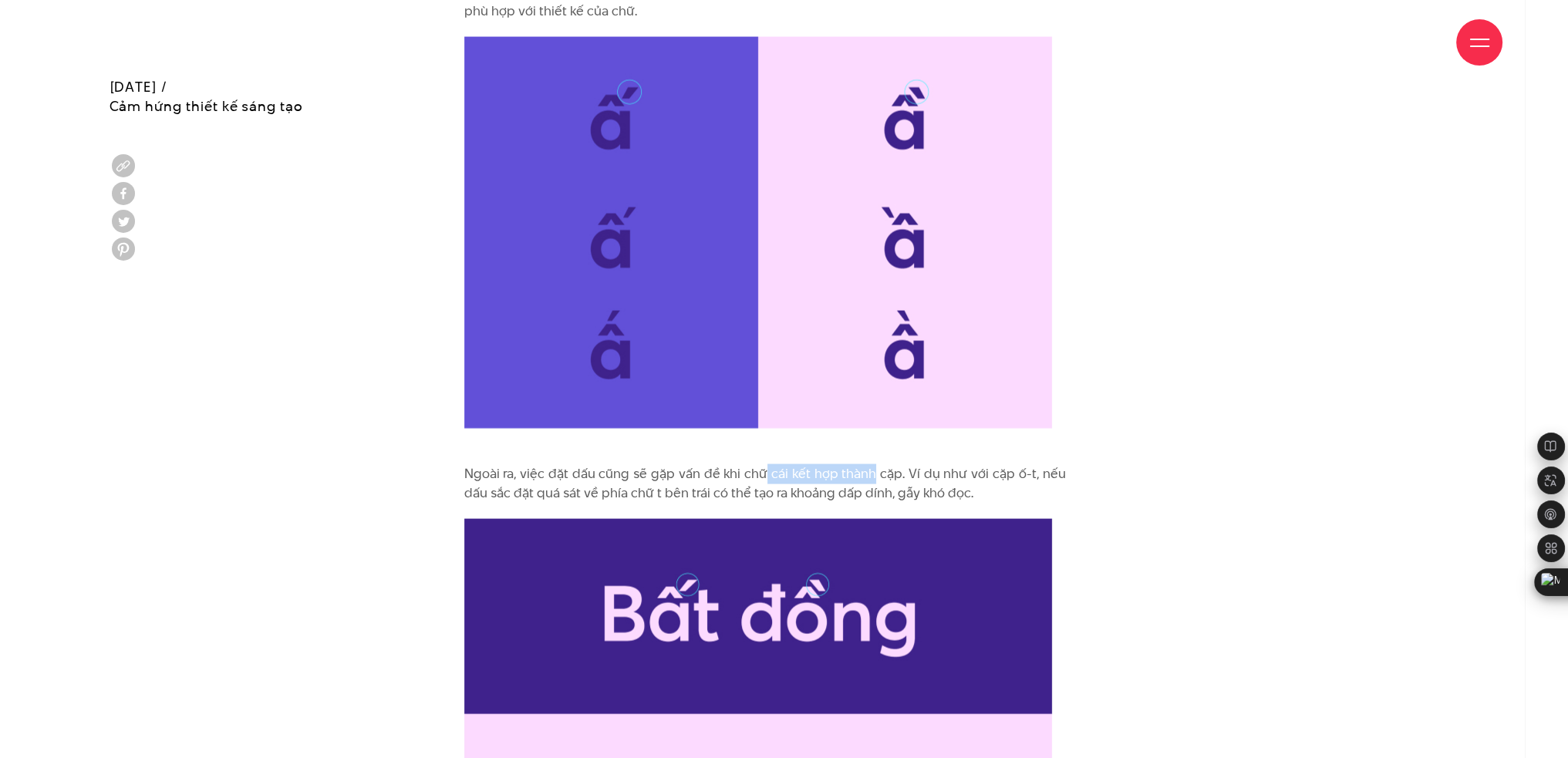 drag, startPoint x: 765, startPoint y: 472, endPoint x: 885, endPoint y: 473, distance: 120.00417 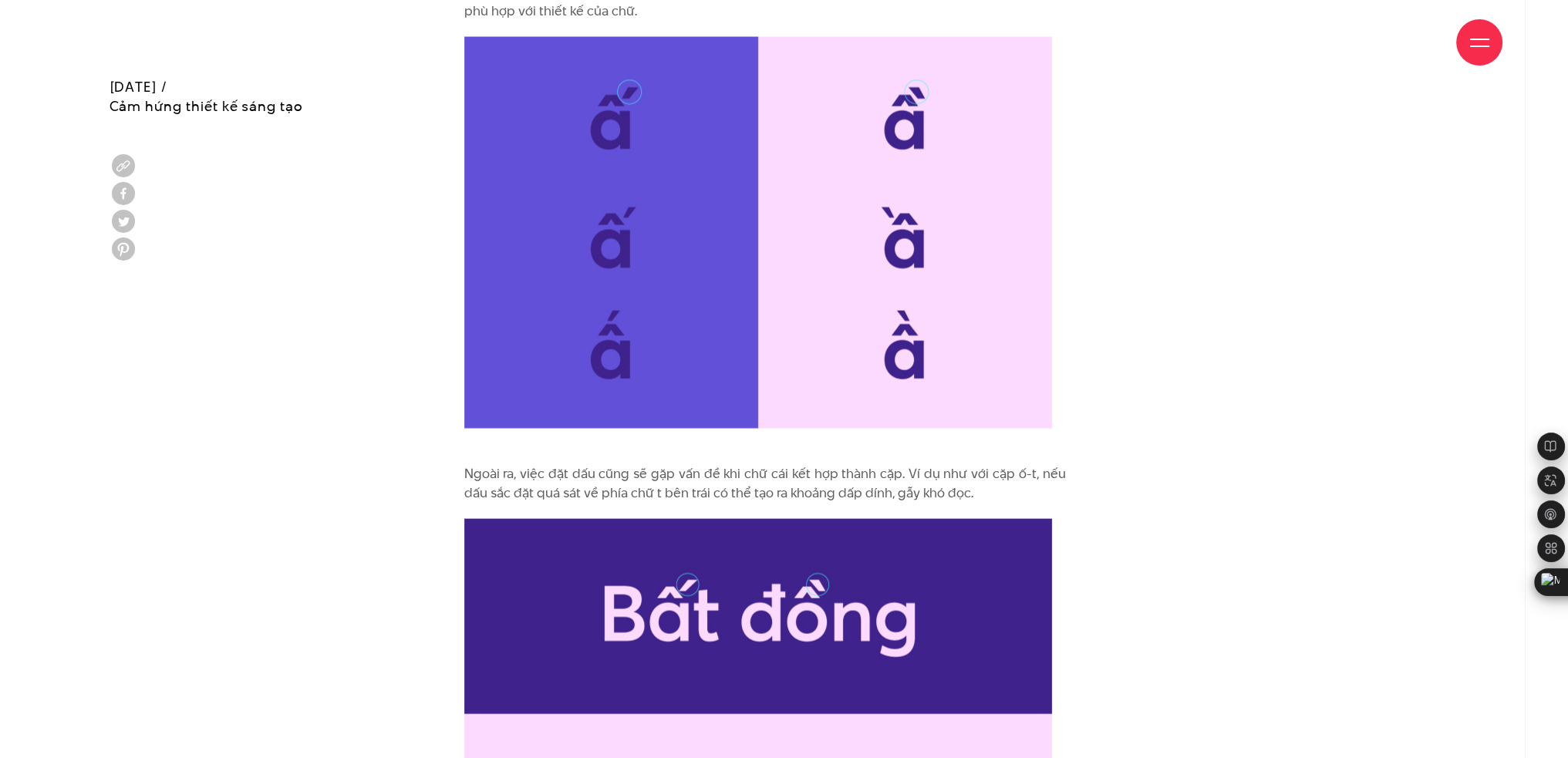 click on "Ngoài ra, việc đặt dấu cũng sẽ gặp vấn đề khi chữ cái kết hợp thành cặp. Ví dụ như với cặp ố-t, nếu dấu sắc đặt quá sát về phía chữ t bên trái có thể tạo ra khoảng dấp dính, gẫy khó đọc." at bounding box center (765, 483) 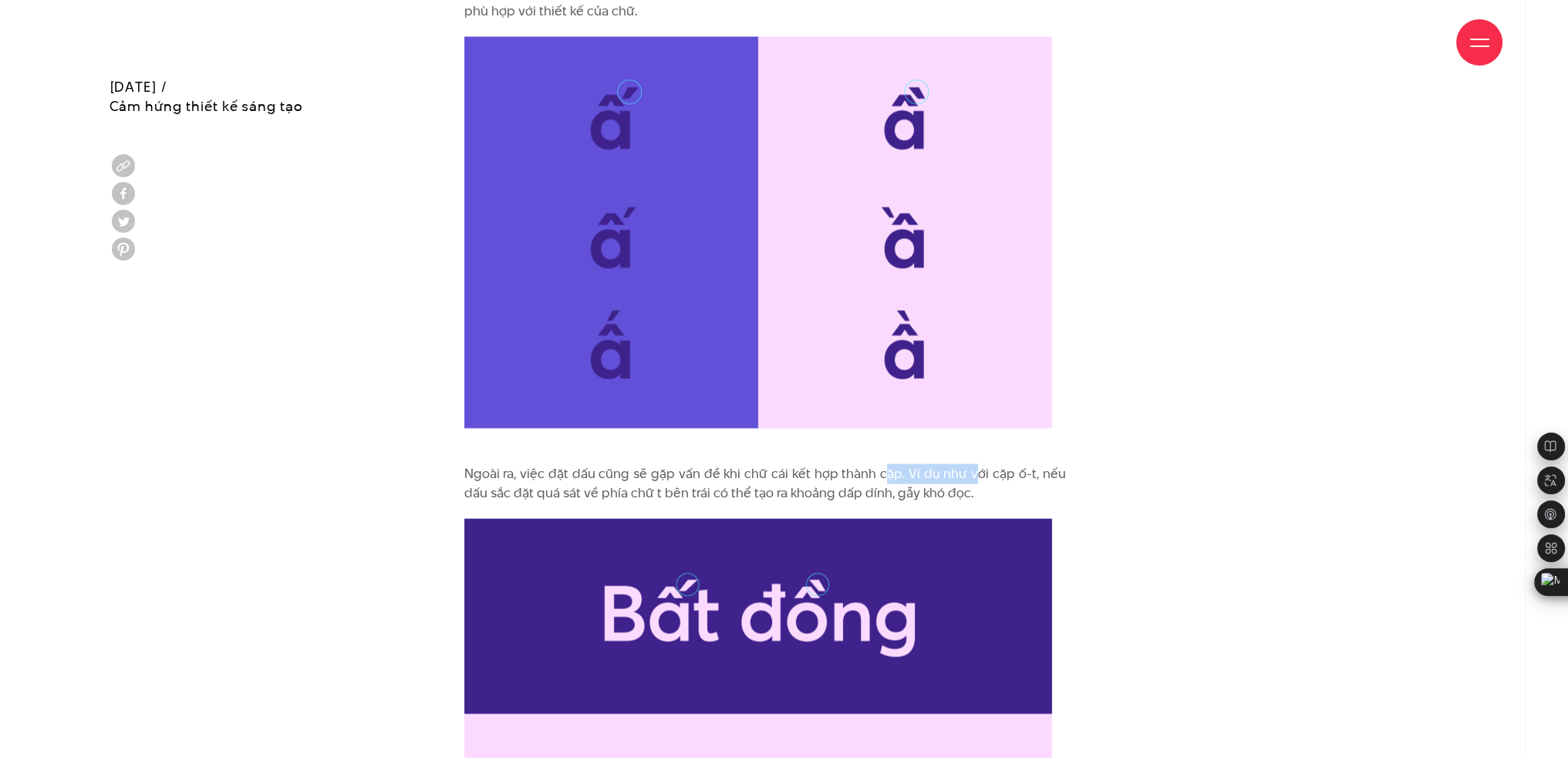drag, startPoint x: 890, startPoint y: 470, endPoint x: 1002, endPoint y: 469, distance: 112.00446 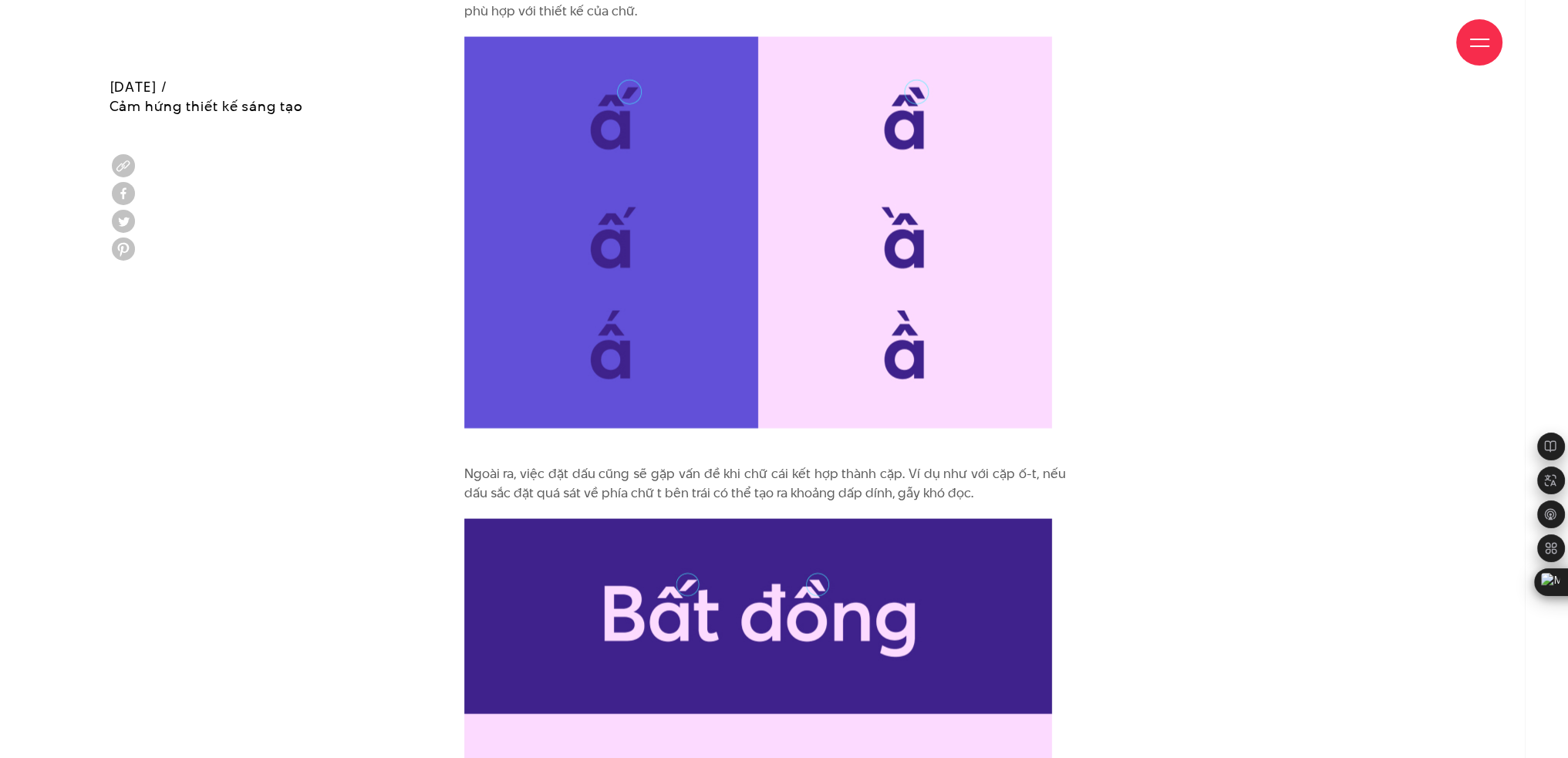 click on "Ngoài ra, việc đặt dấu cũng sẽ gặp vấn đề khi chữ cái kết hợp thành cặp. Ví dụ như với cặp ố-t, nếu dấu sắc đặt quá sát về phía chữ t bên trái có thể tạo ra khoảng dấp dính, gẫy khó đọc." at bounding box center [765, 483] 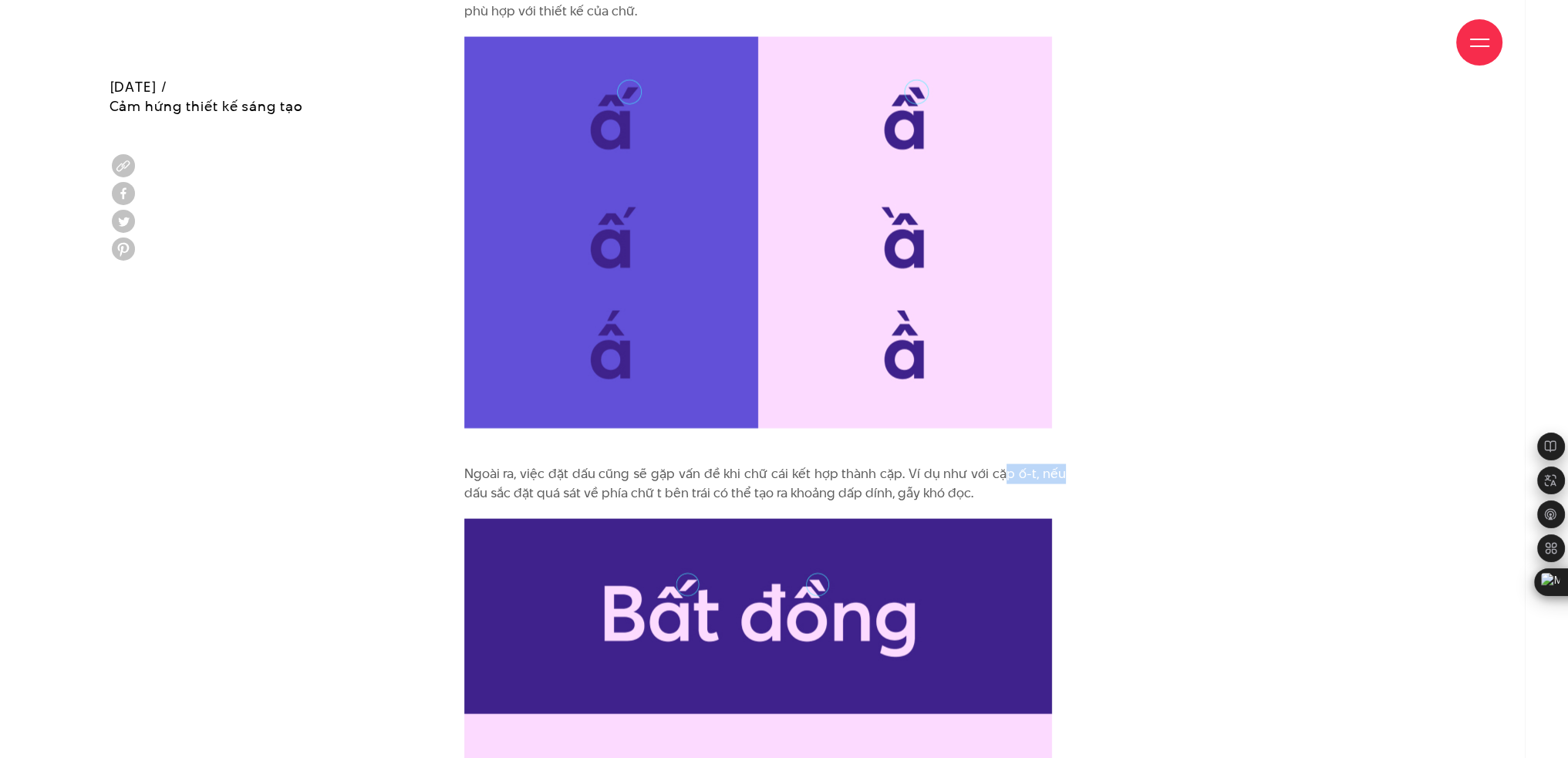drag, startPoint x: 1003, startPoint y: 472, endPoint x: 1080, endPoint y: 480, distance: 77.41447 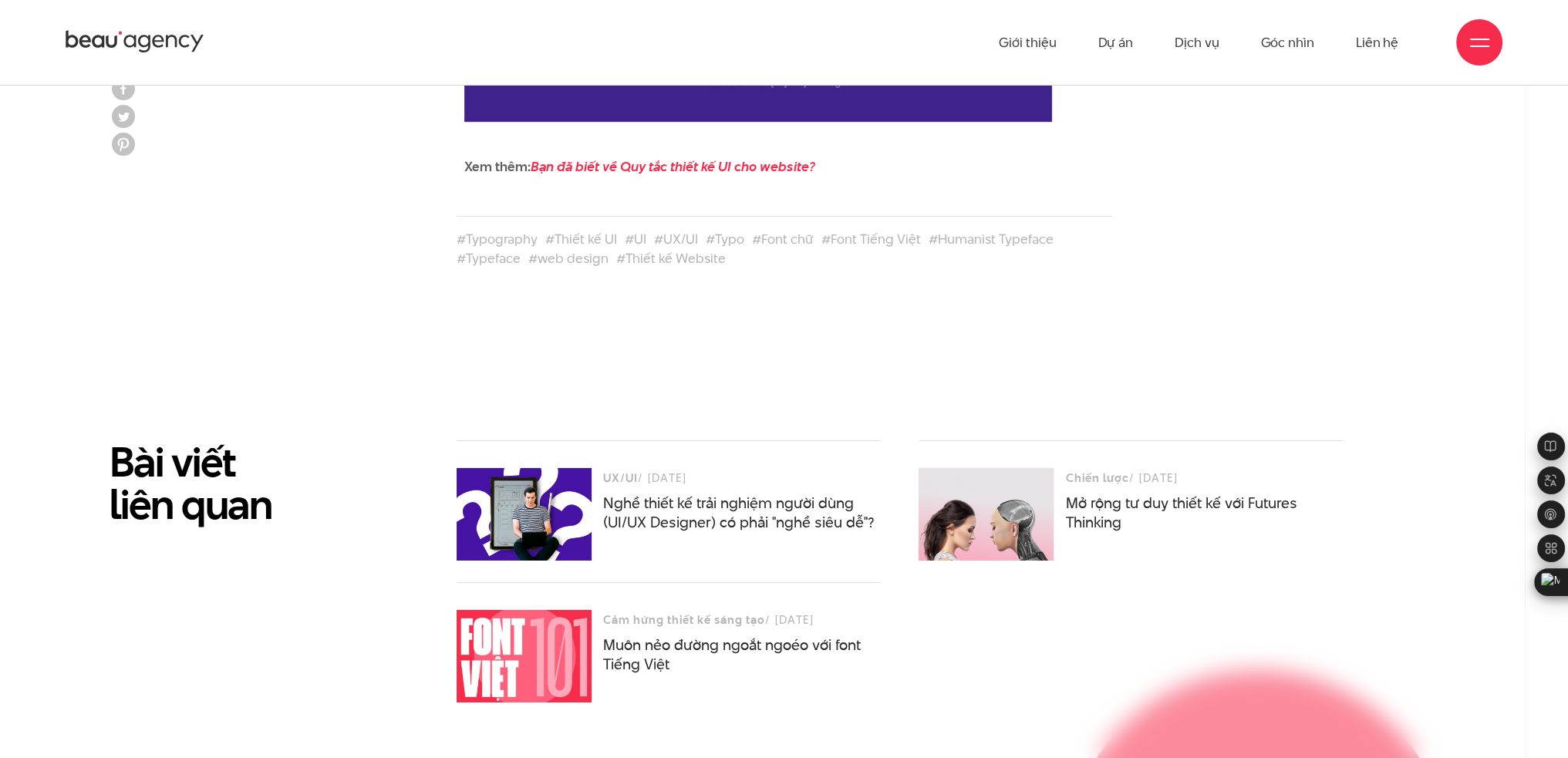 scroll, scrollTop: 6837, scrollLeft: 0, axis: vertical 